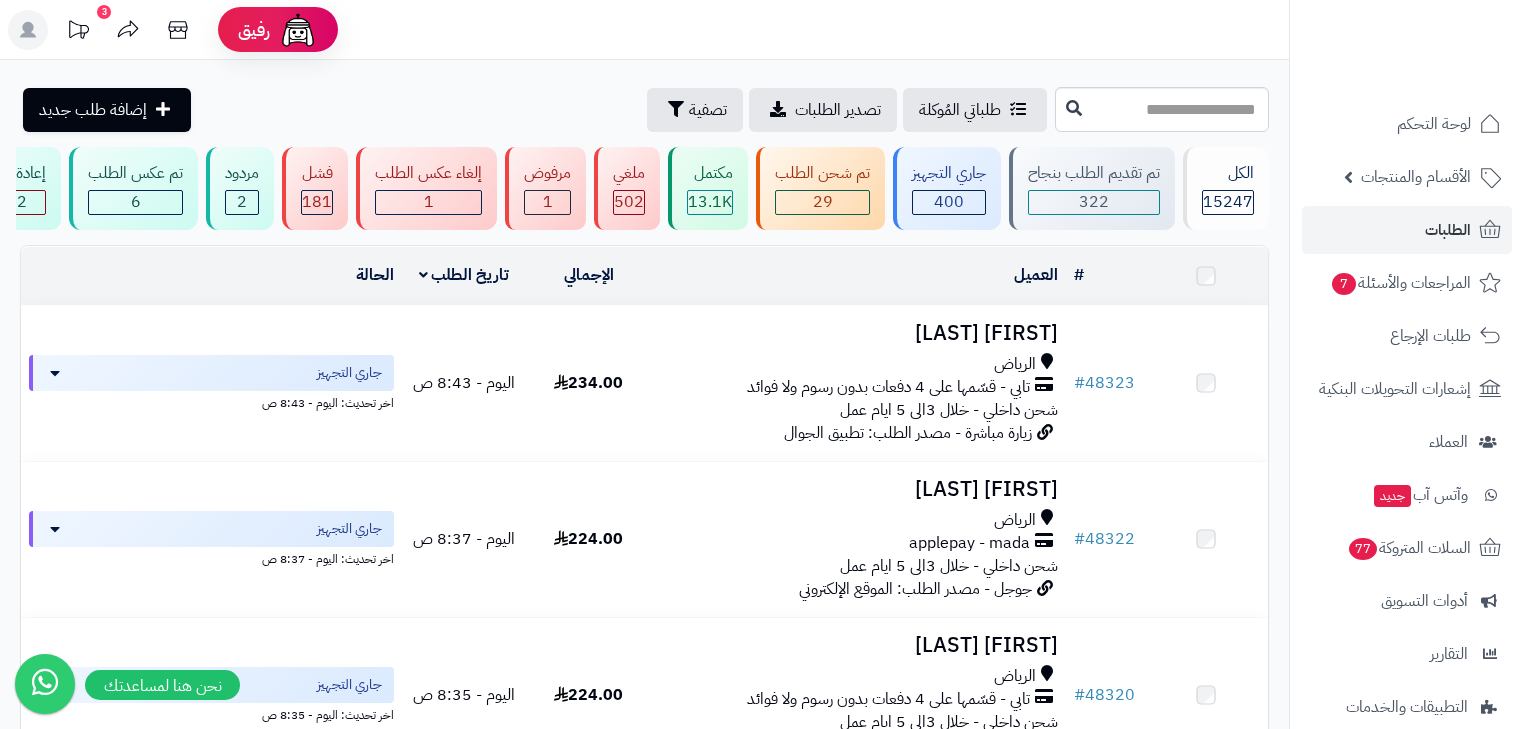 scroll, scrollTop: 236, scrollLeft: 0, axis: vertical 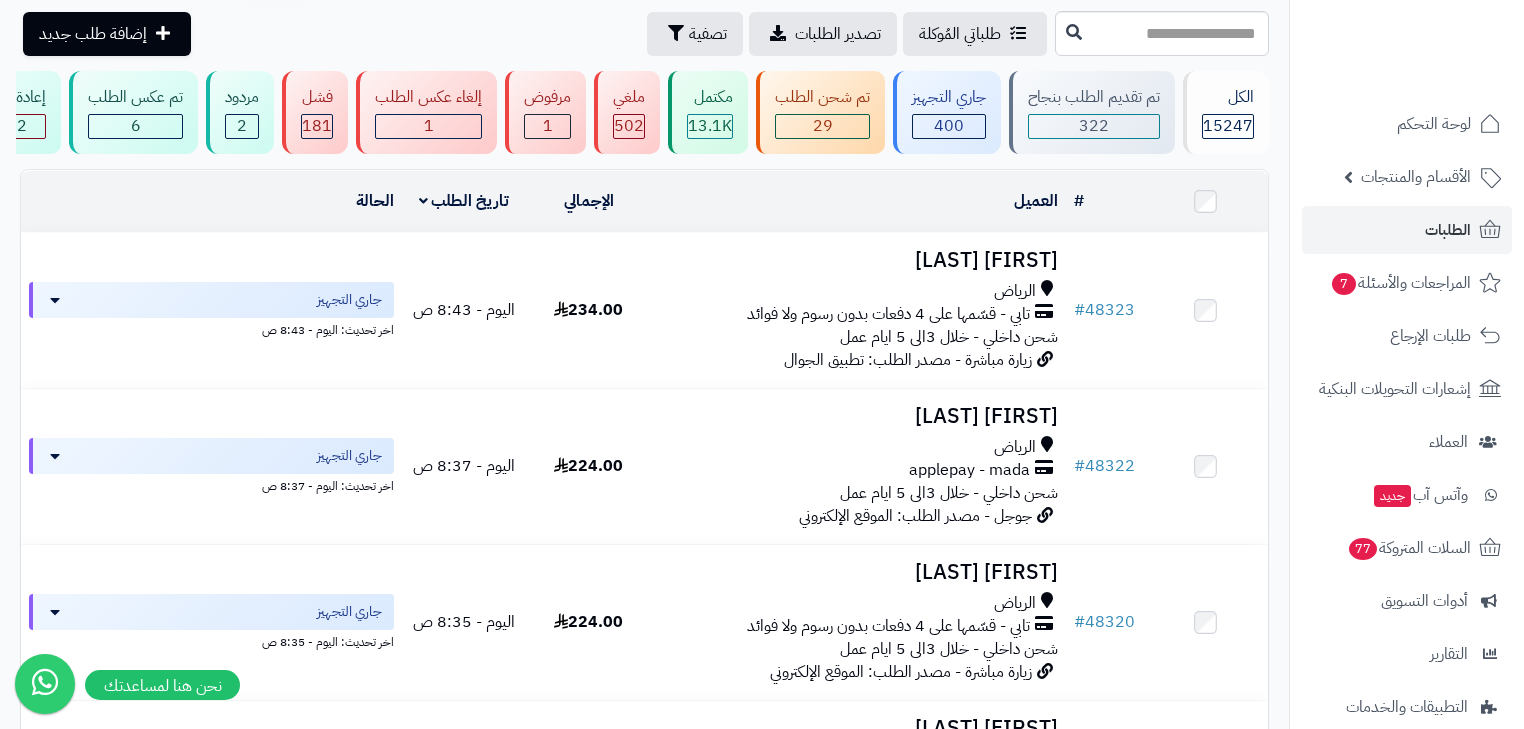 click on "الطلبات" at bounding box center [1448, 230] 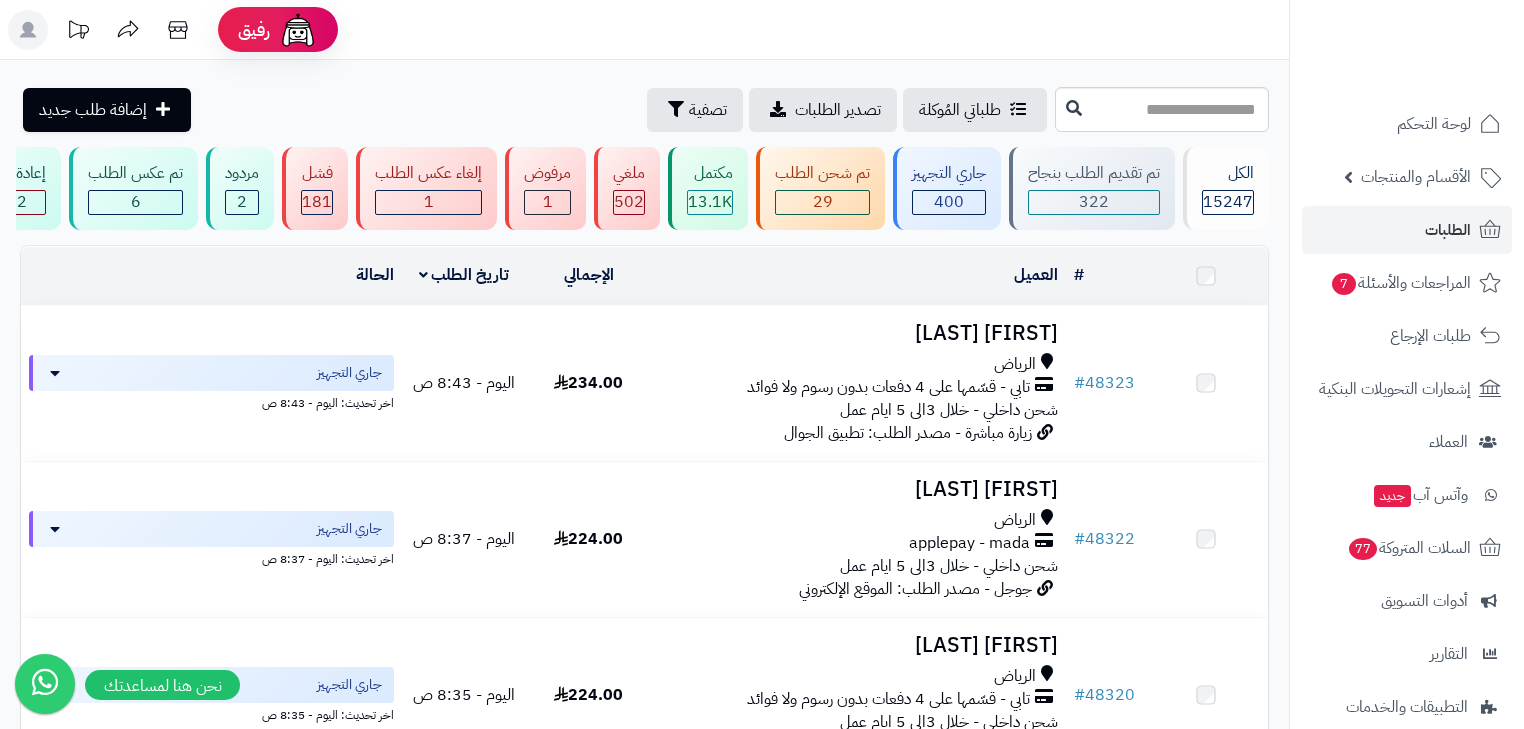 scroll, scrollTop: 0, scrollLeft: 0, axis: both 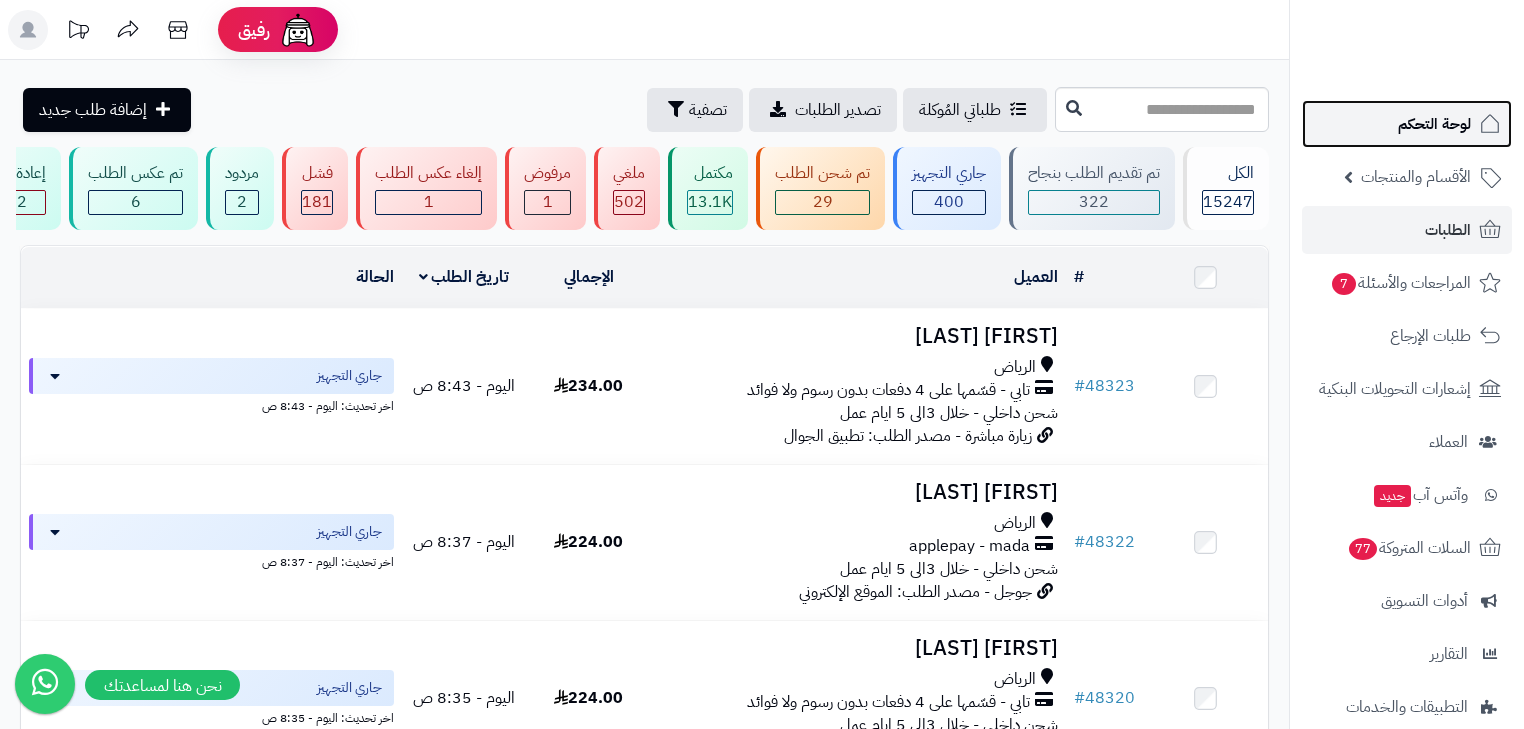 click on "لوحة التحكم" at bounding box center [1434, 124] 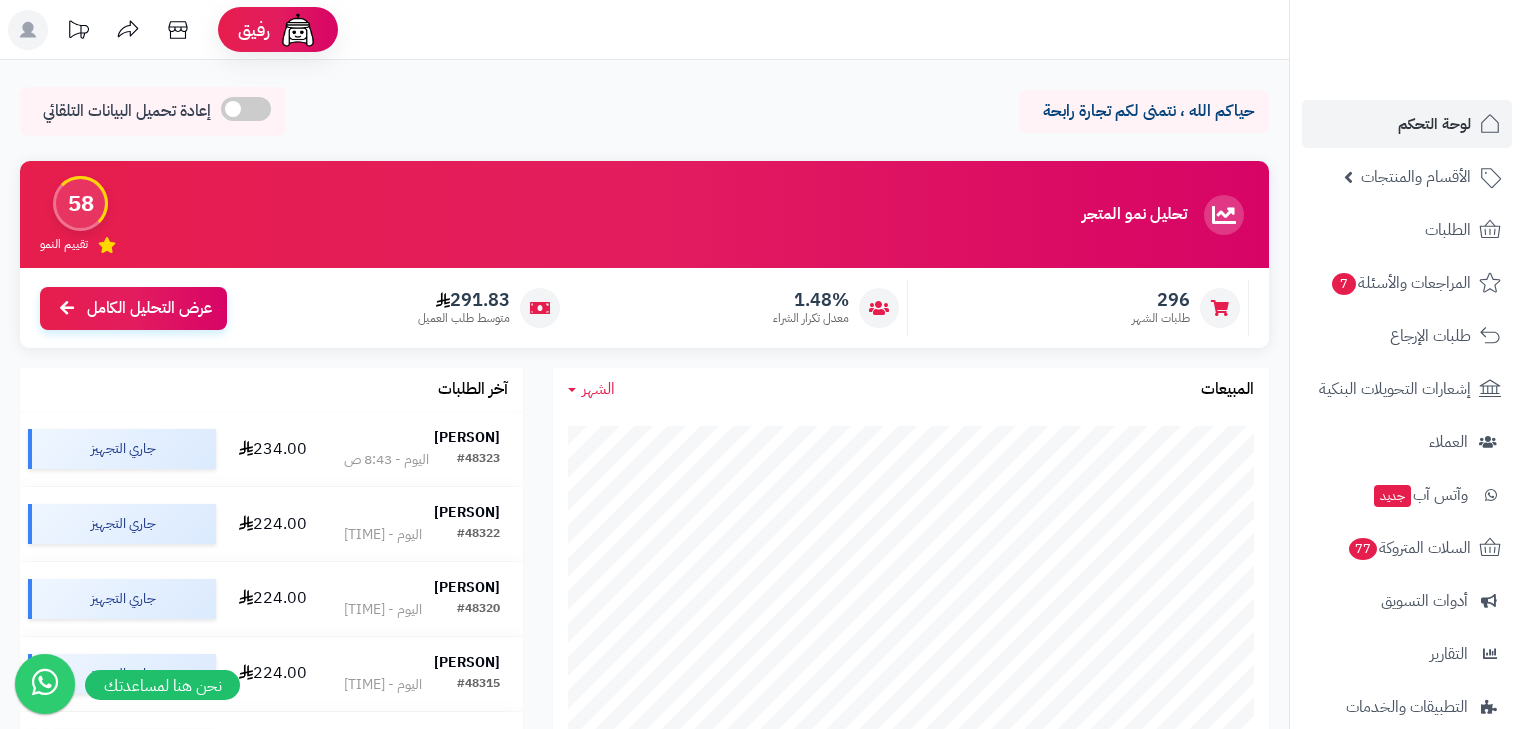 scroll, scrollTop: 0, scrollLeft: 0, axis: both 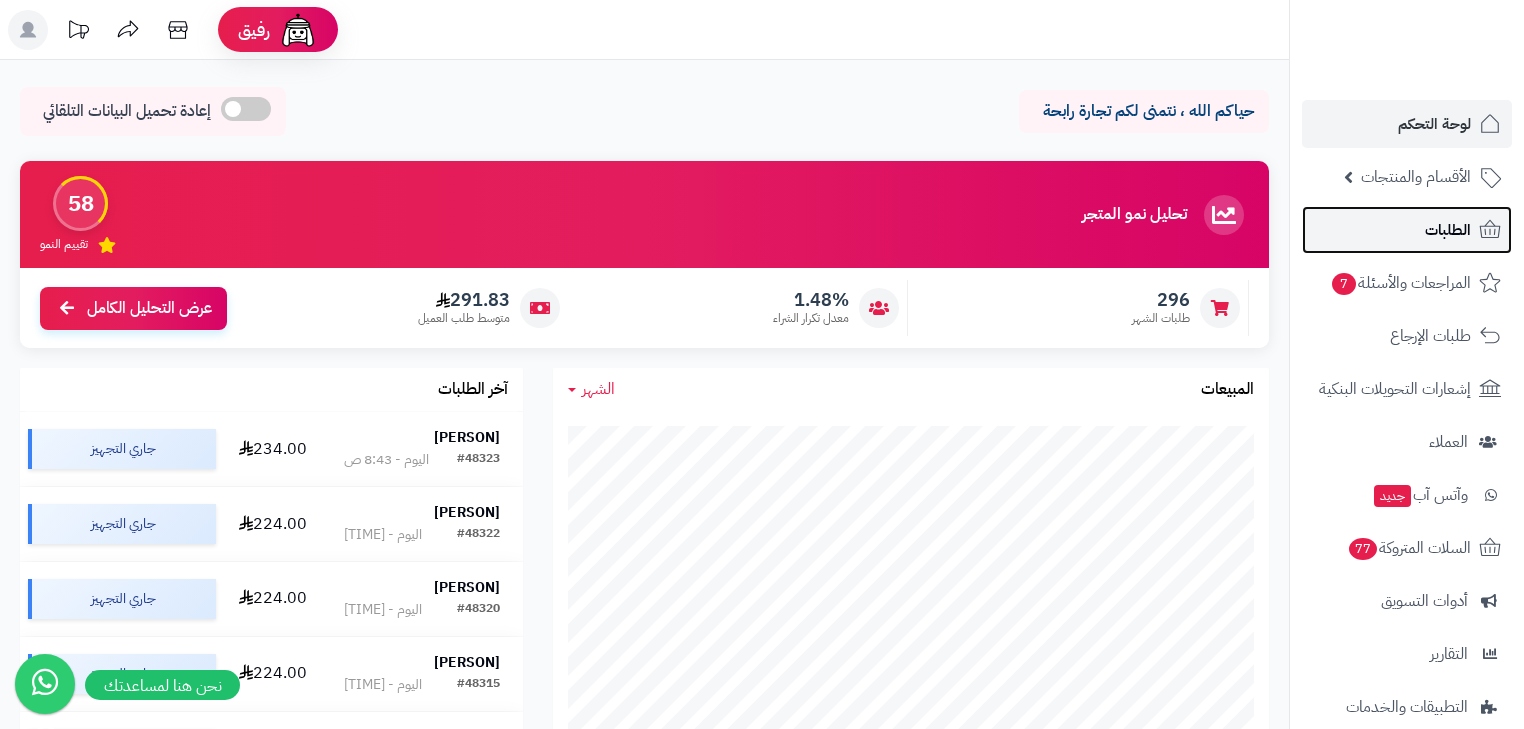 click on "الطلبات" at bounding box center (1448, 230) 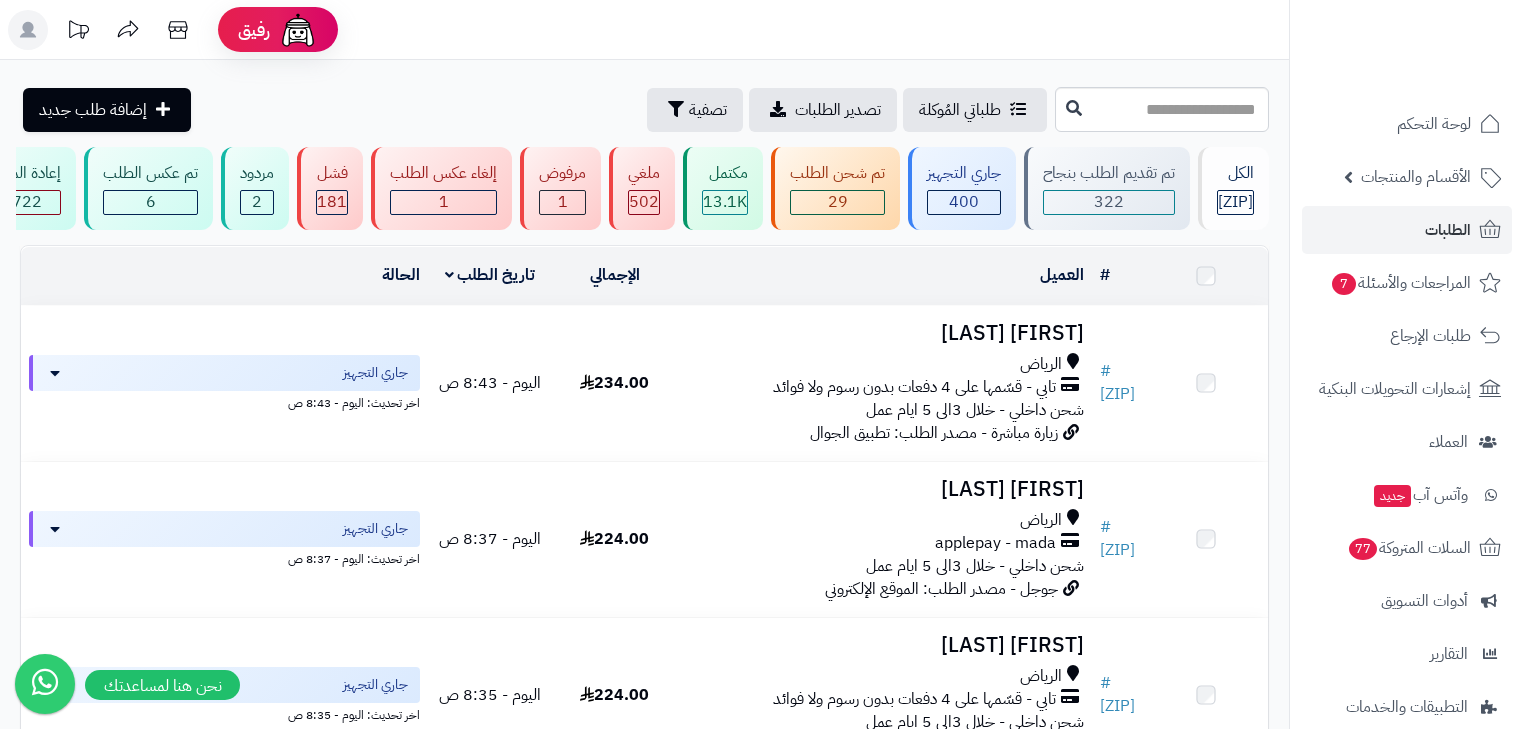 scroll, scrollTop: 0, scrollLeft: 0, axis: both 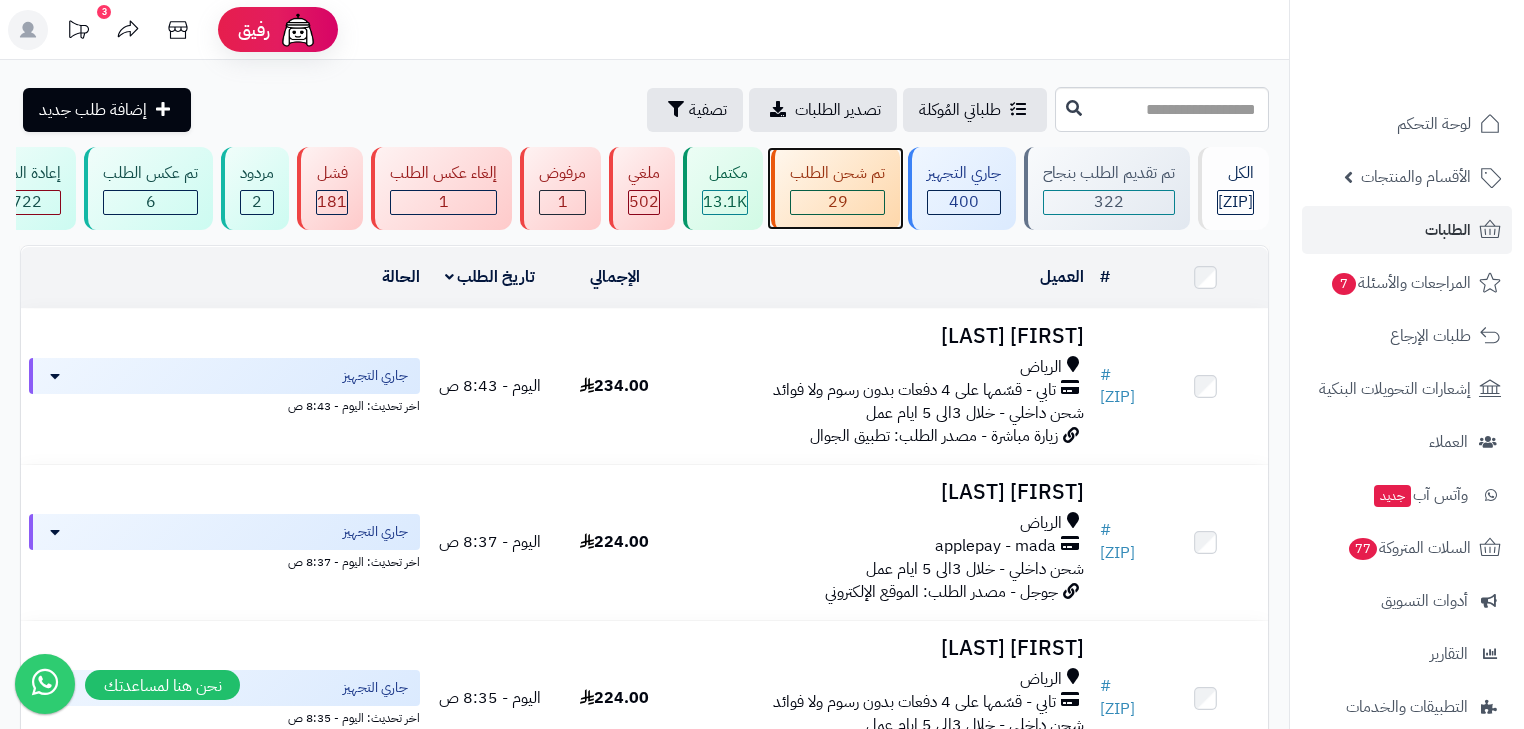 click on "29" at bounding box center (838, 202) 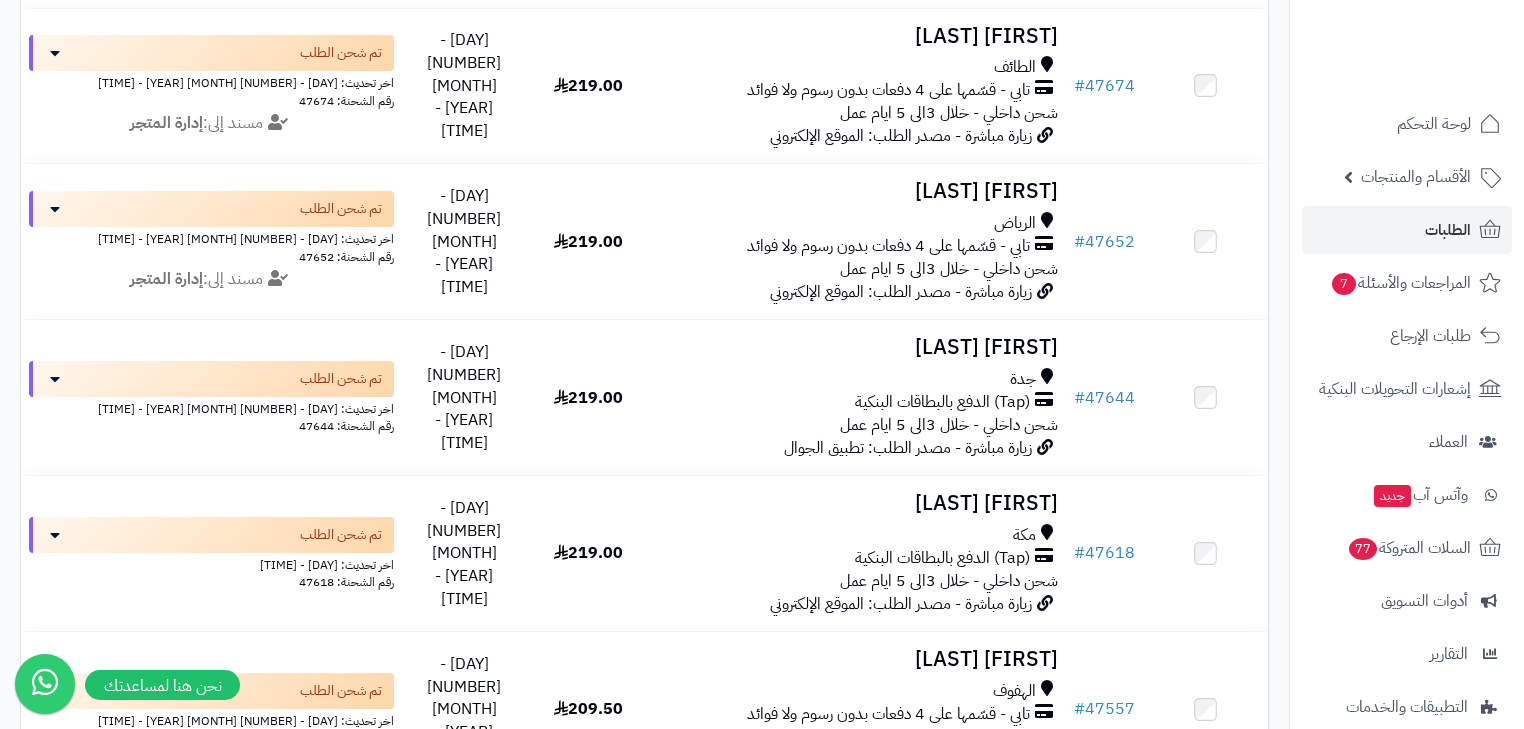 scroll, scrollTop: 3004, scrollLeft: 0, axis: vertical 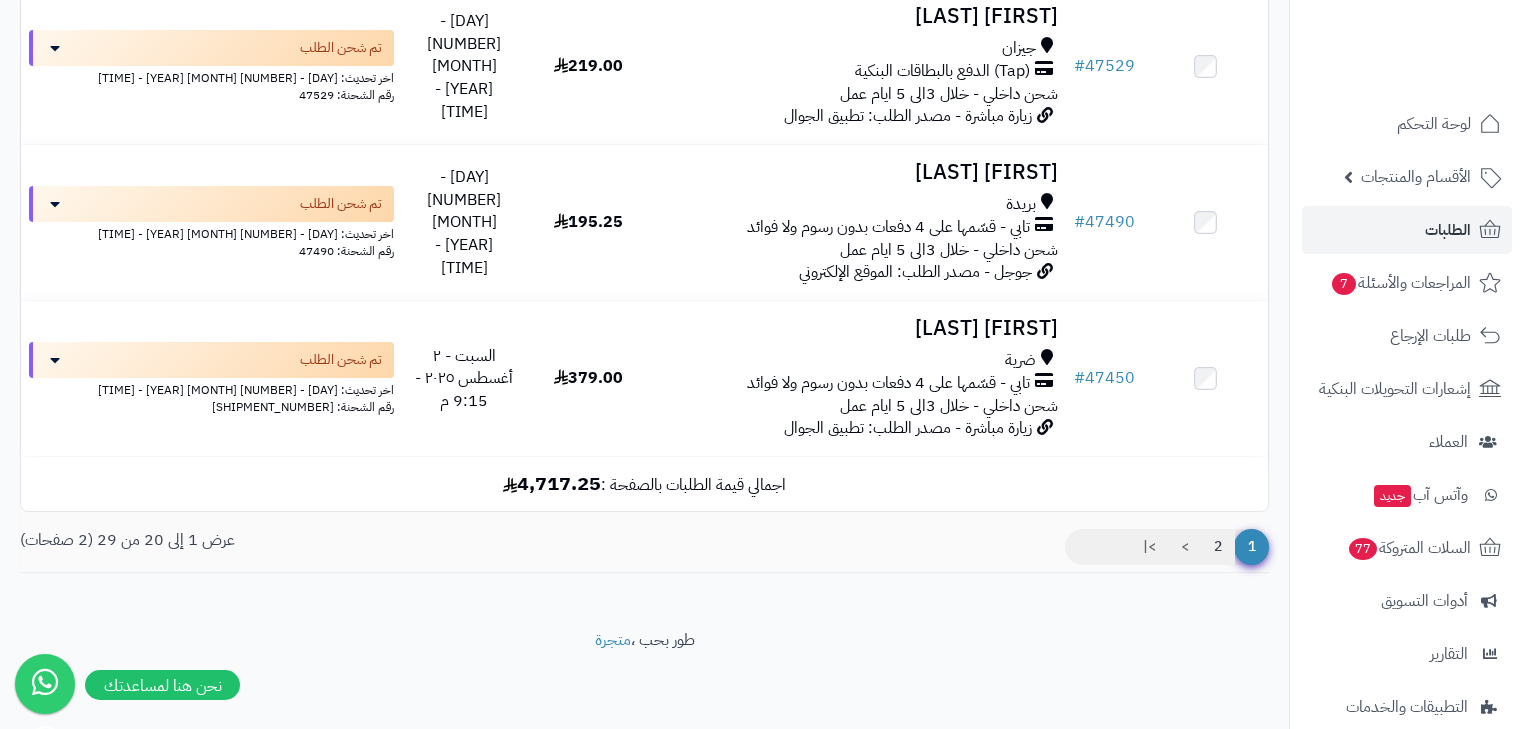 click on "2" at bounding box center [1218, 547] 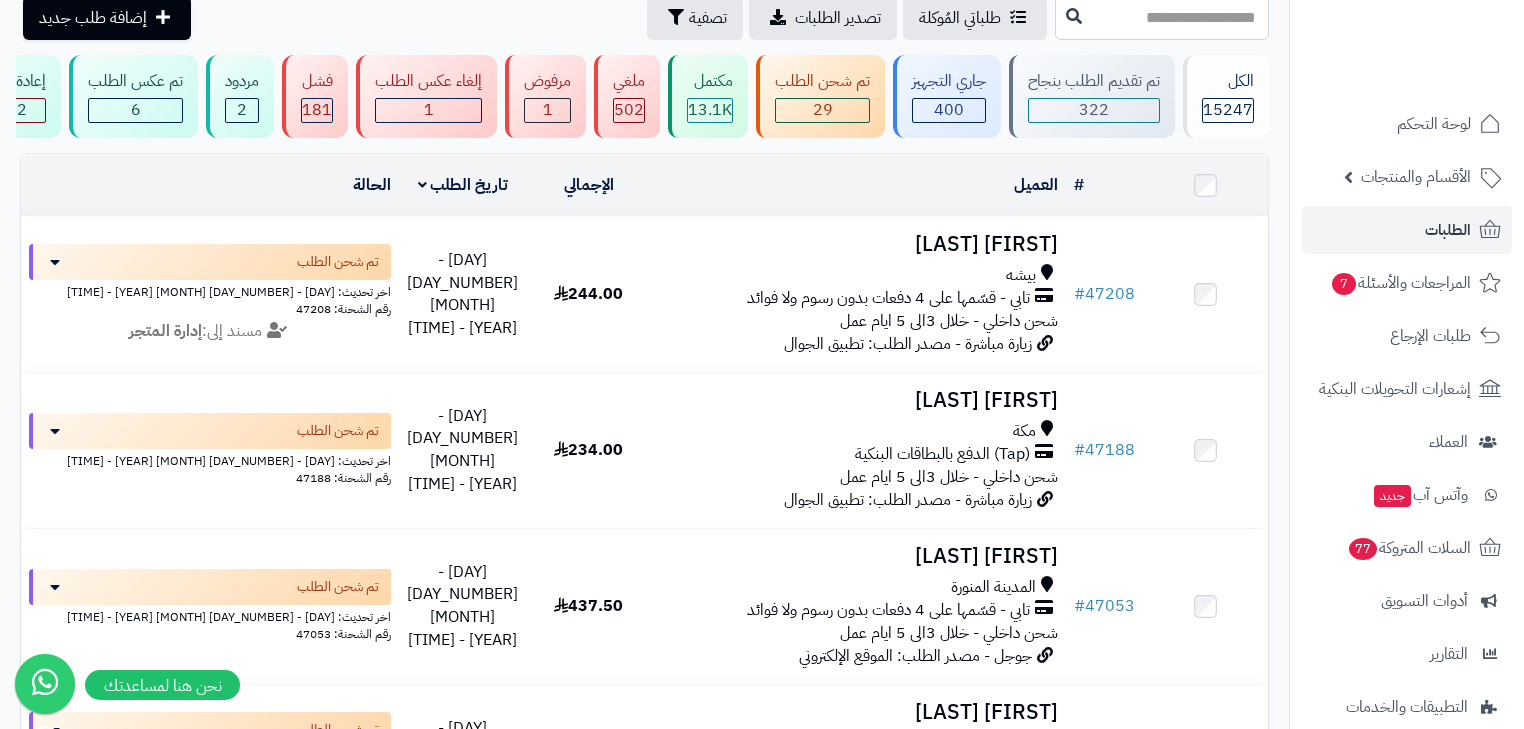 scroll, scrollTop: 0, scrollLeft: 0, axis: both 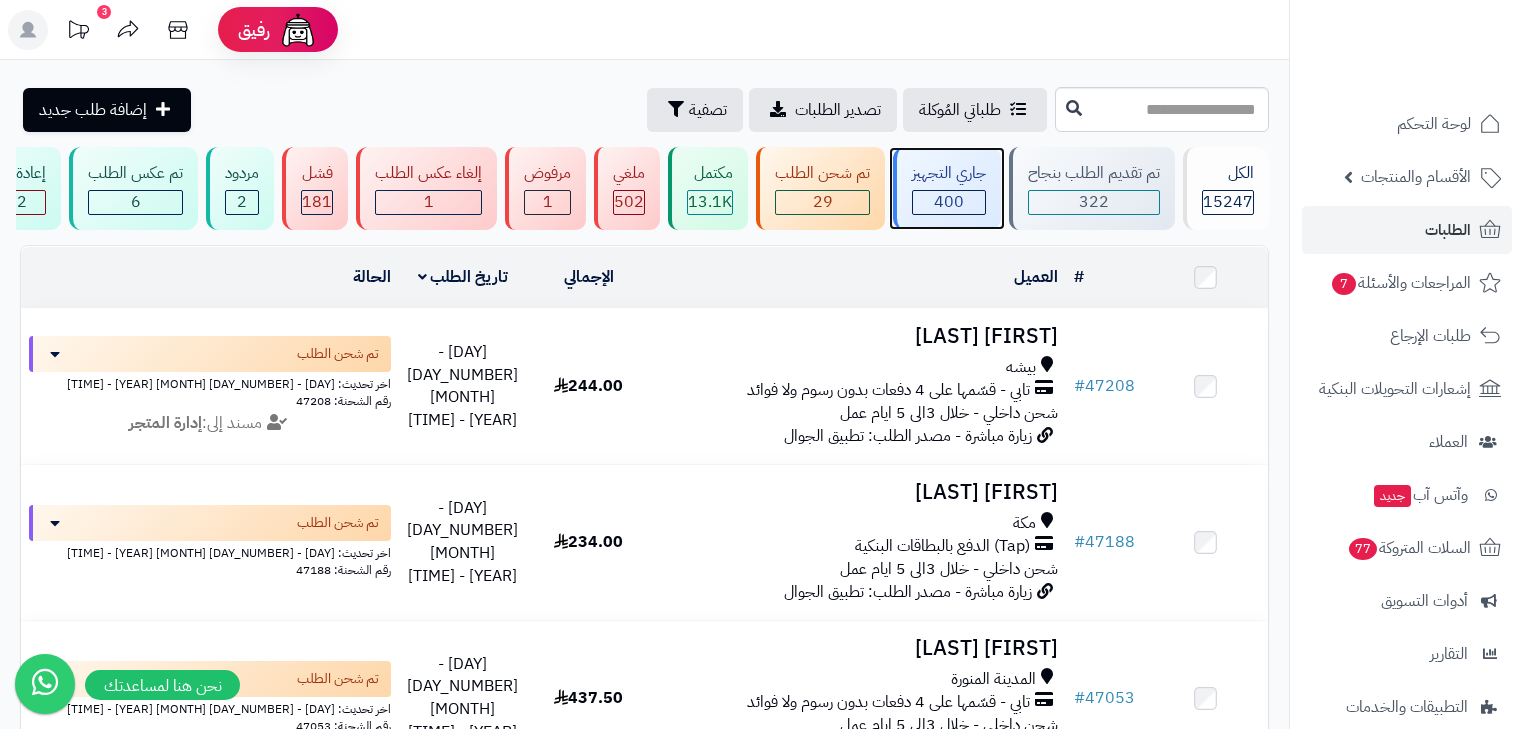 click on "400" at bounding box center (949, 202) 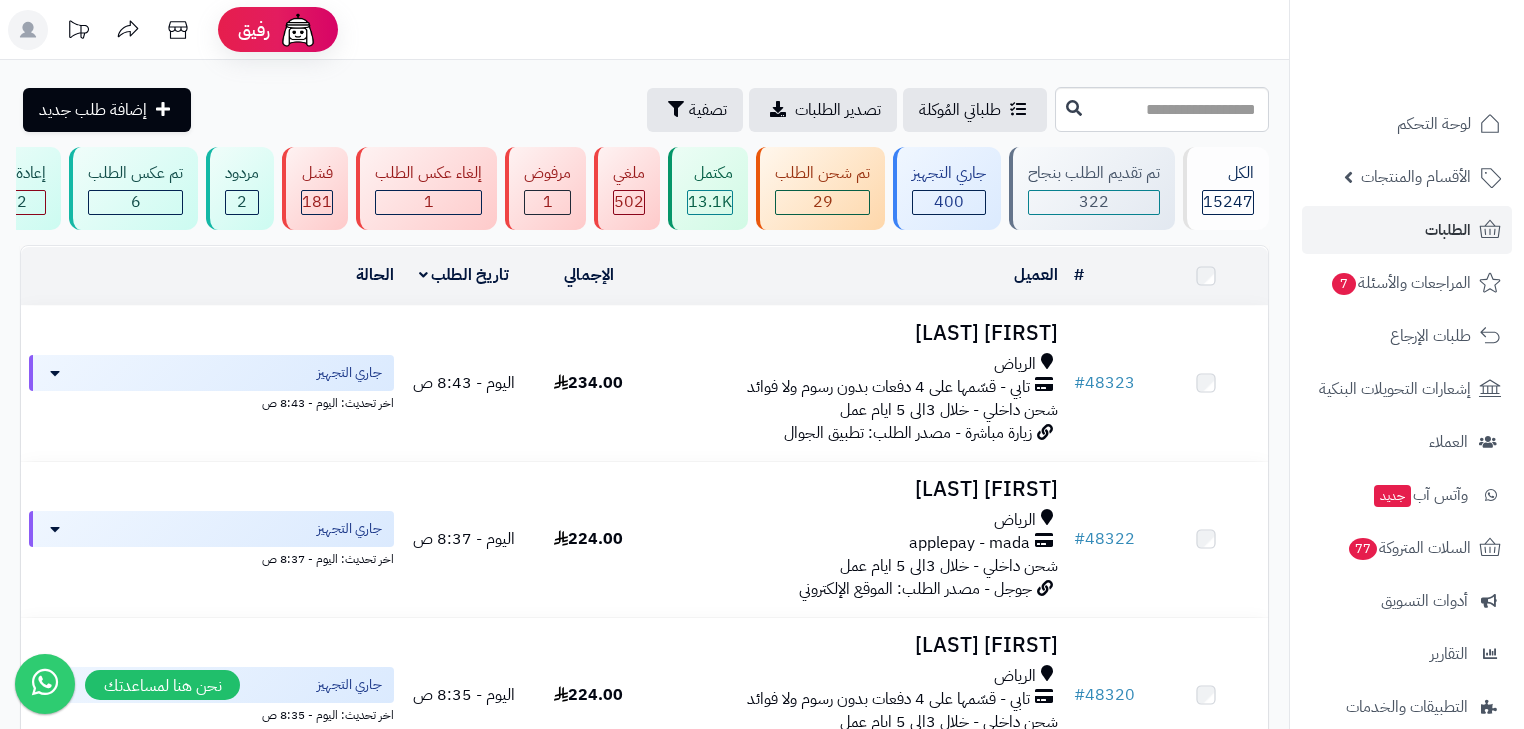 scroll, scrollTop: 0, scrollLeft: 0, axis: both 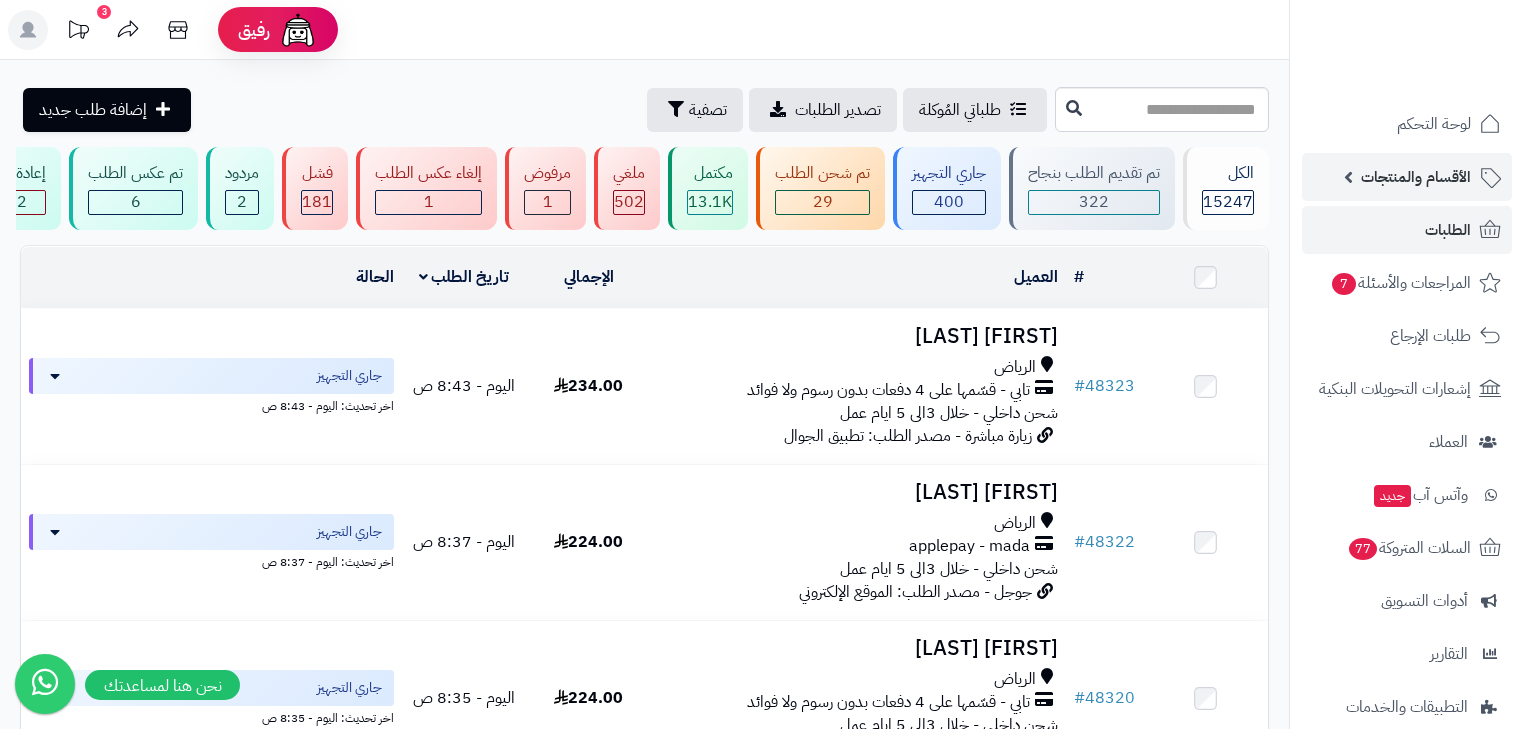 click on "الأقسام والمنتجات" at bounding box center (1416, 177) 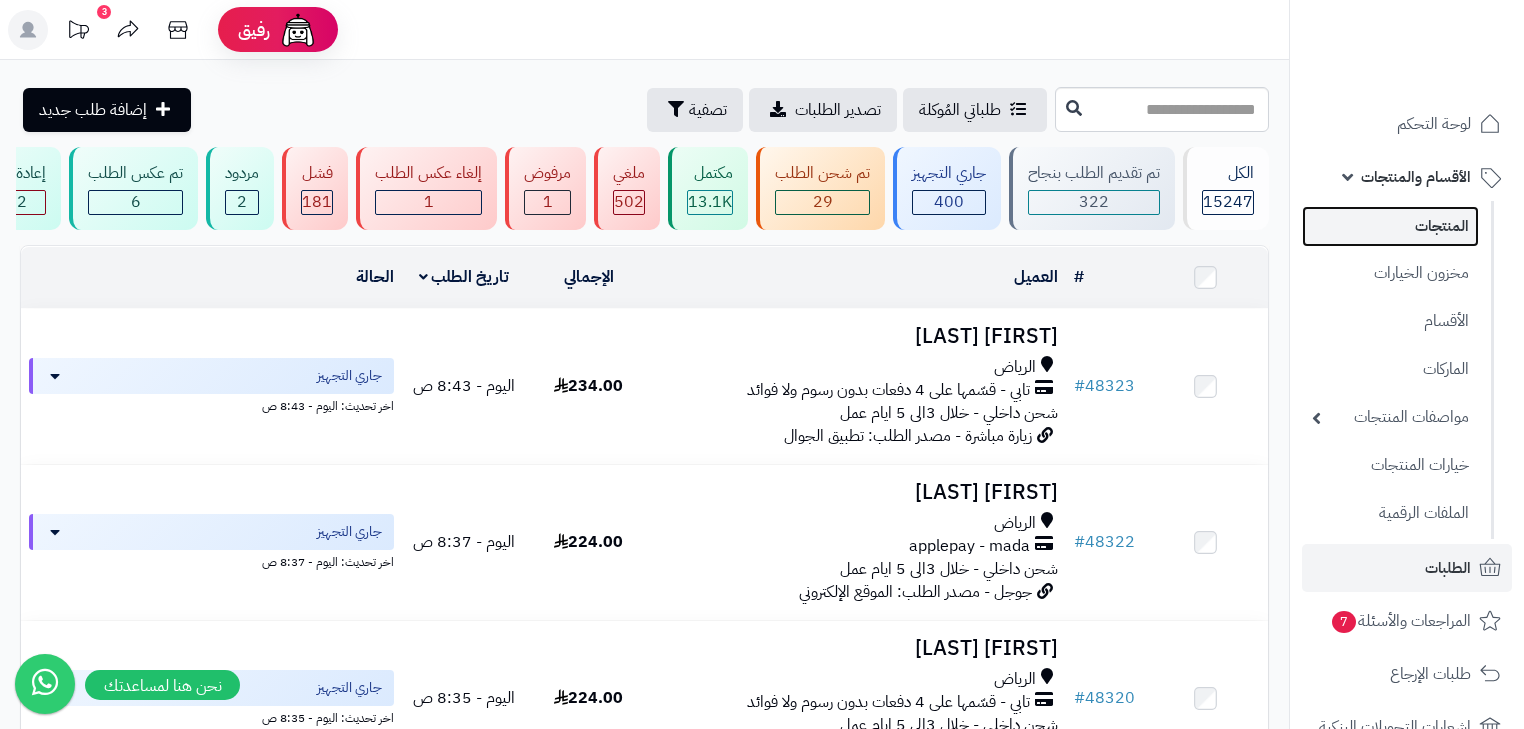 click on "المنتجات" at bounding box center (1390, 226) 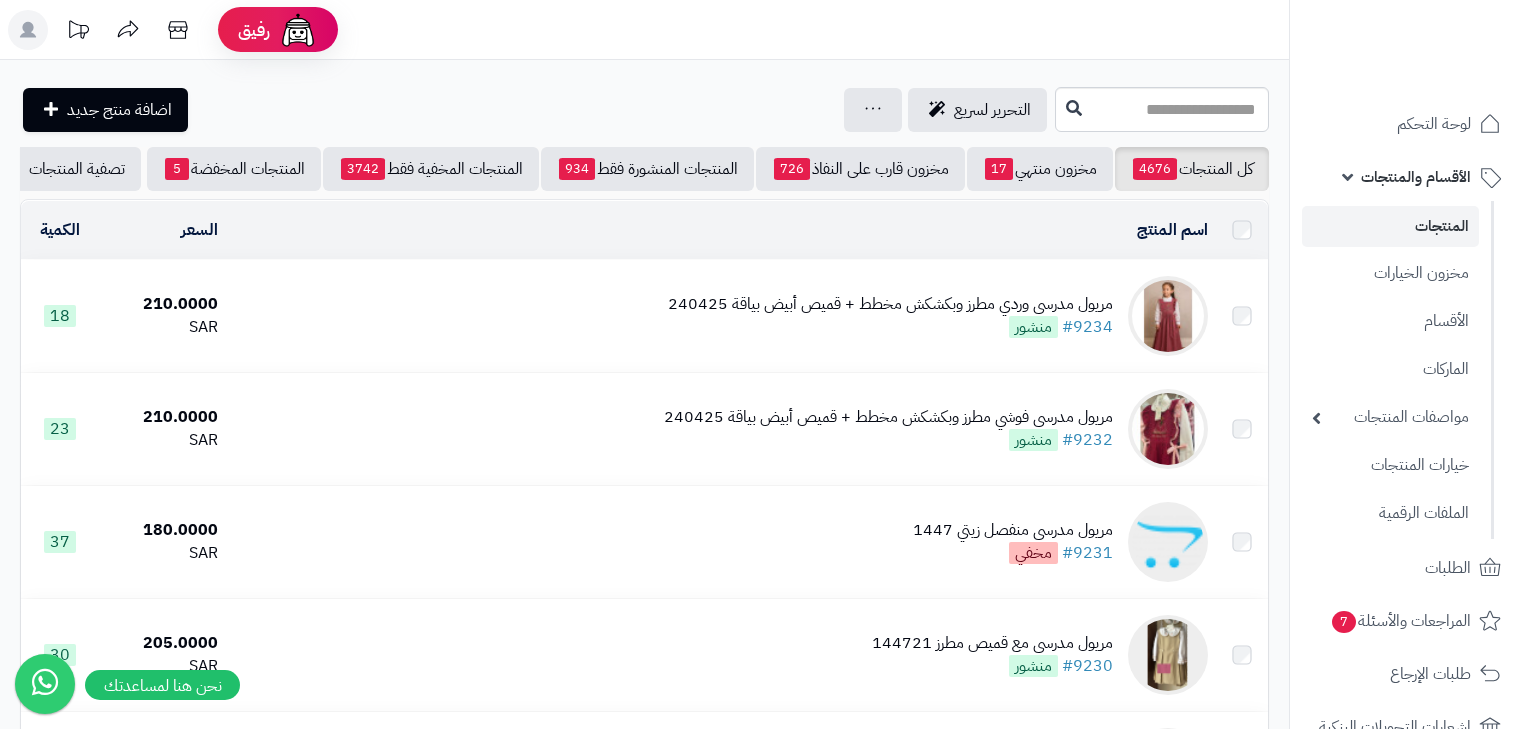 scroll, scrollTop: 0, scrollLeft: 0, axis: both 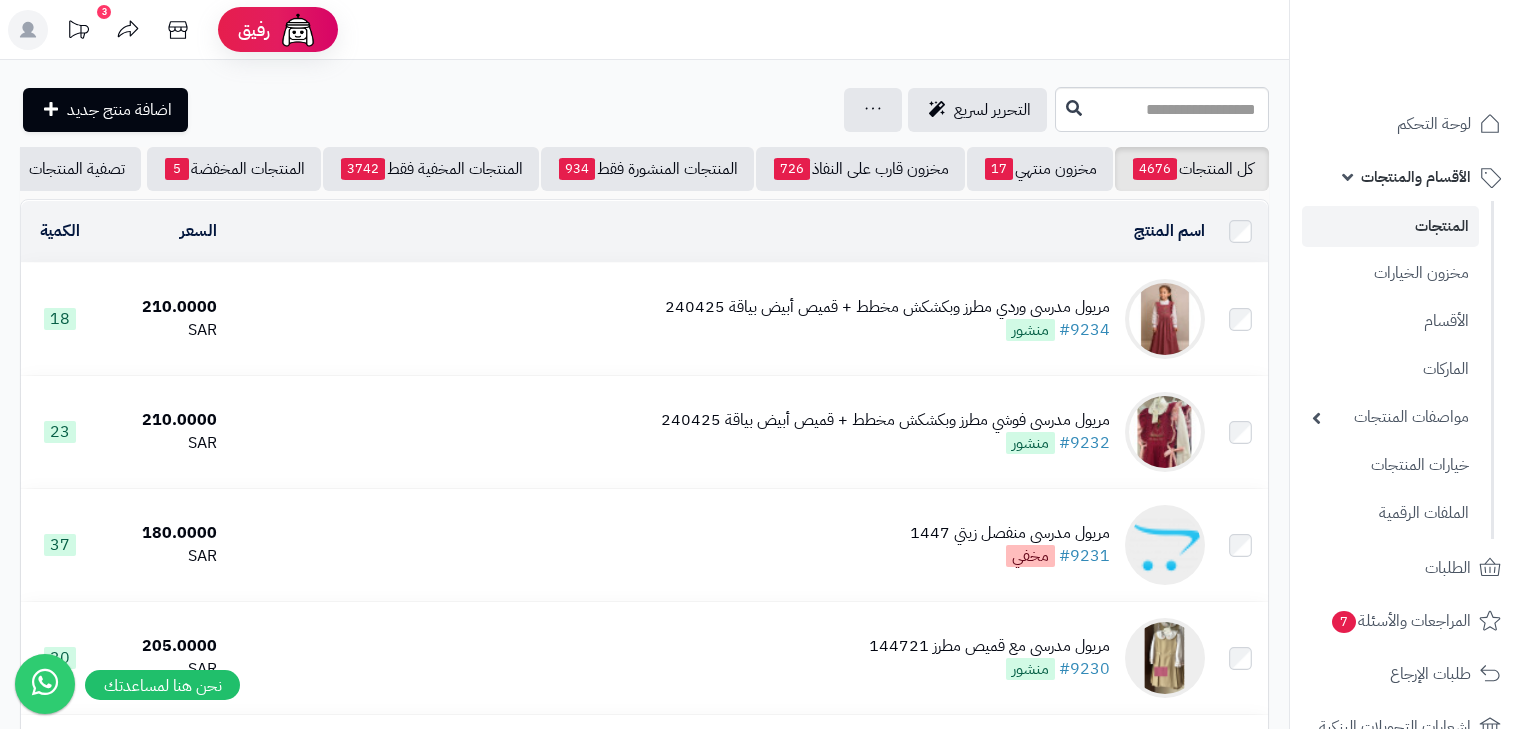 click on "الأقسام والمنتجات" at bounding box center [1416, 177] 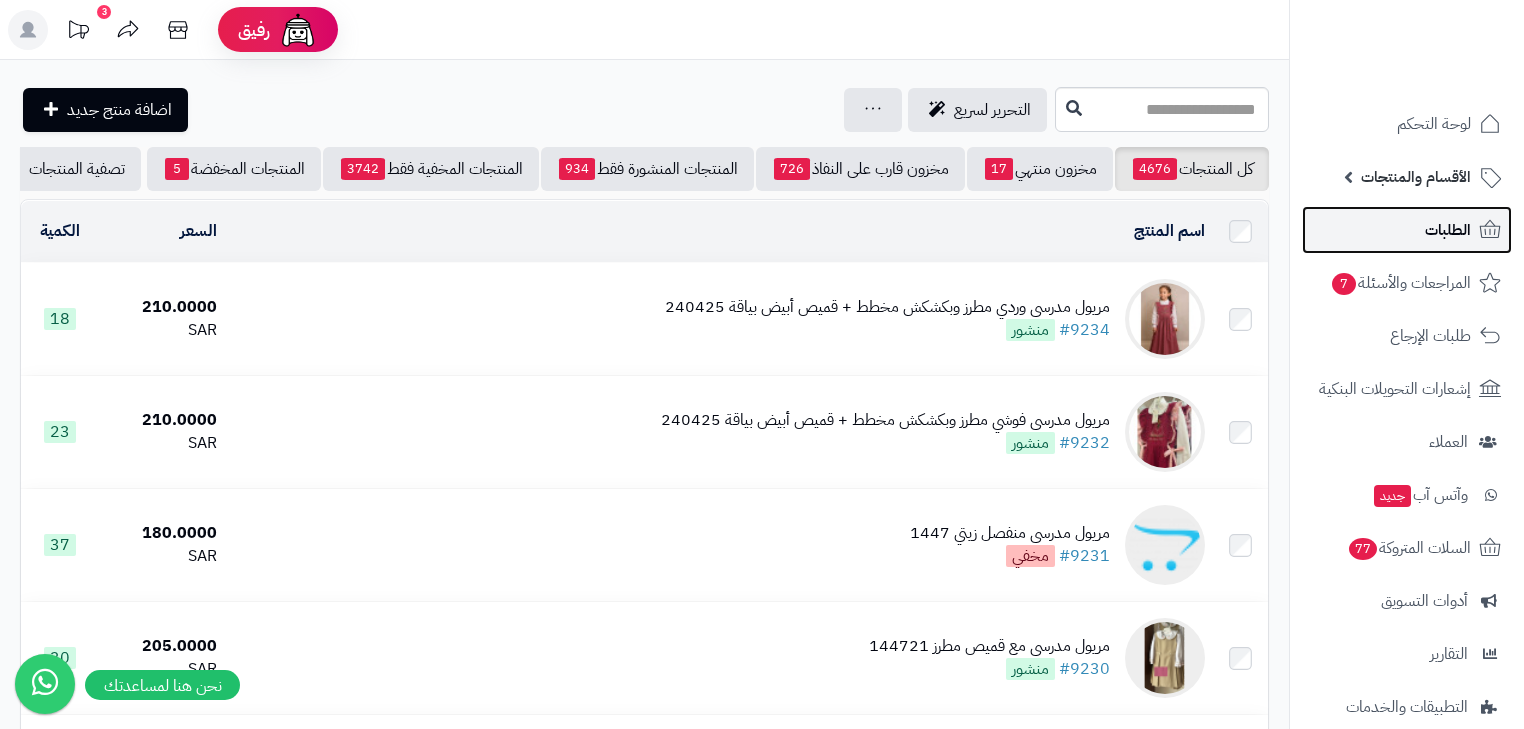 click on "الطلبات" at bounding box center (1407, 230) 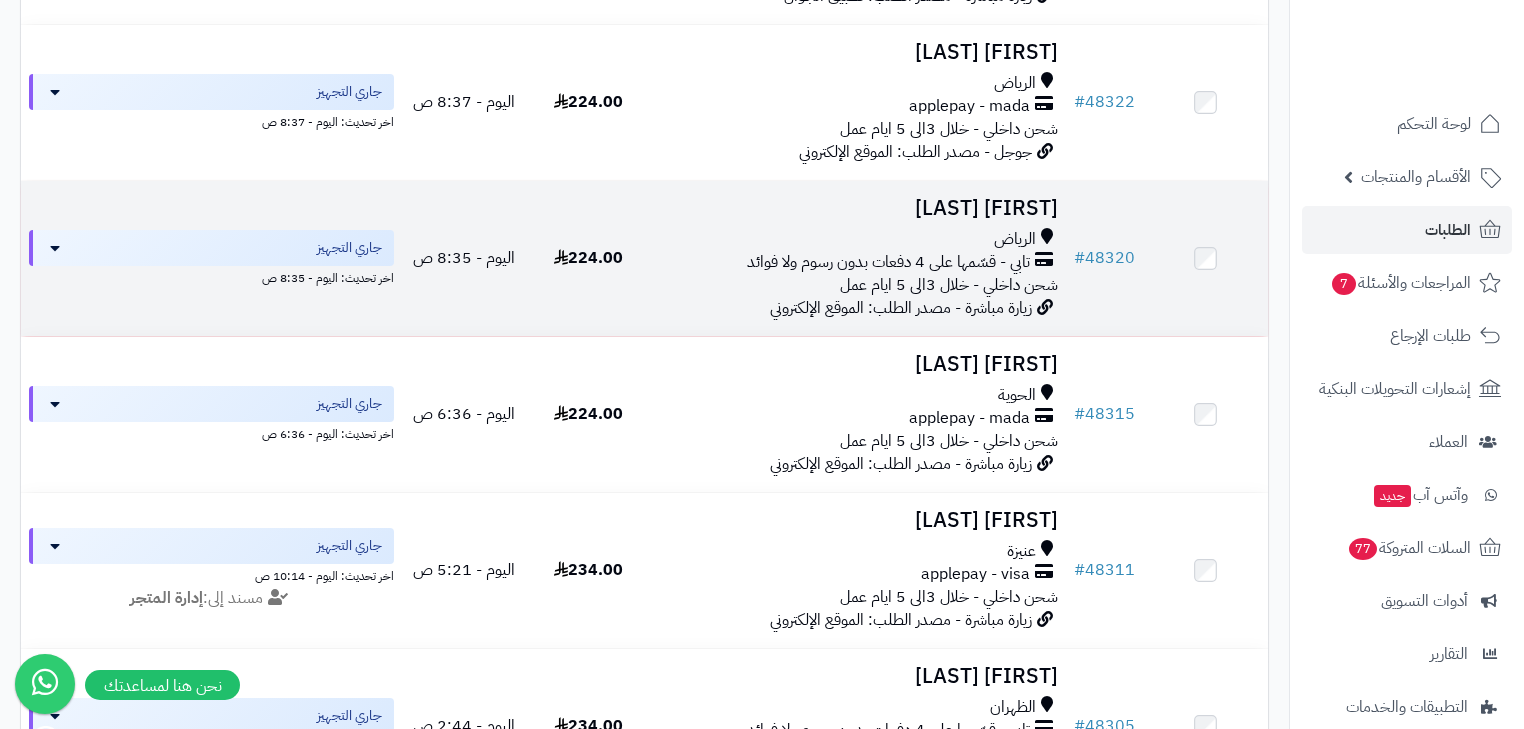 scroll, scrollTop: 480, scrollLeft: 0, axis: vertical 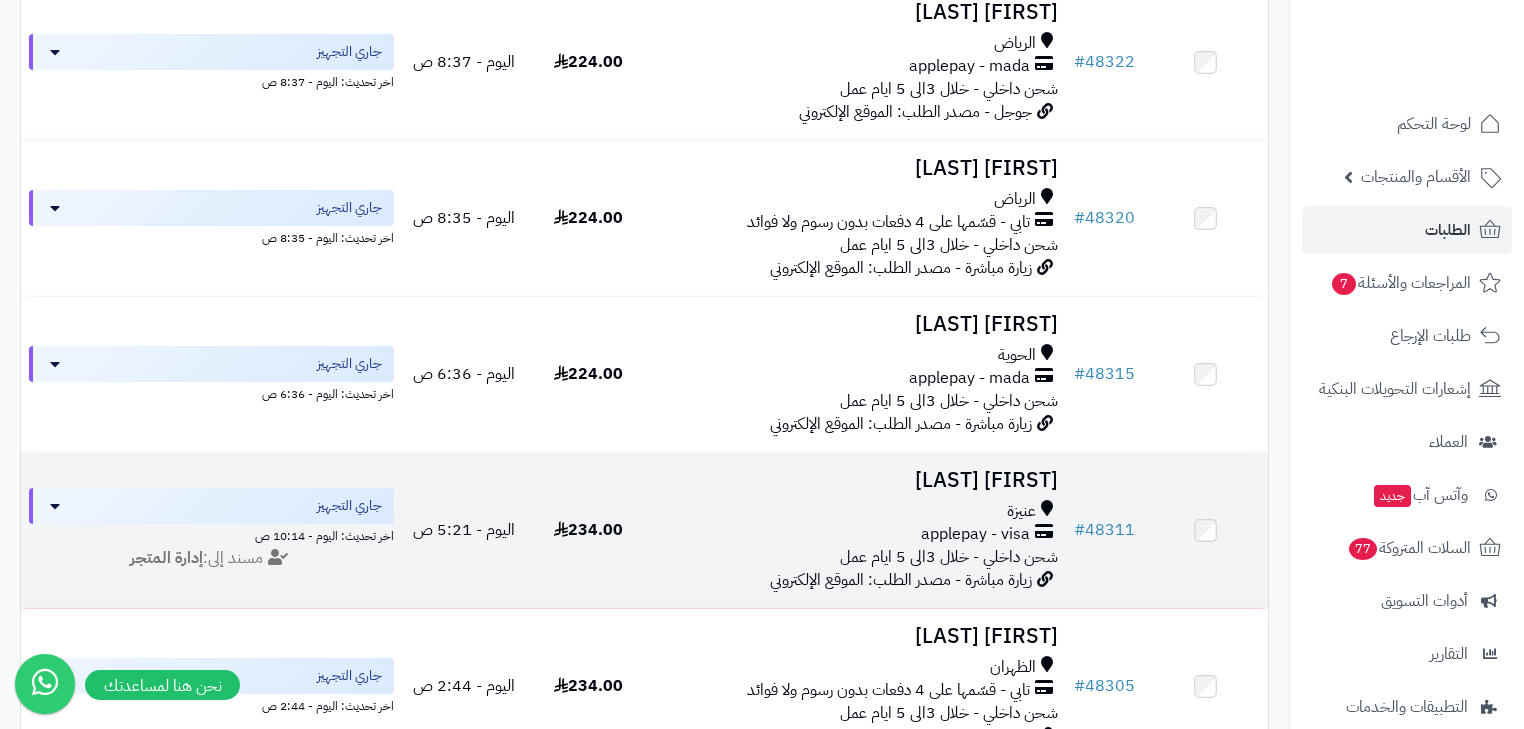 drag, startPoint x: 1535, startPoint y: 616, endPoint x: 676, endPoint y: 595, distance: 859.25665 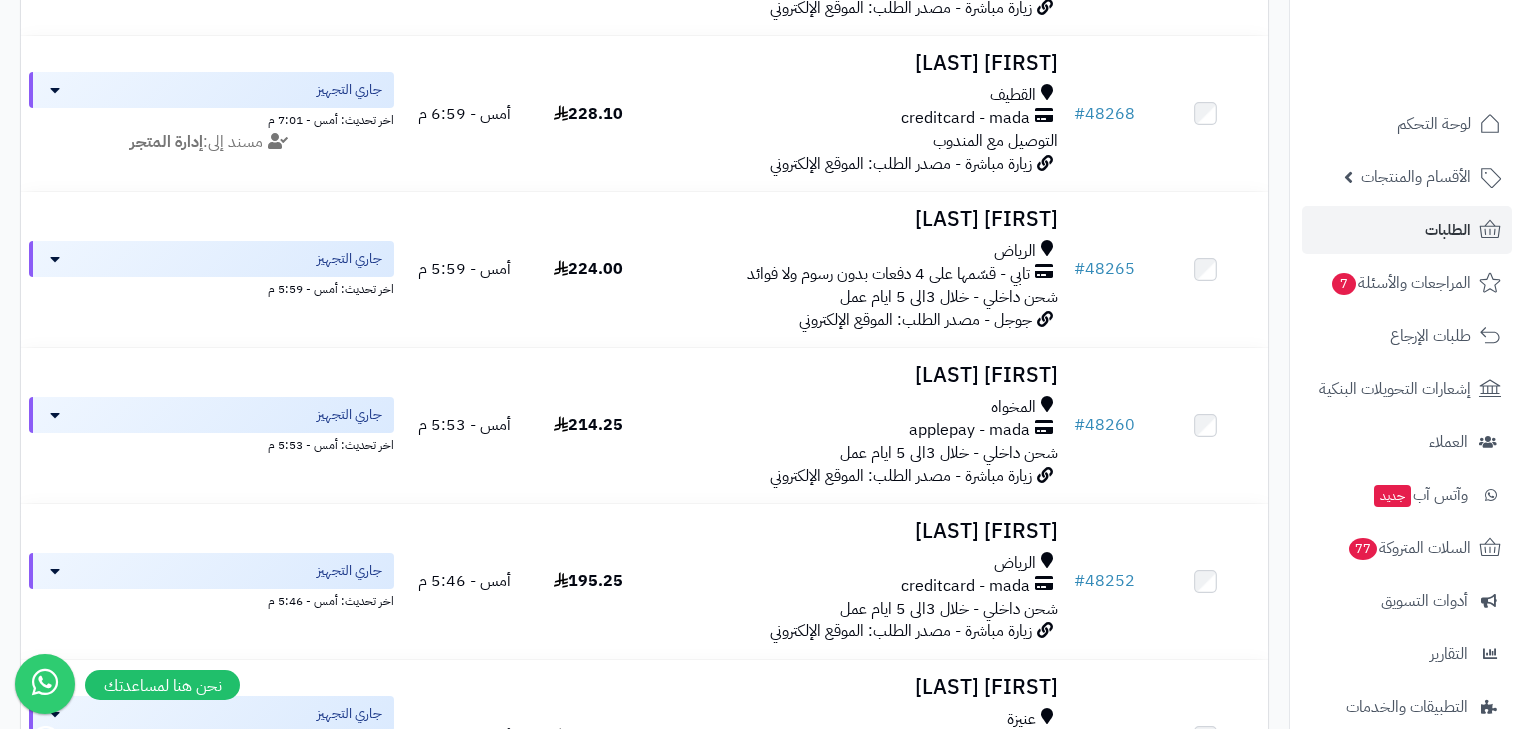 scroll, scrollTop: 2720, scrollLeft: 0, axis: vertical 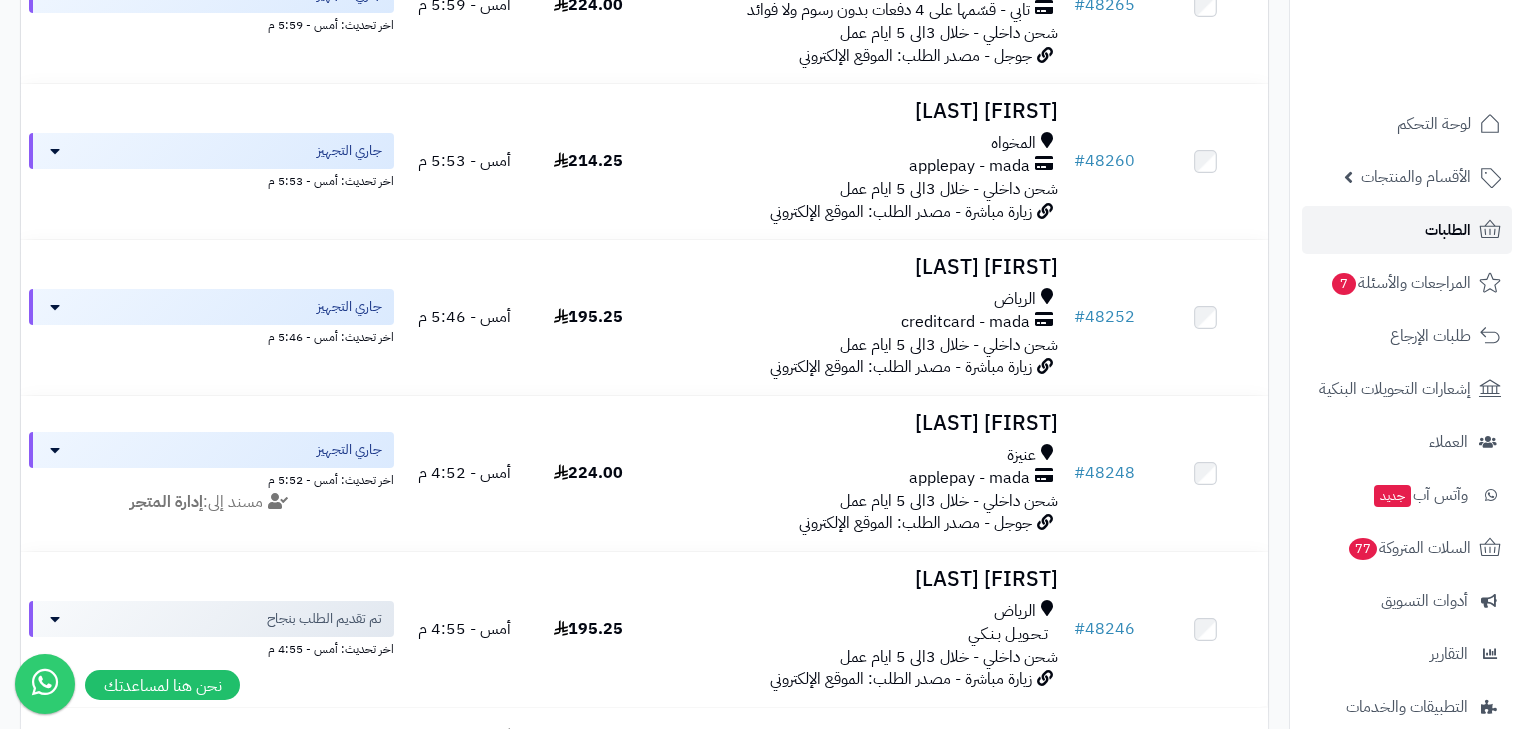 click on "الطلبات" at bounding box center [1407, 230] 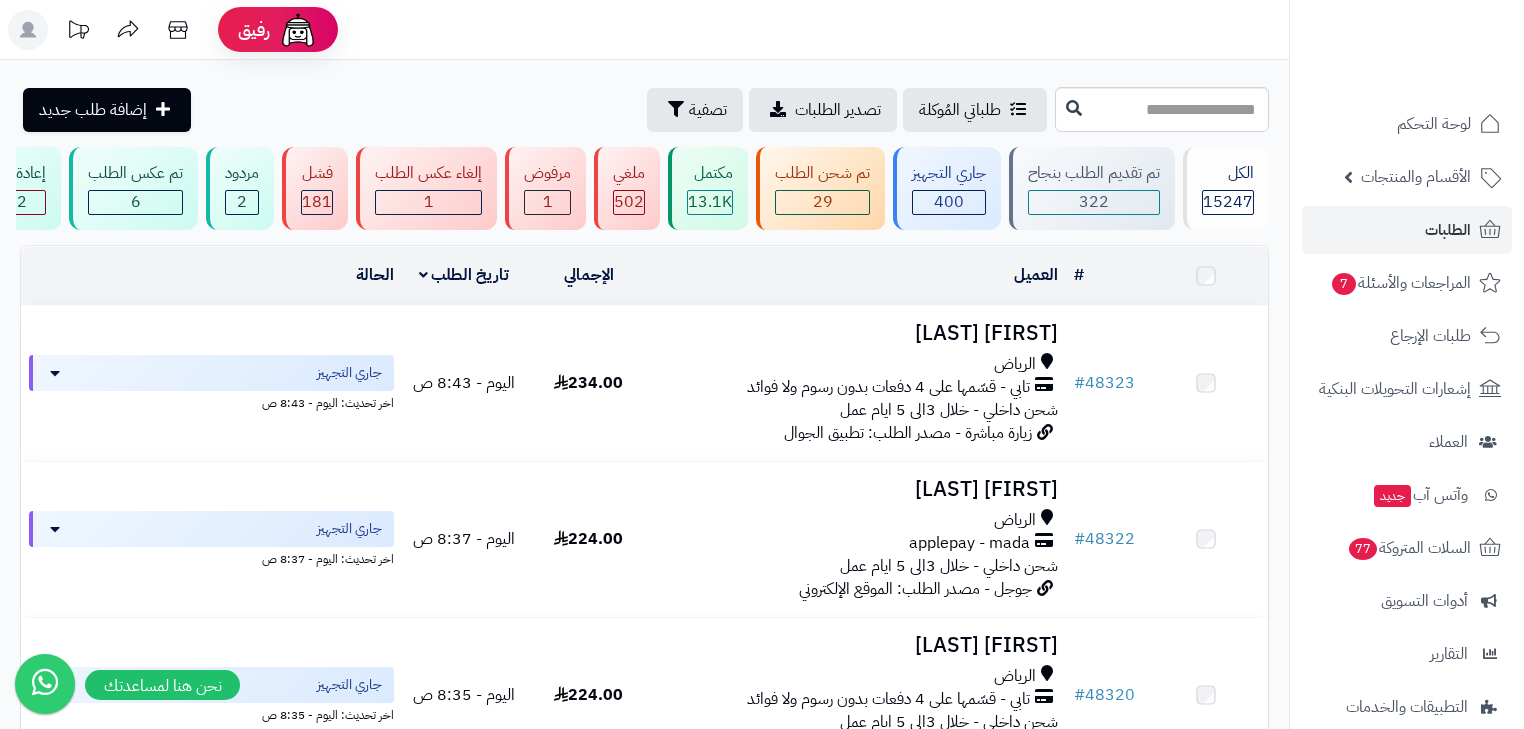 scroll, scrollTop: 0, scrollLeft: 0, axis: both 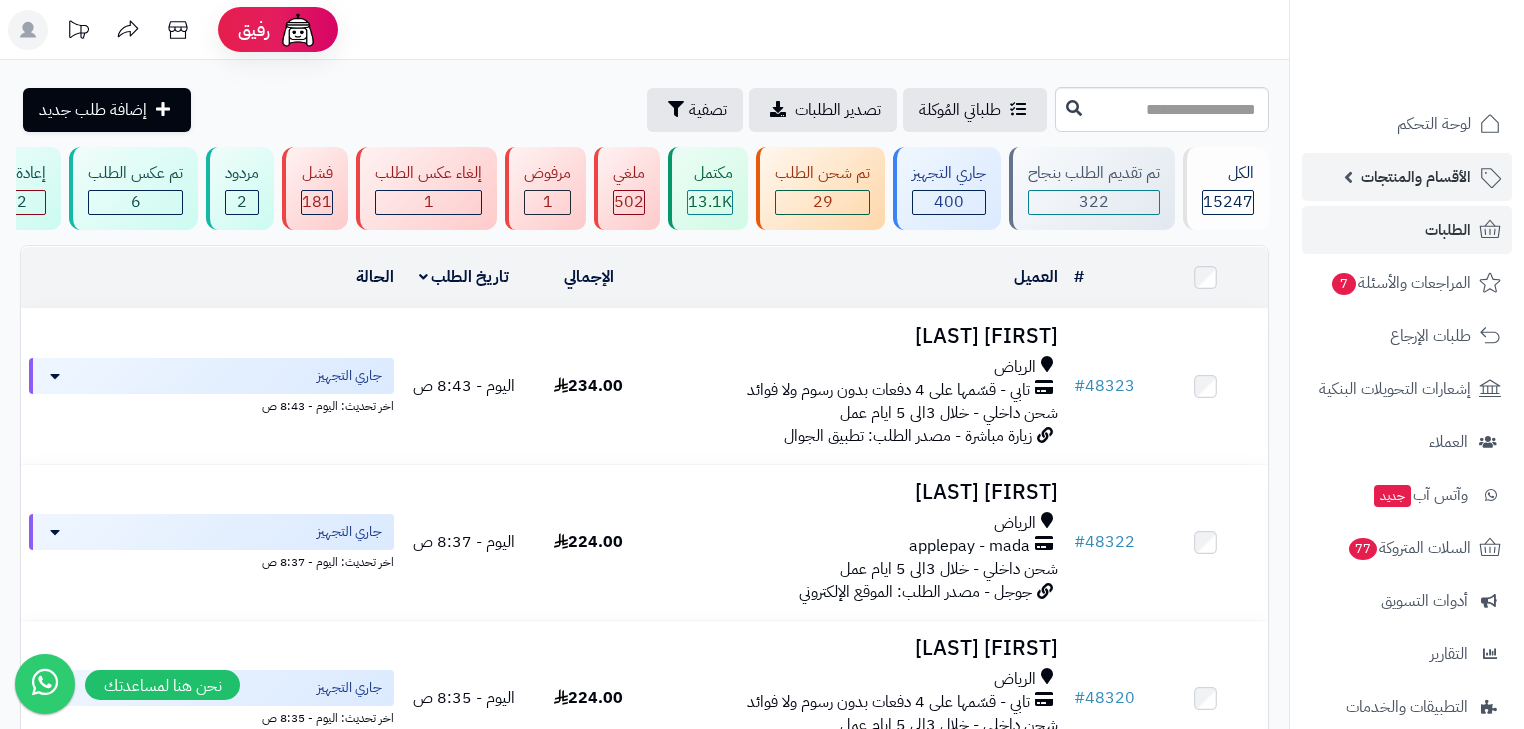click on "الأقسام والمنتجات" at bounding box center (1416, 177) 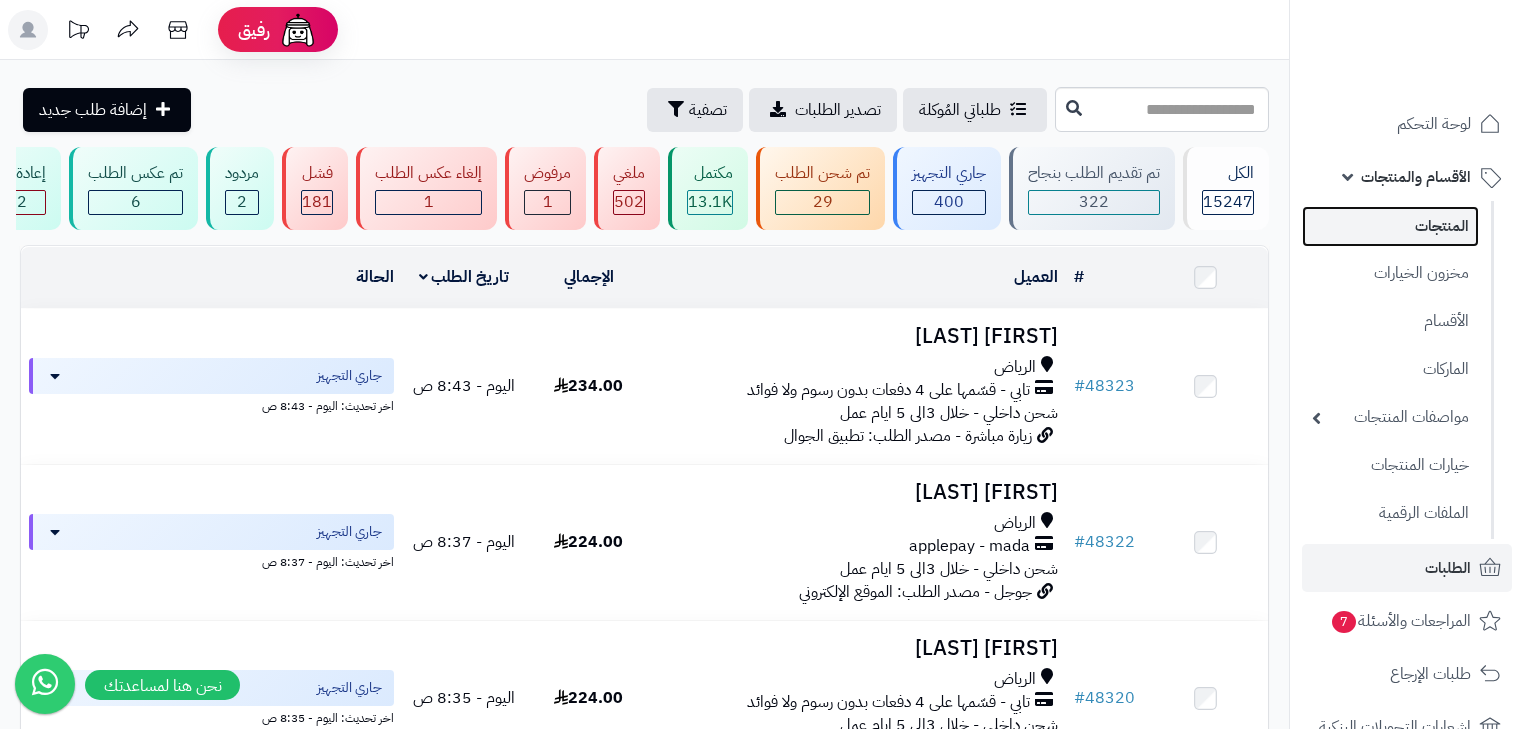 click on "المنتجات" at bounding box center [1390, 226] 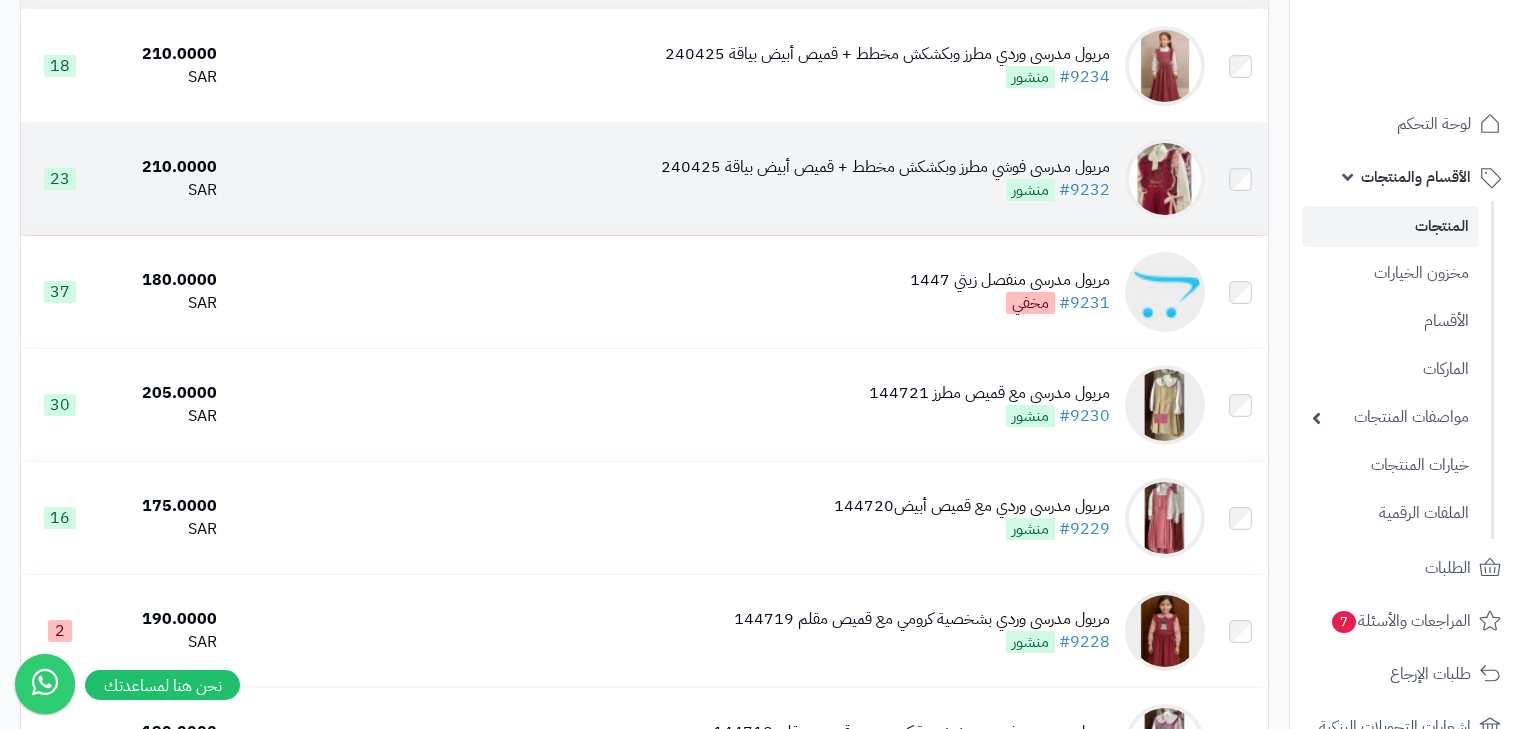 scroll, scrollTop: 240, scrollLeft: 0, axis: vertical 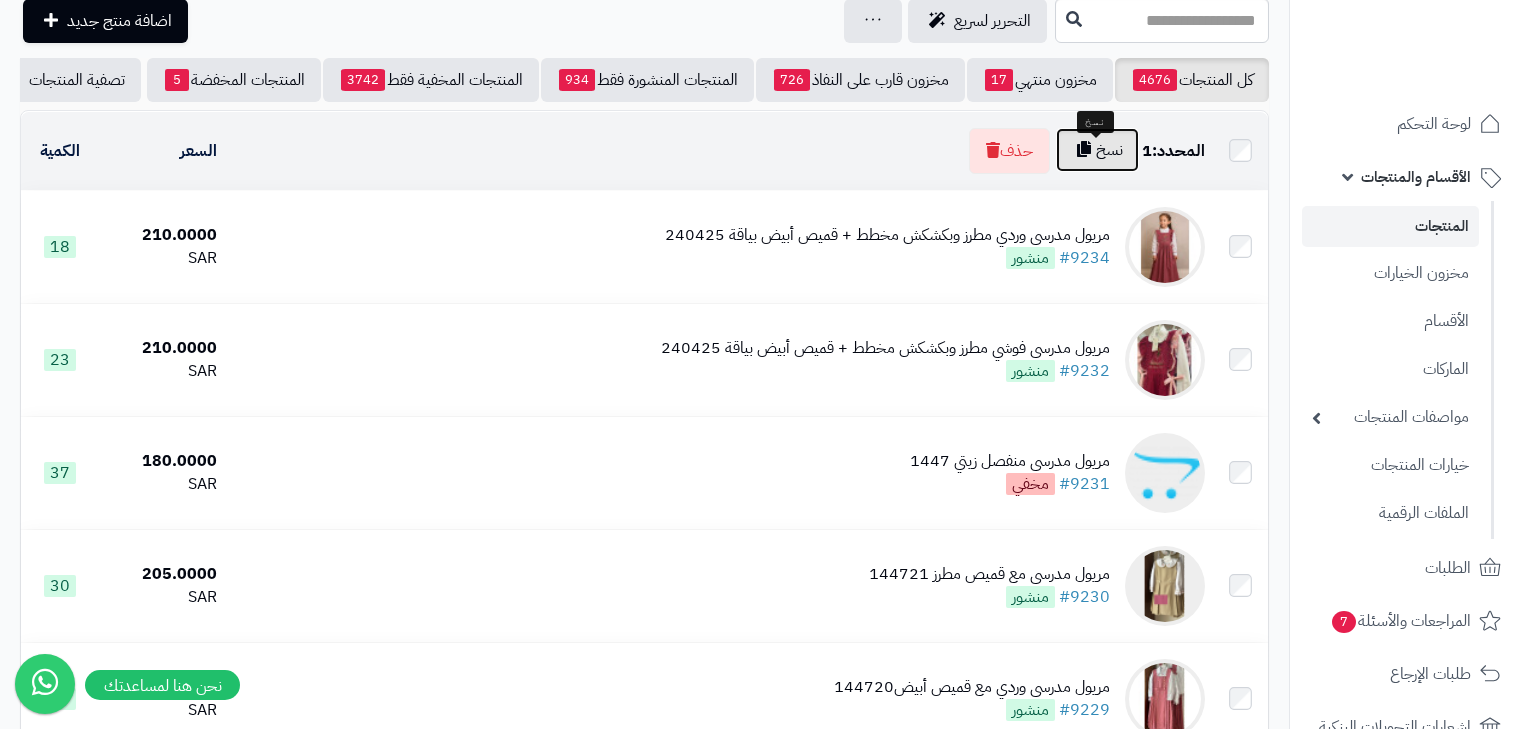 click on "نسخ" at bounding box center (1097, 150) 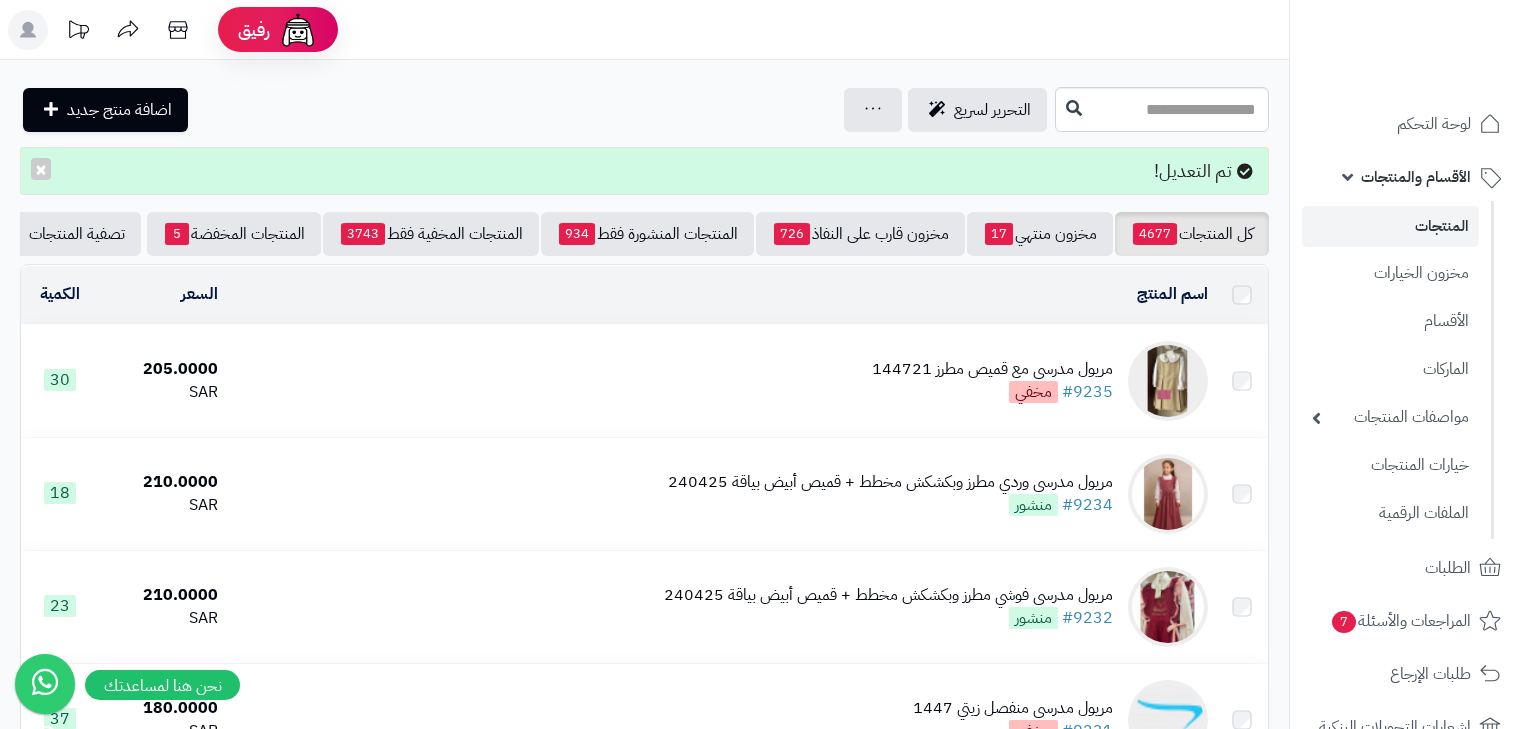 scroll, scrollTop: 0, scrollLeft: 0, axis: both 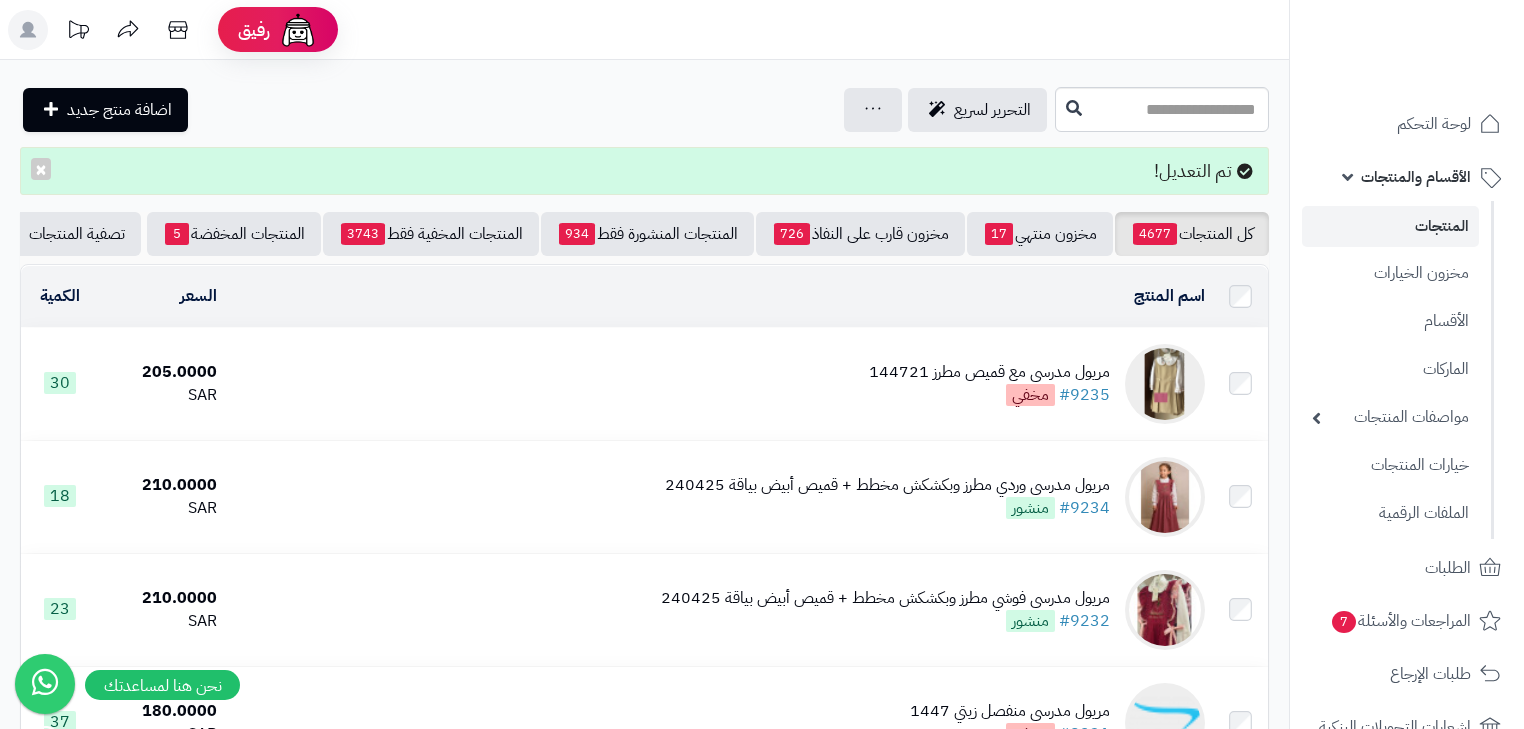 click on "مخفي" at bounding box center (1030, 395) 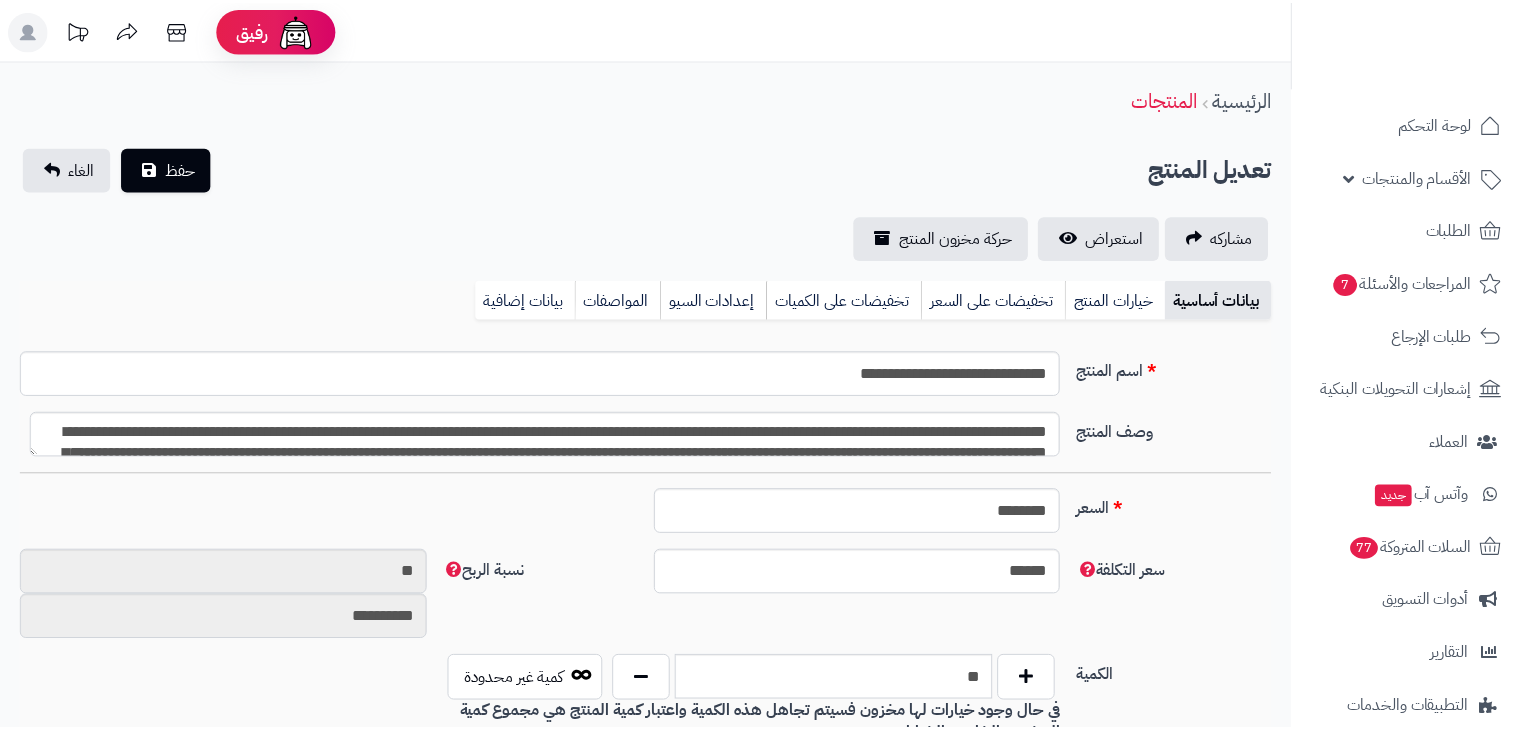 scroll, scrollTop: 0, scrollLeft: 0, axis: both 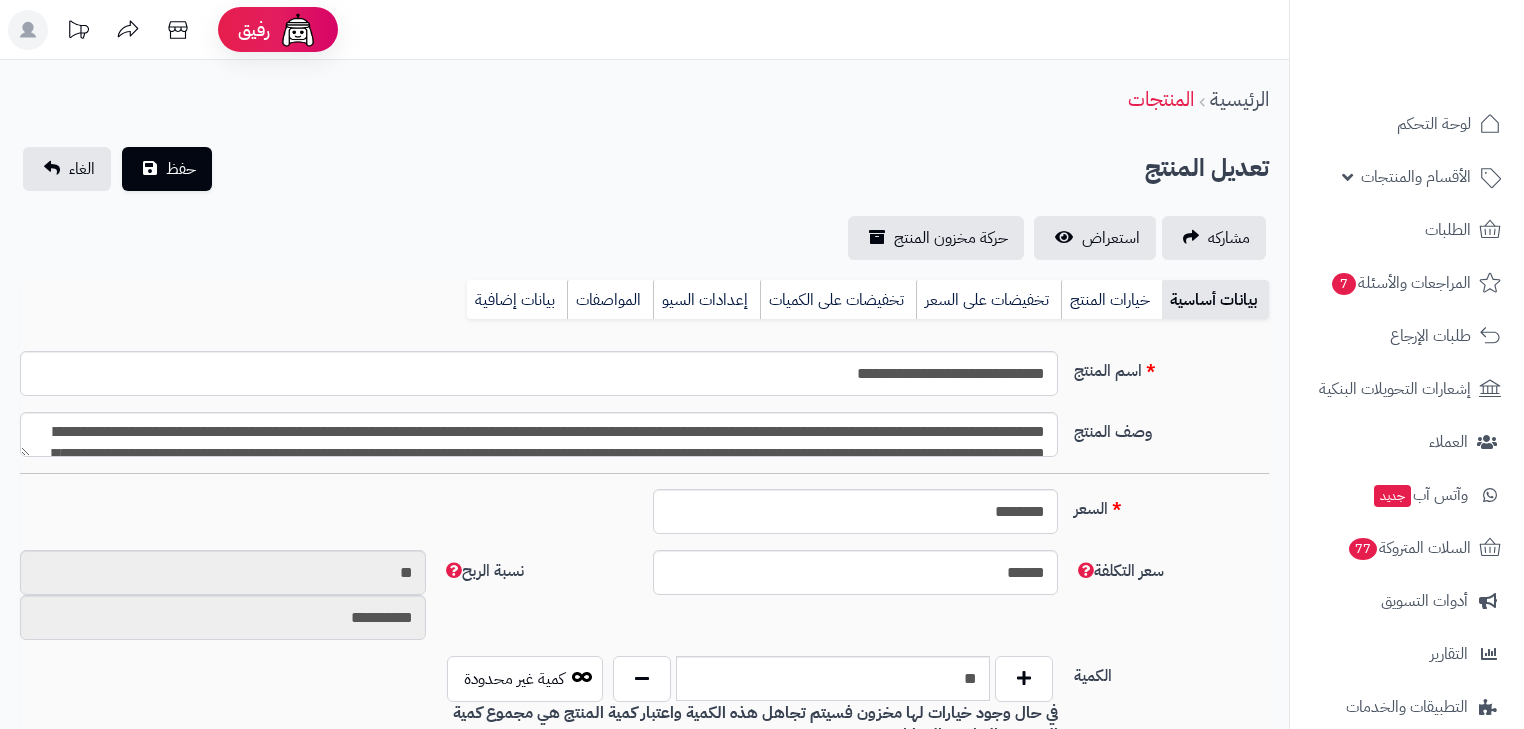 type on "******" 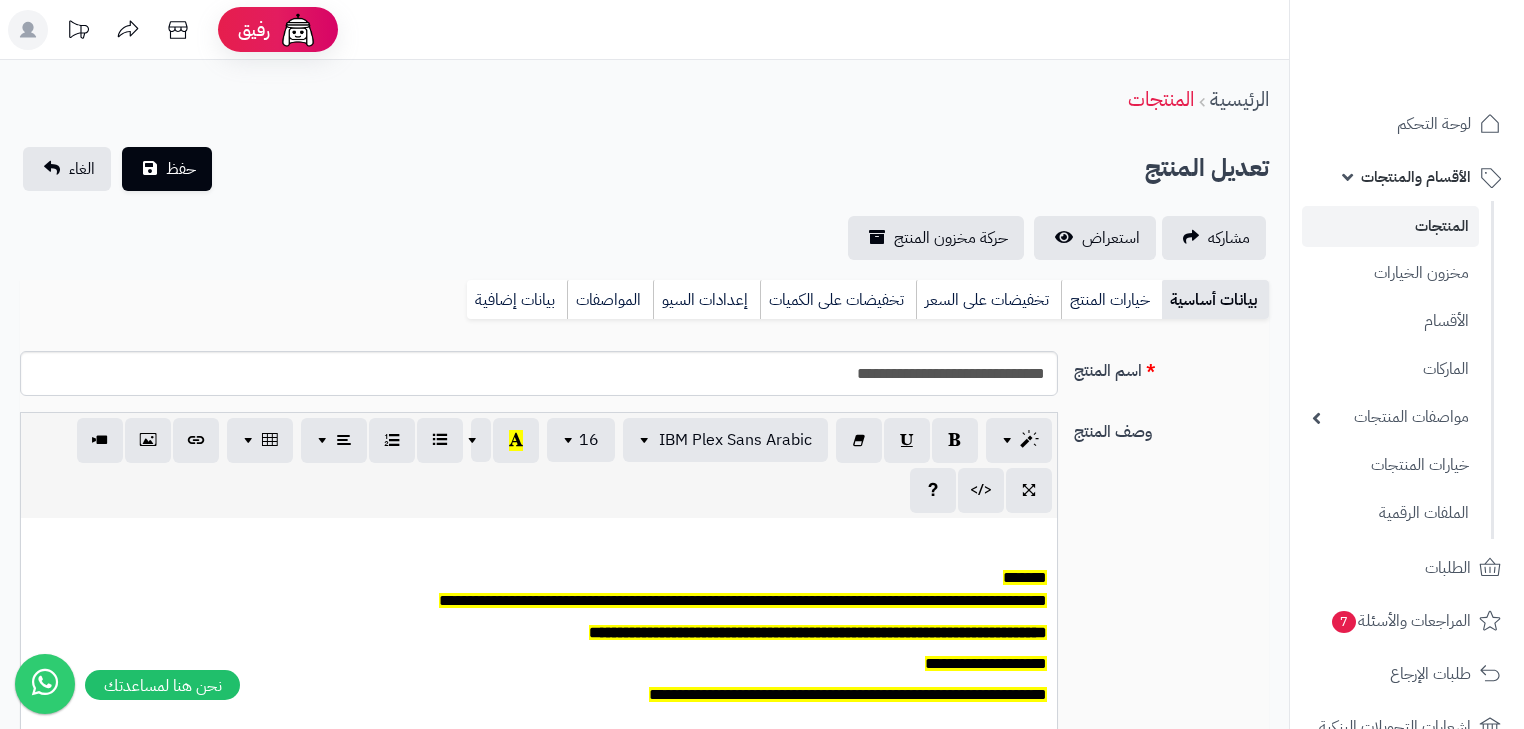 scroll, scrollTop: 0, scrollLeft: 12, axis: horizontal 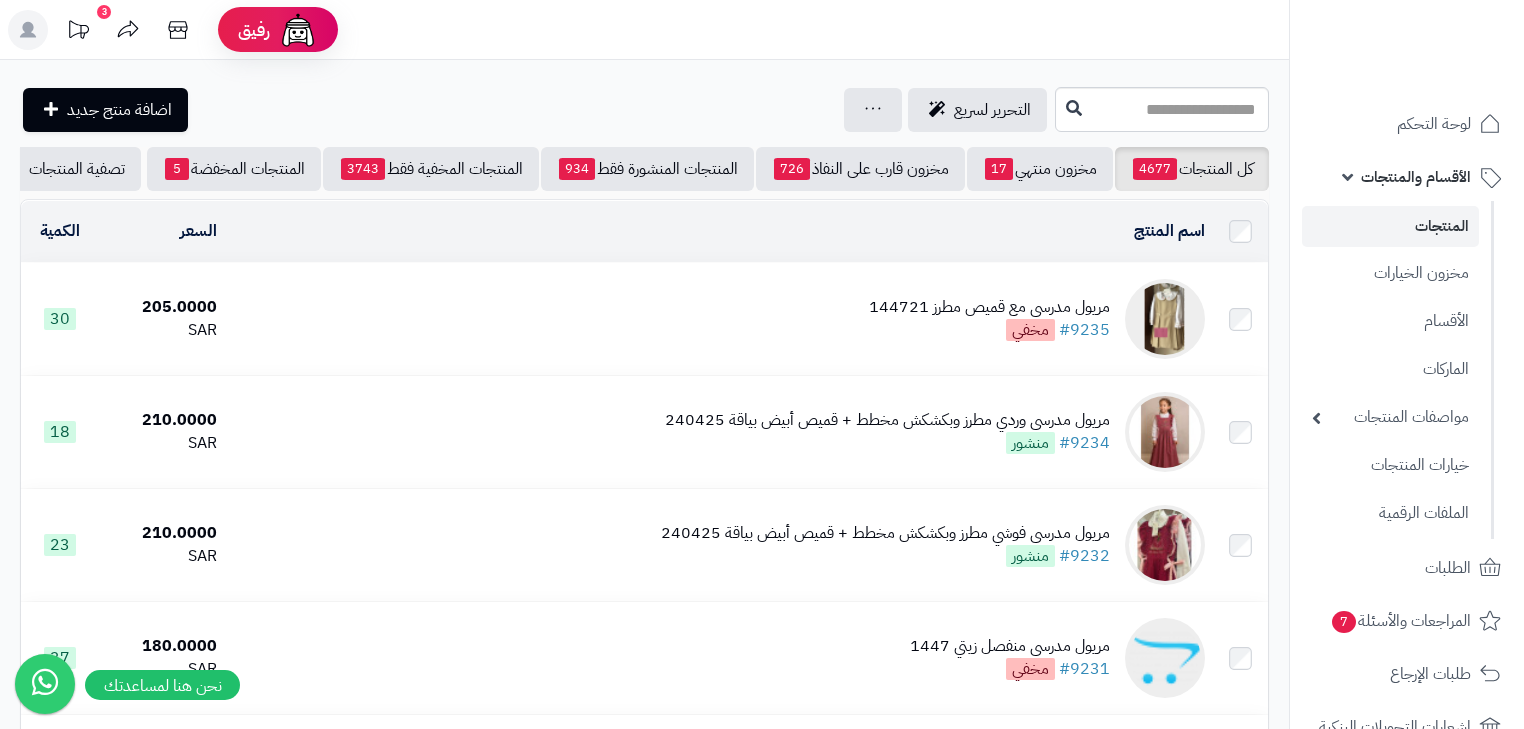 click on "مريول مدرسي مع قميص مطرز 144721" at bounding box center (989, 307) 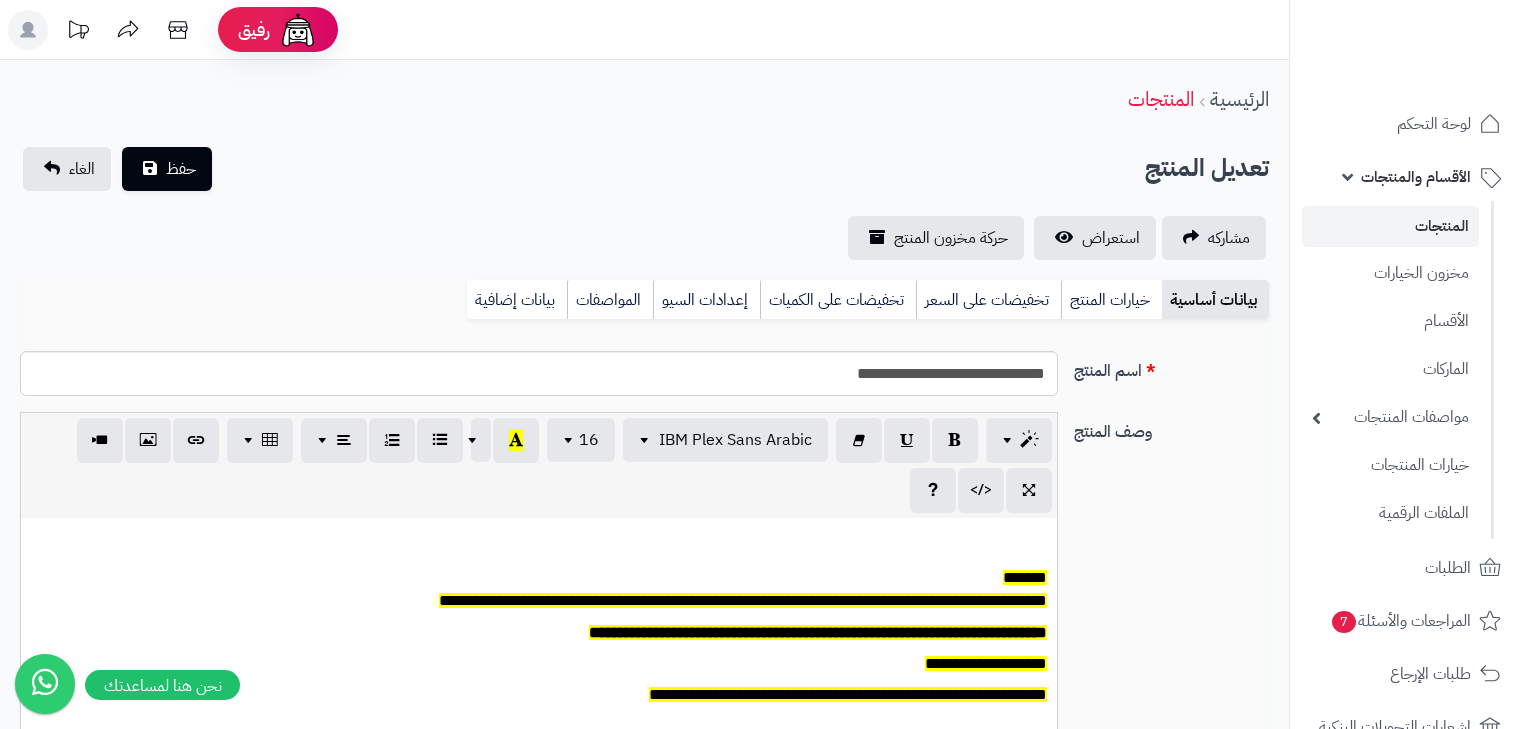 scroll, scrollTop: 0, scrollLeft: 0, axis: both 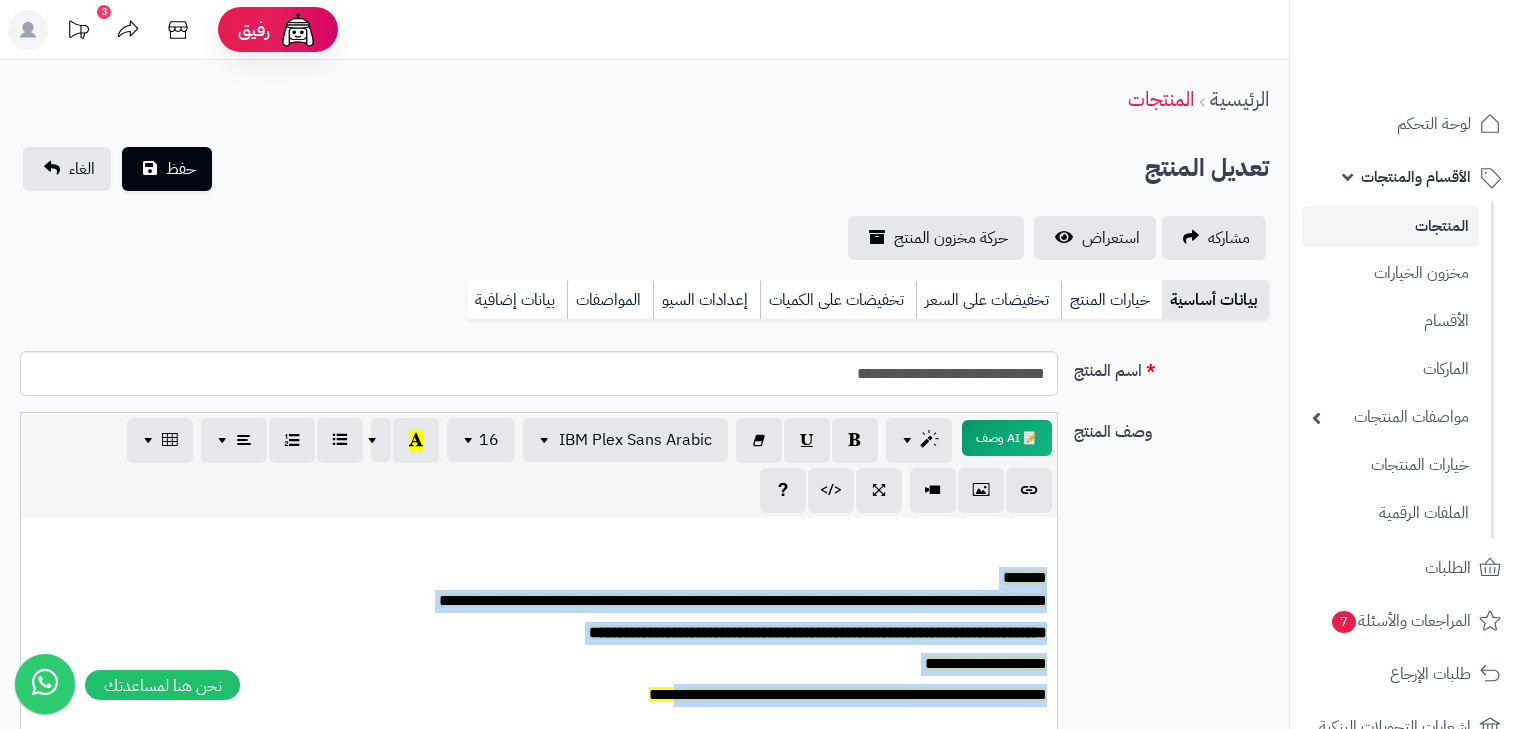 drag, startPoint x: 1048, startPoint y: 568, endPoint x: 658, endPoint y: 690, distance: 408.63675 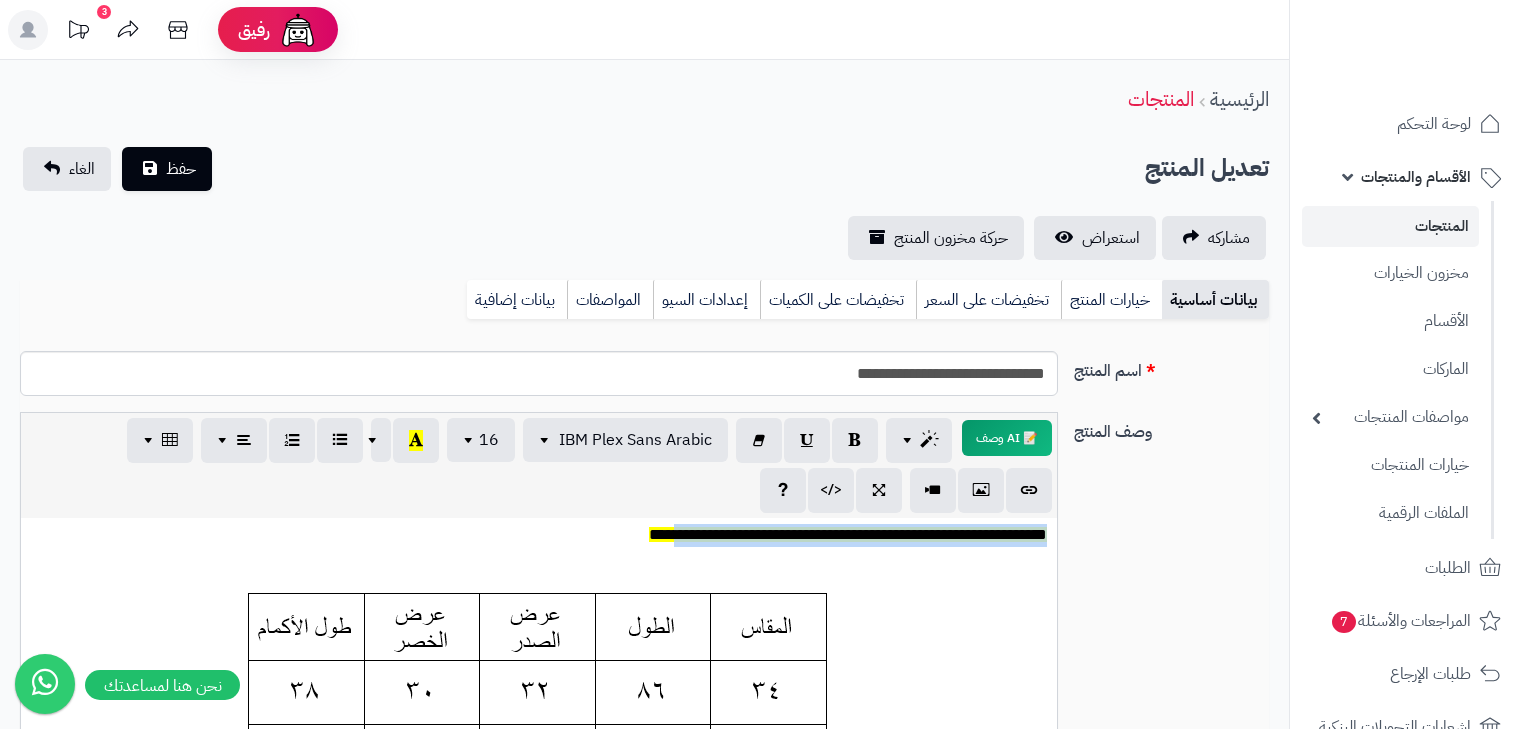scroll, scrollTop: 80, scrollLeft: 0, axis: vertical 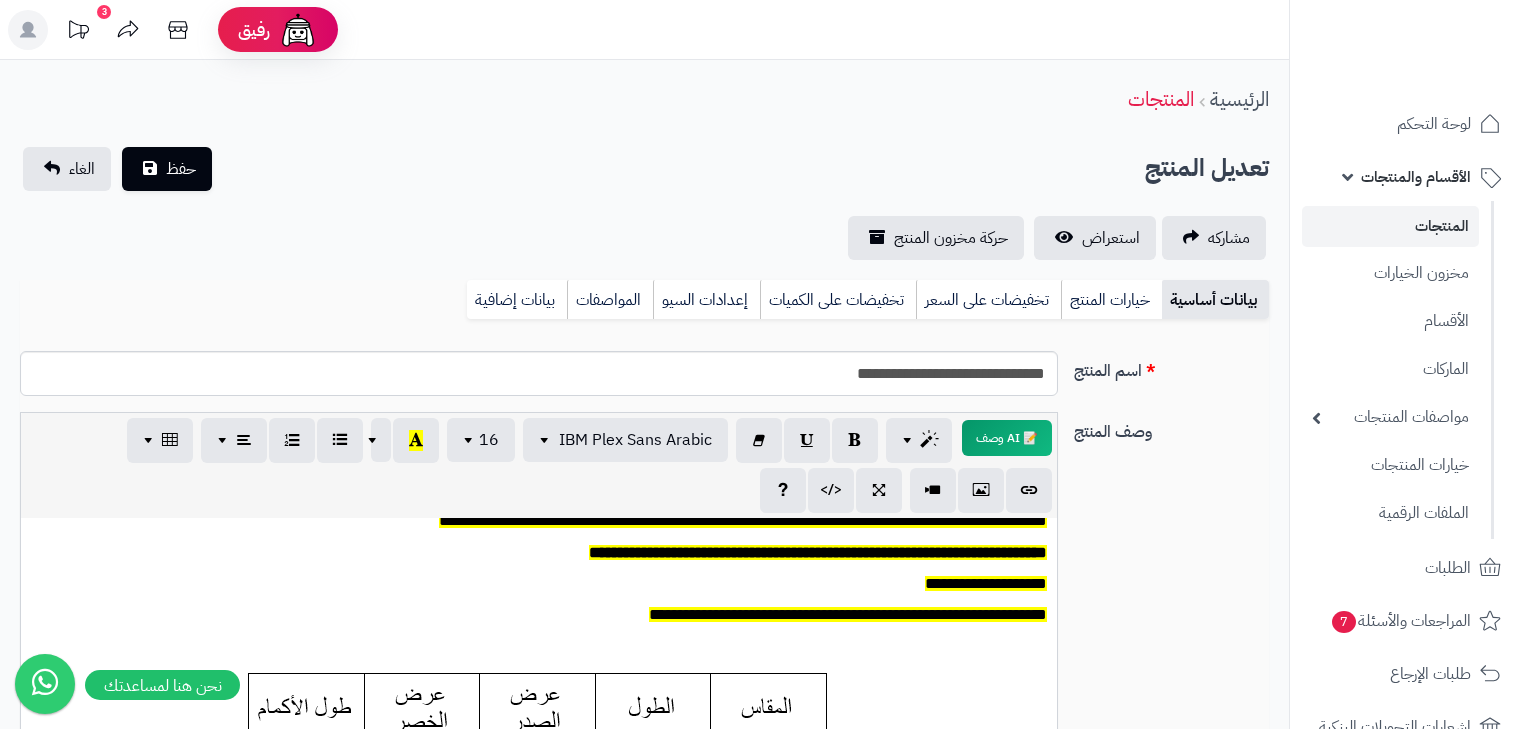 click on "**********" at bounding box center (539, 615) 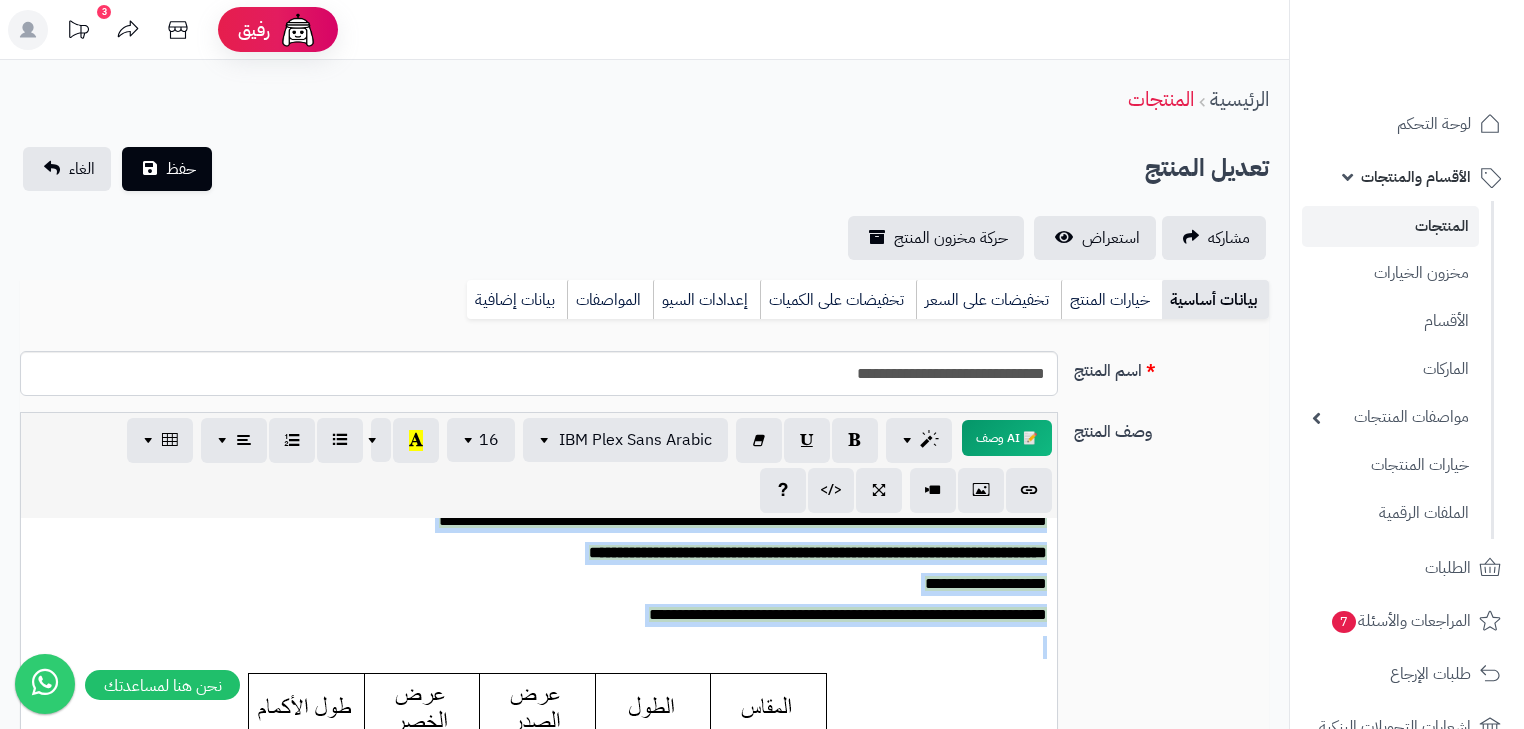 scroll, scrollTop: 0, scrollLeft: 0, axis: both 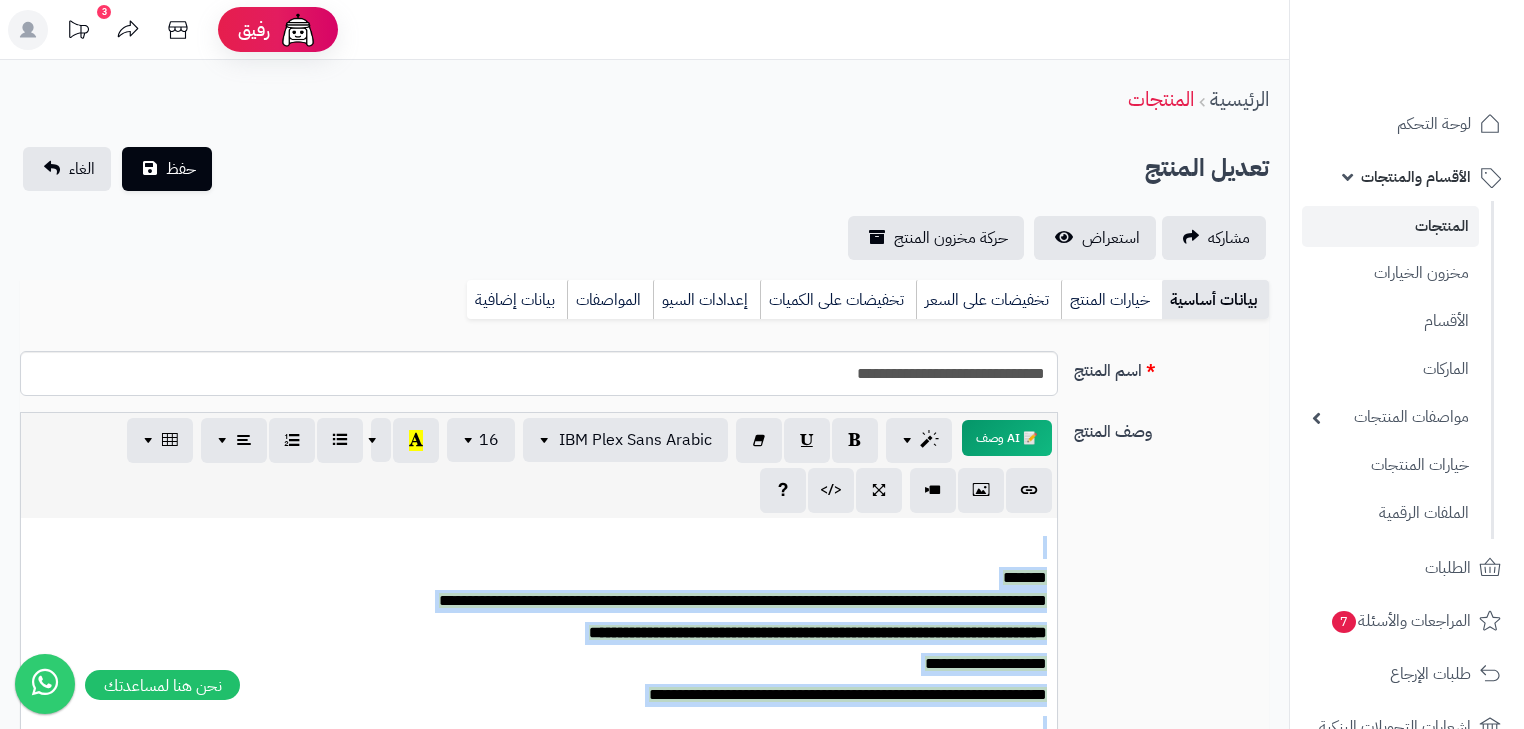 drag, startPoint x: 606, startPoint y: 622, endPoint x: 1028, endPoint y: 540, distance: 429.893 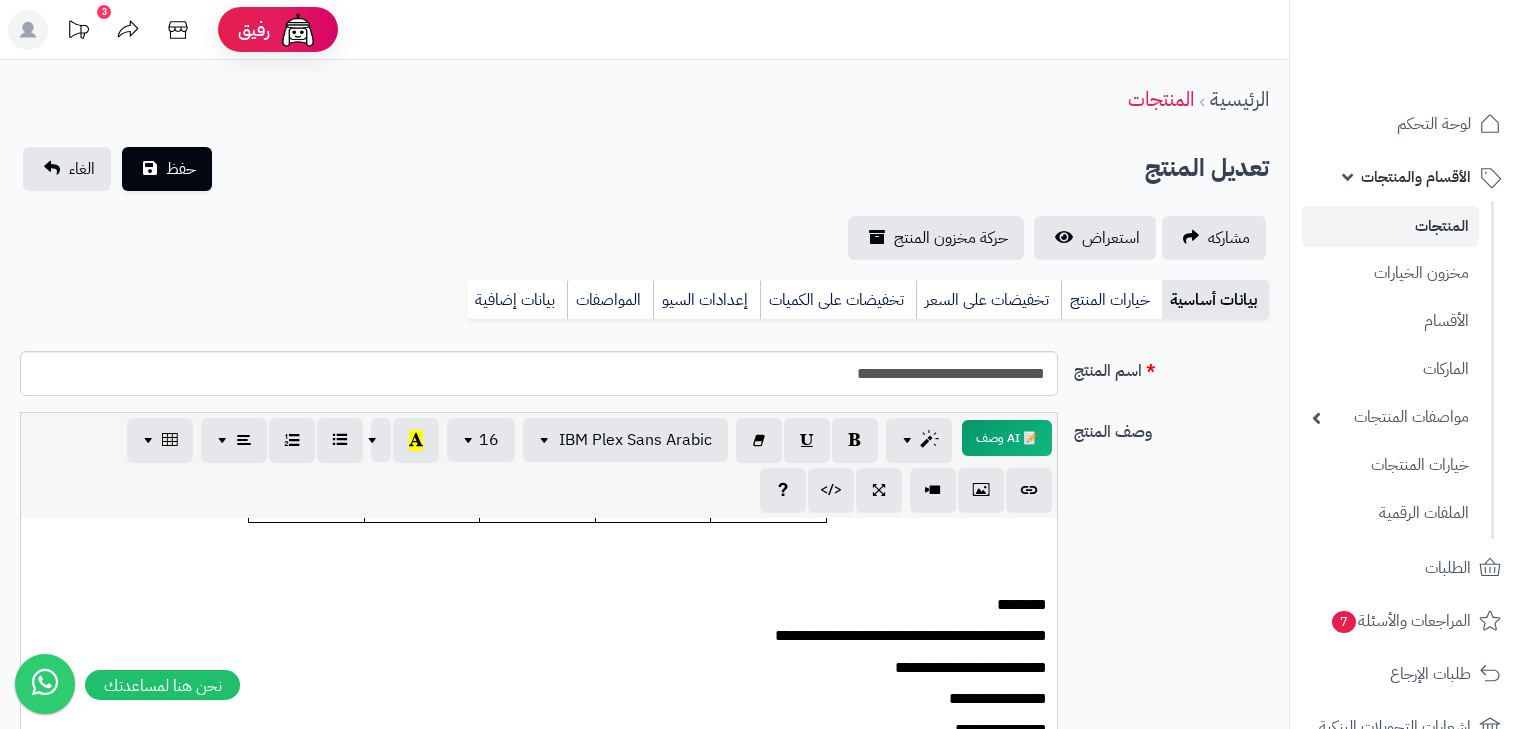 scroll, scrollTop: 800, scrollLeft: 0, axis: vertical 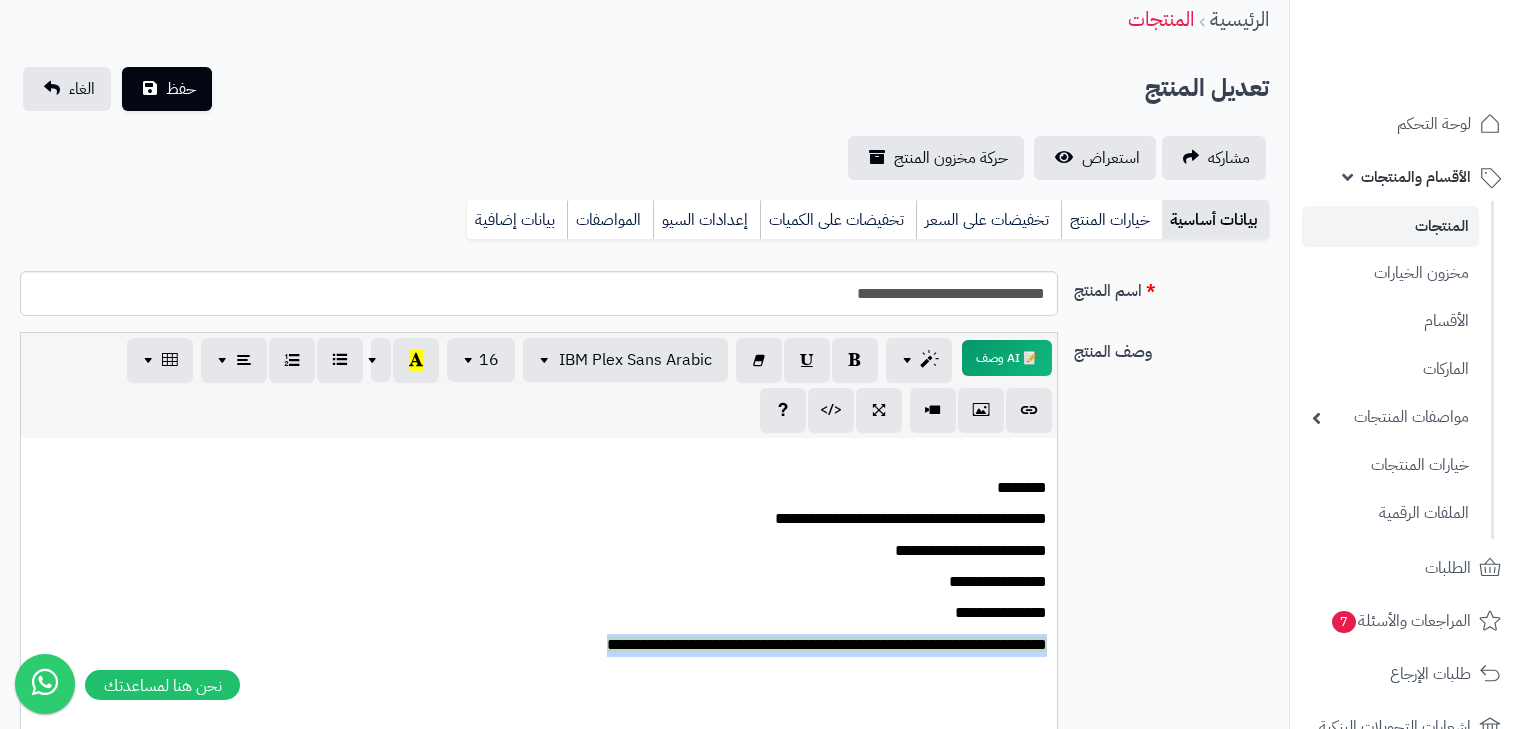 drag, startPoint x: 590, startPoint y: 643, endPoint x: 1048, endPoint y: 649, distance: 458.0393 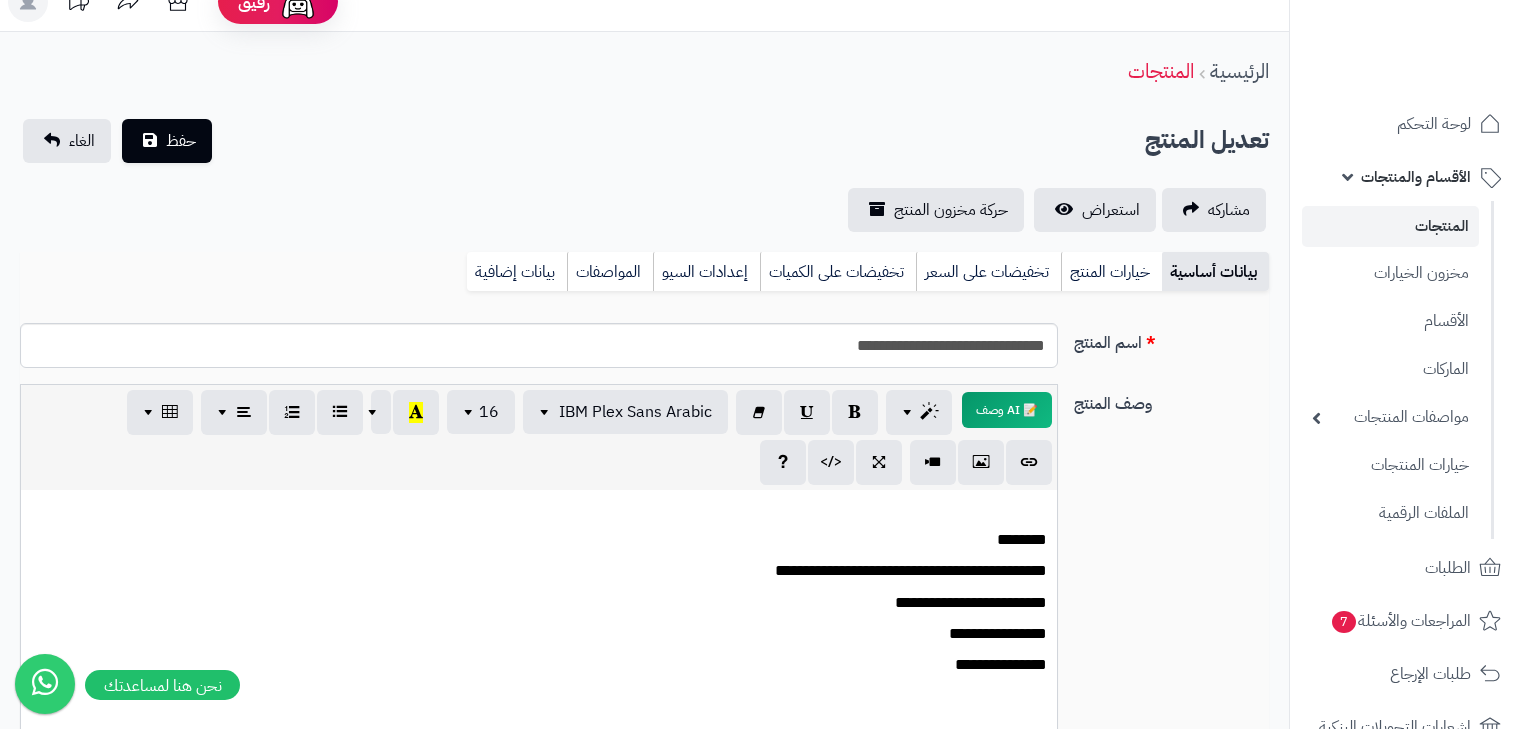 scroll, scrollTop: 0, scrollLeft: 0, axis: both 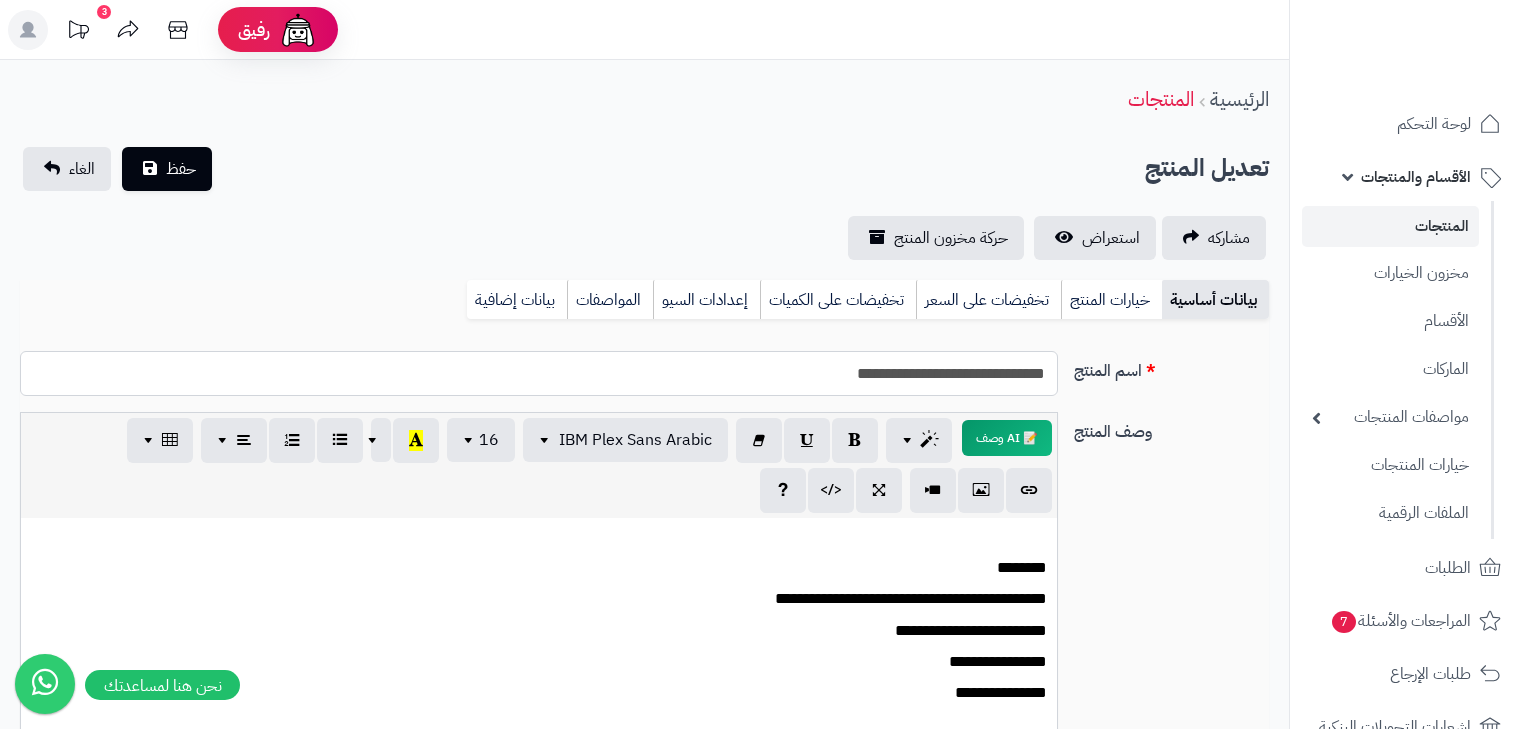 click on "**********" at bounding box center (539, 373) 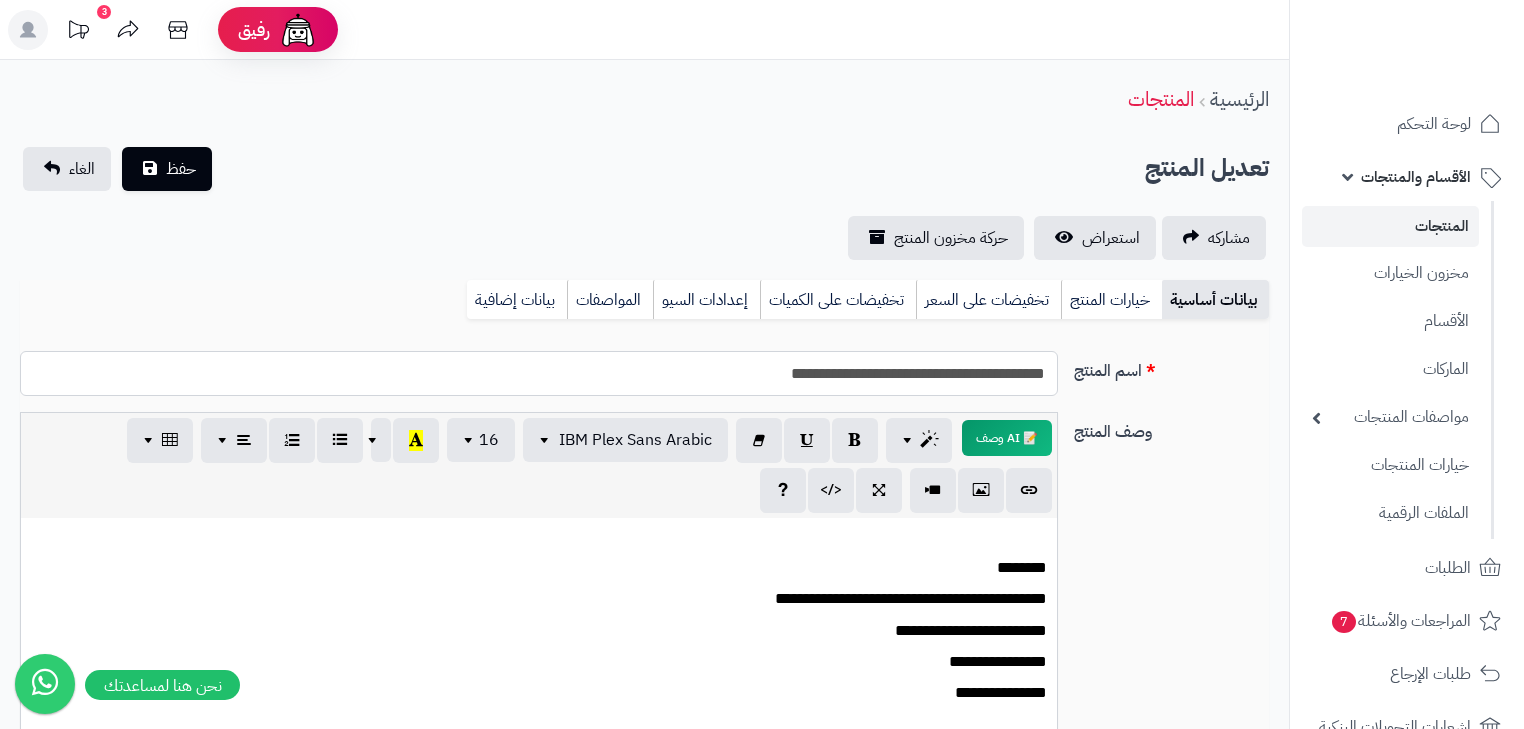 drag, startPoint x: 784, startPoint y: 384, endPoint x: 795, endPoint y: 379, distance: 12.083046 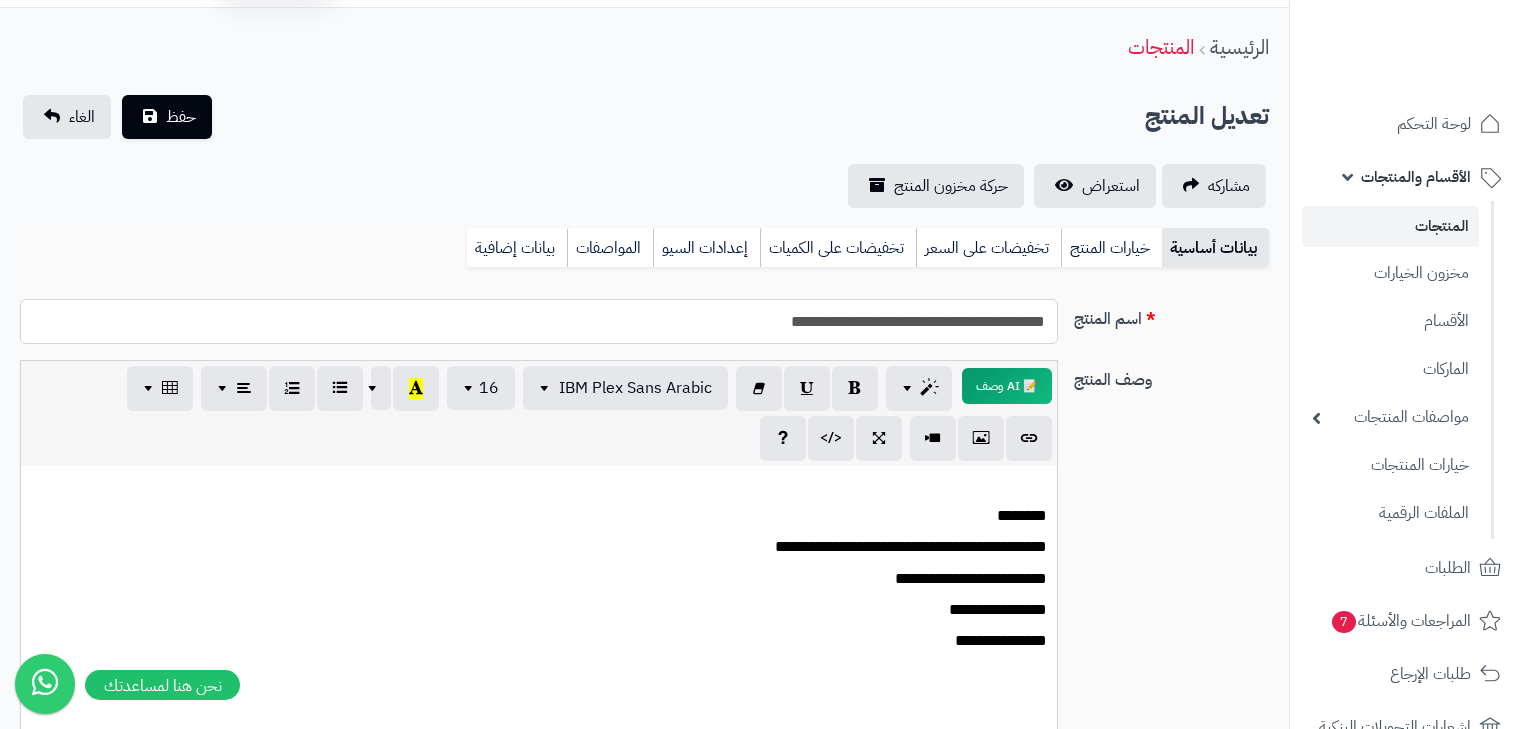 scroll, scrollTop: 80, scrollLeft: 0, axis: vertical 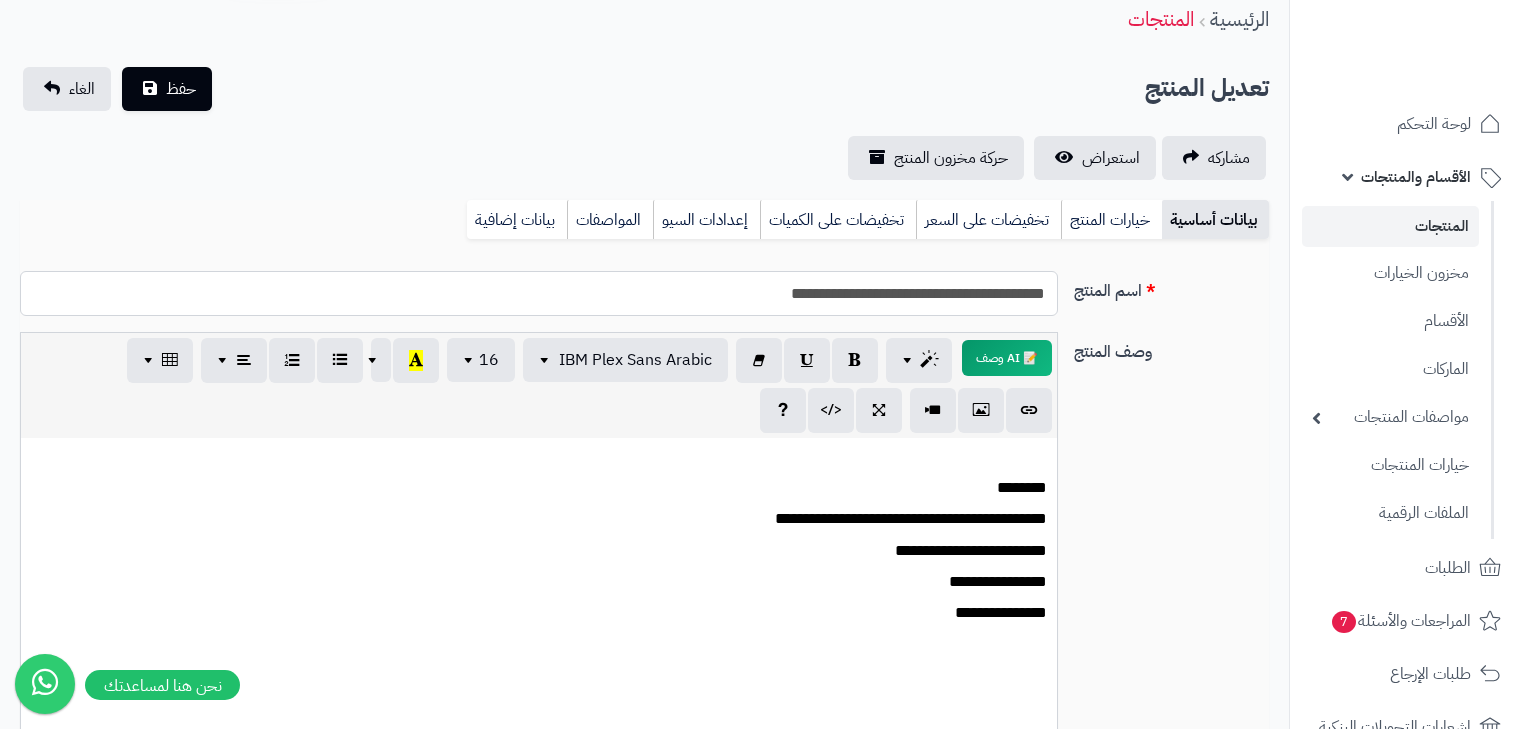 click on "**********" at bounding box center (539, 293) 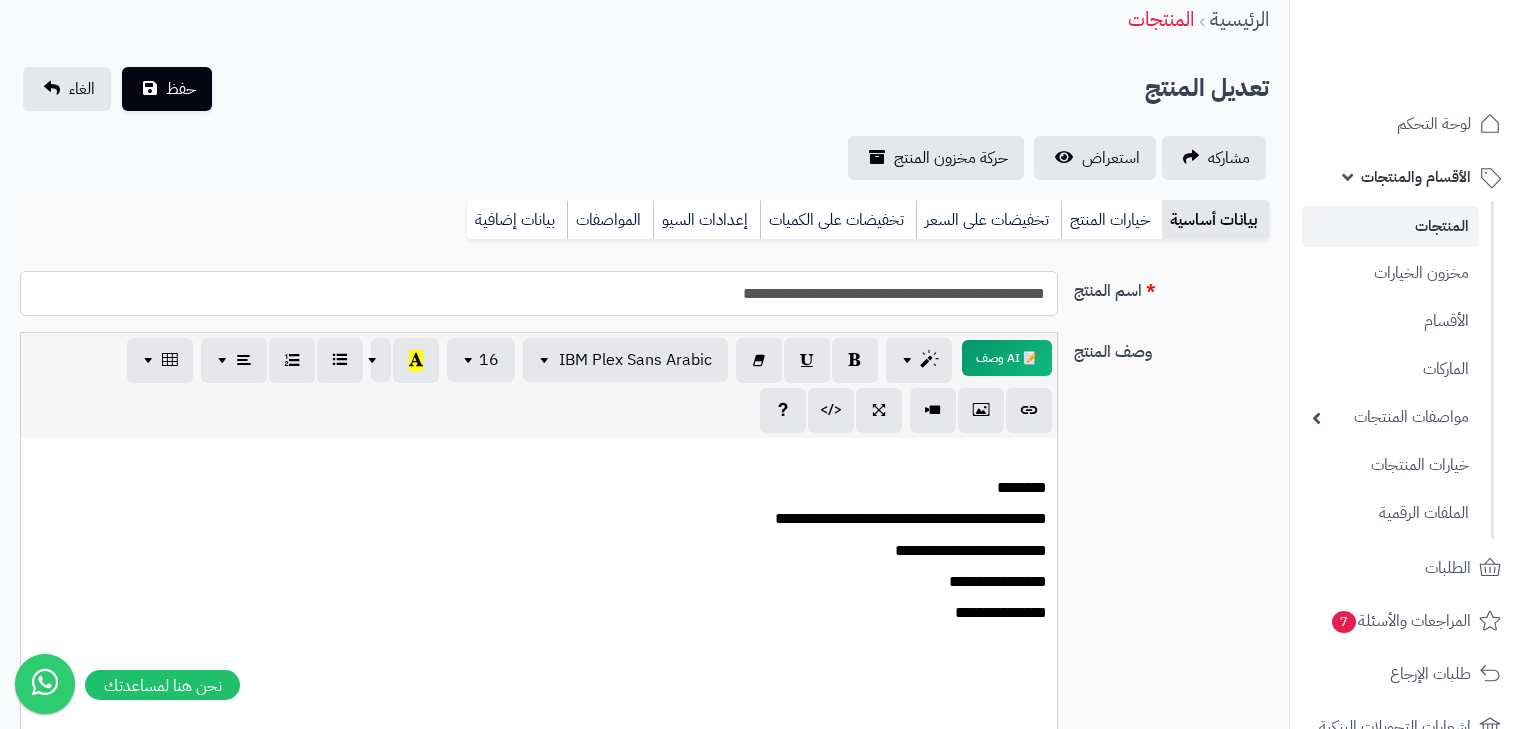 click on "**********" at bounding box center (539, 293) 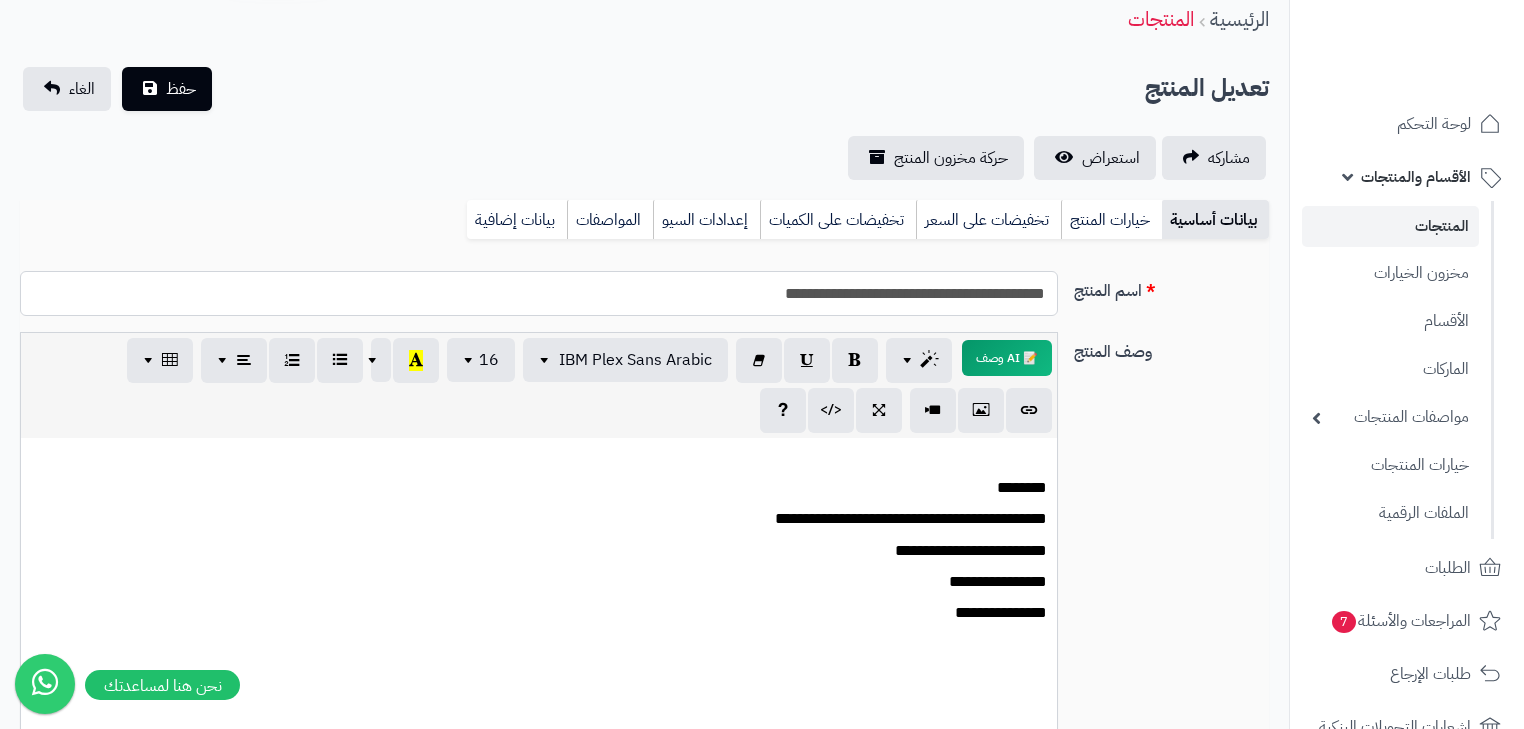 click on "**********" at bounding box center (539, 293) 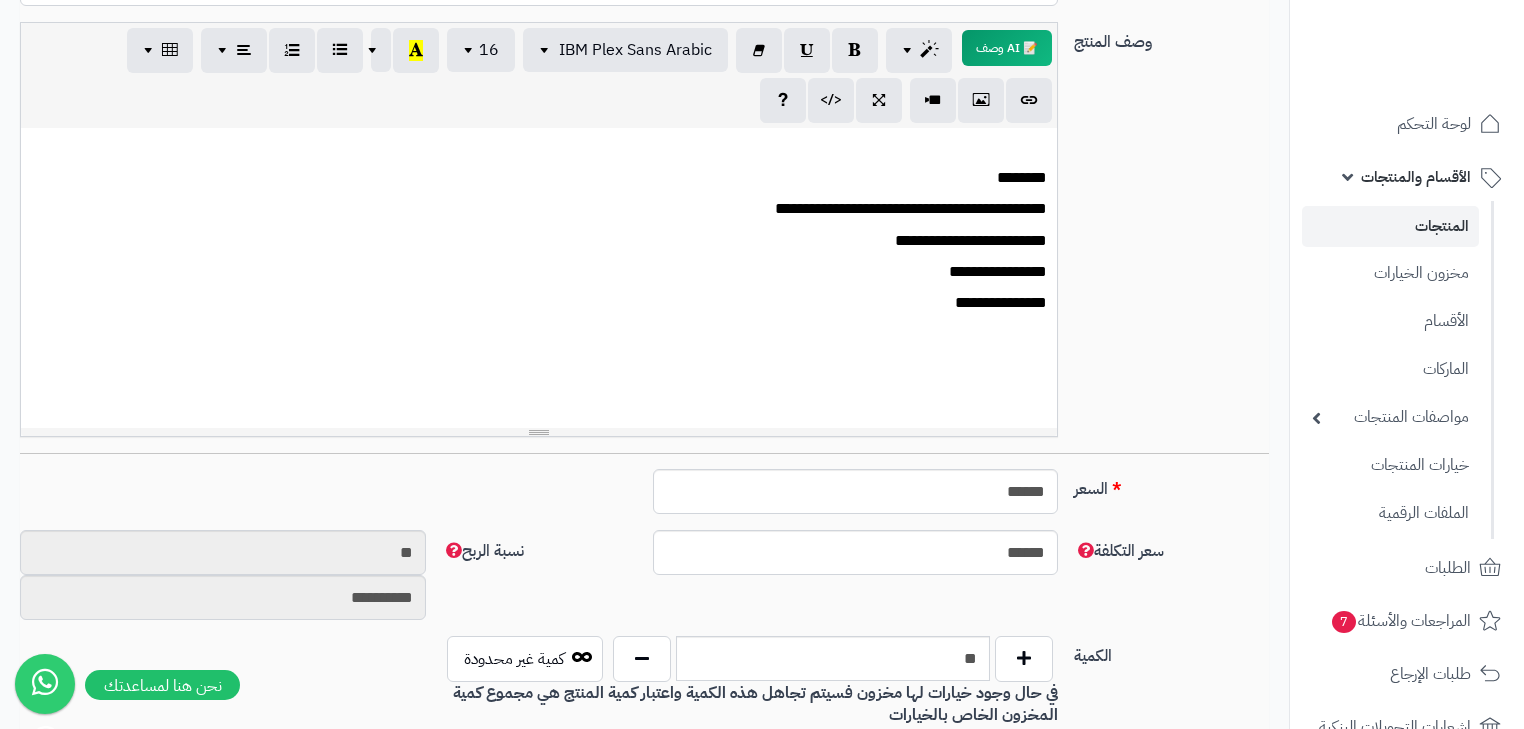 scroll, scrollTop: 400, scrollLeft: 0, axis: vertical 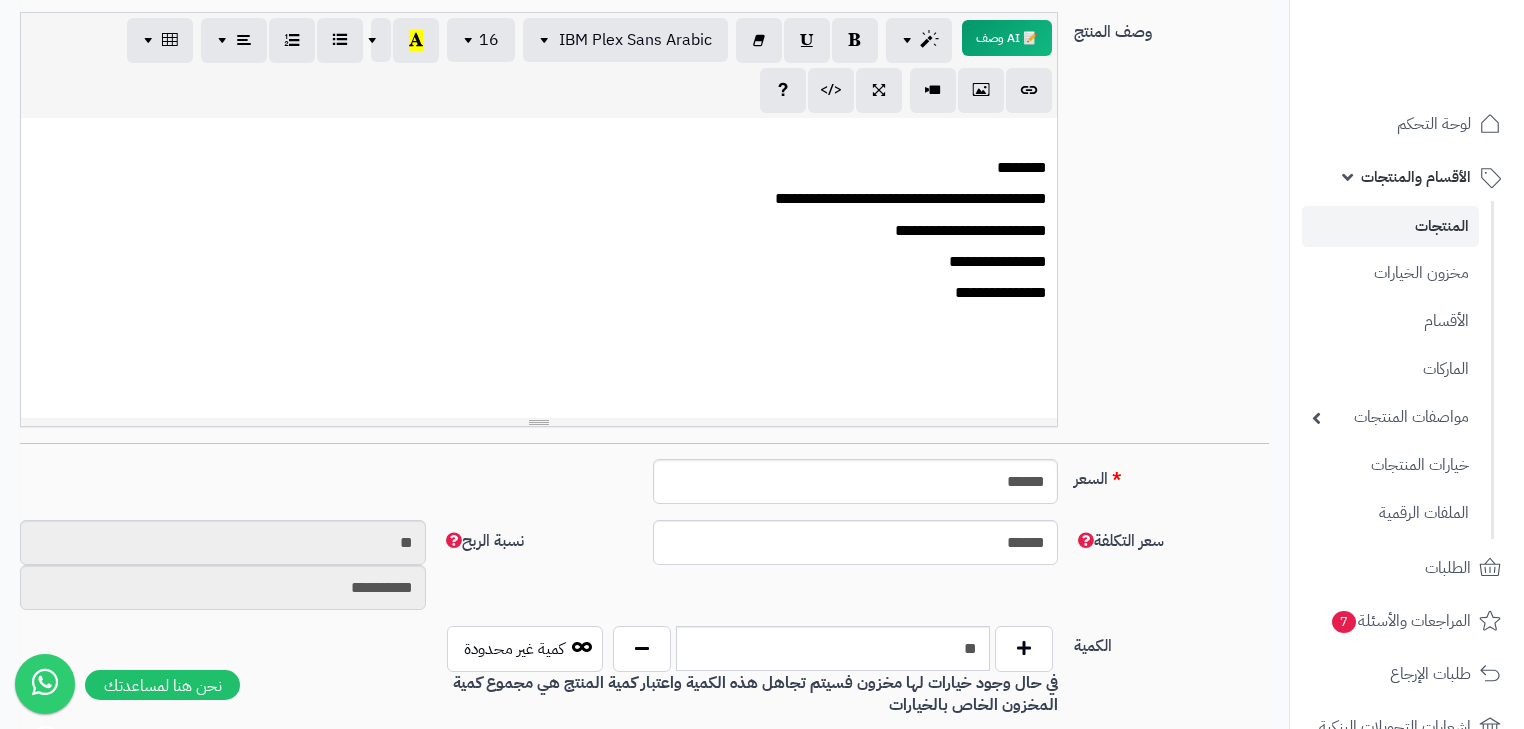 type on "**********" 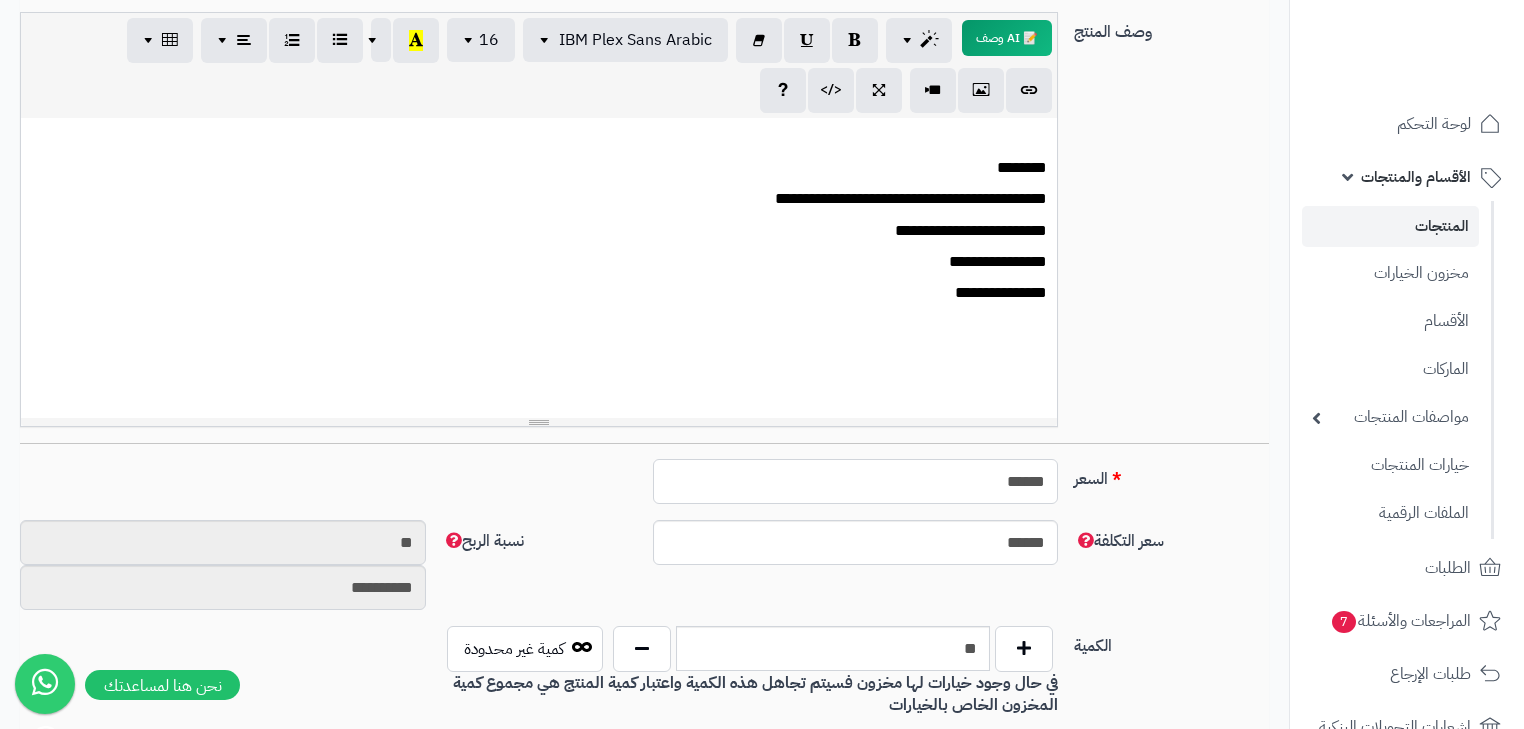 drag, startPoint x: 972, startPoint y: 492, endPoint x: 1120, endPoint y: 501, distance: 148.27339 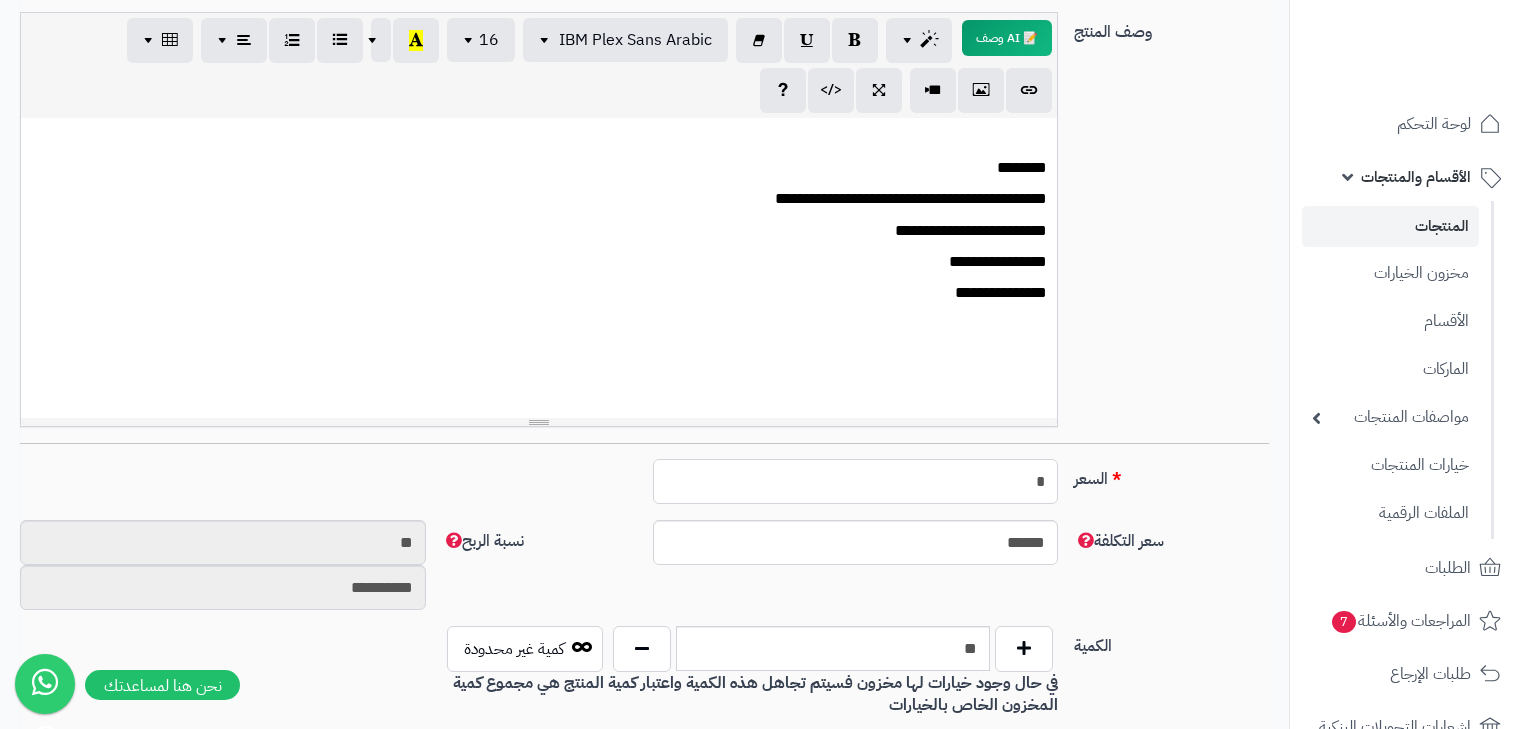 type on "********" 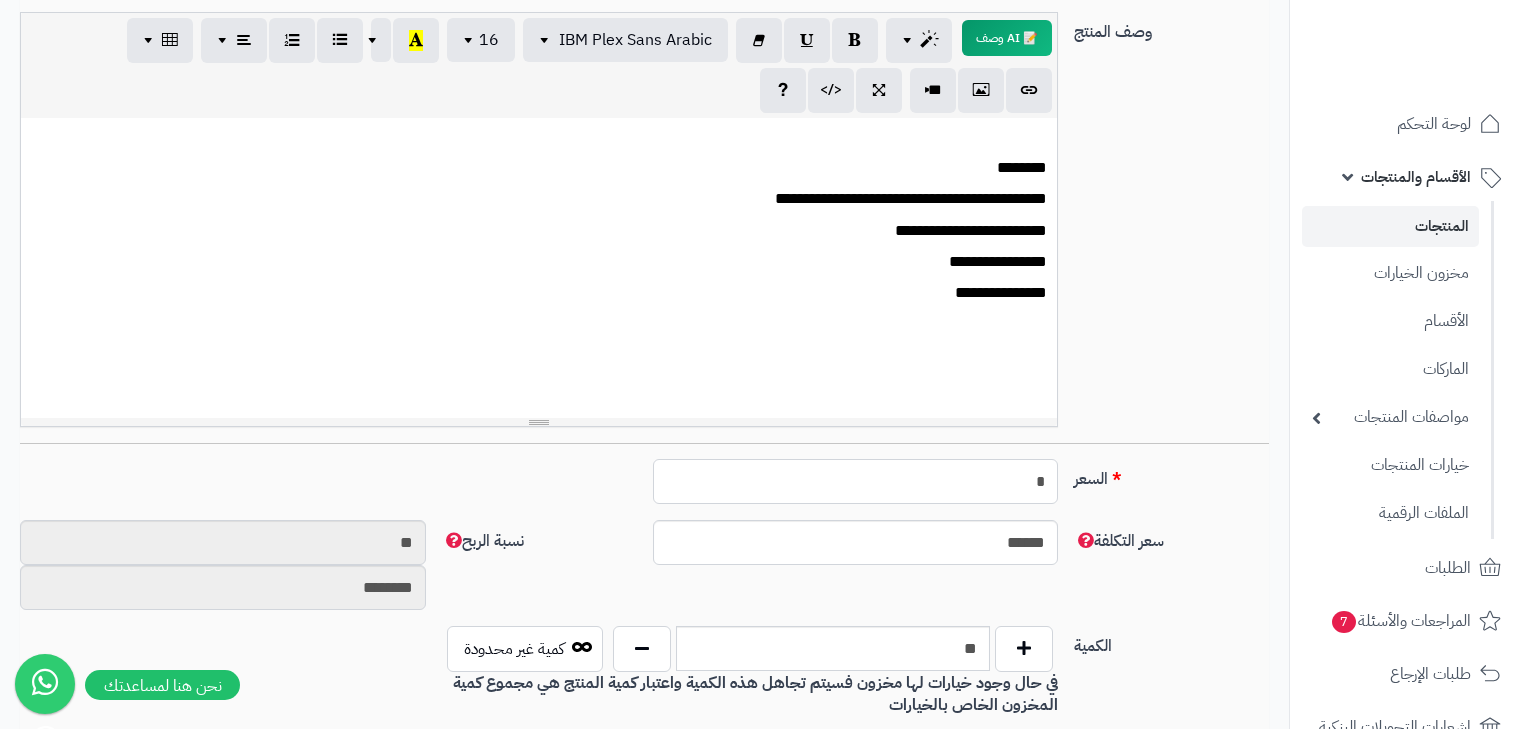 type on "**" 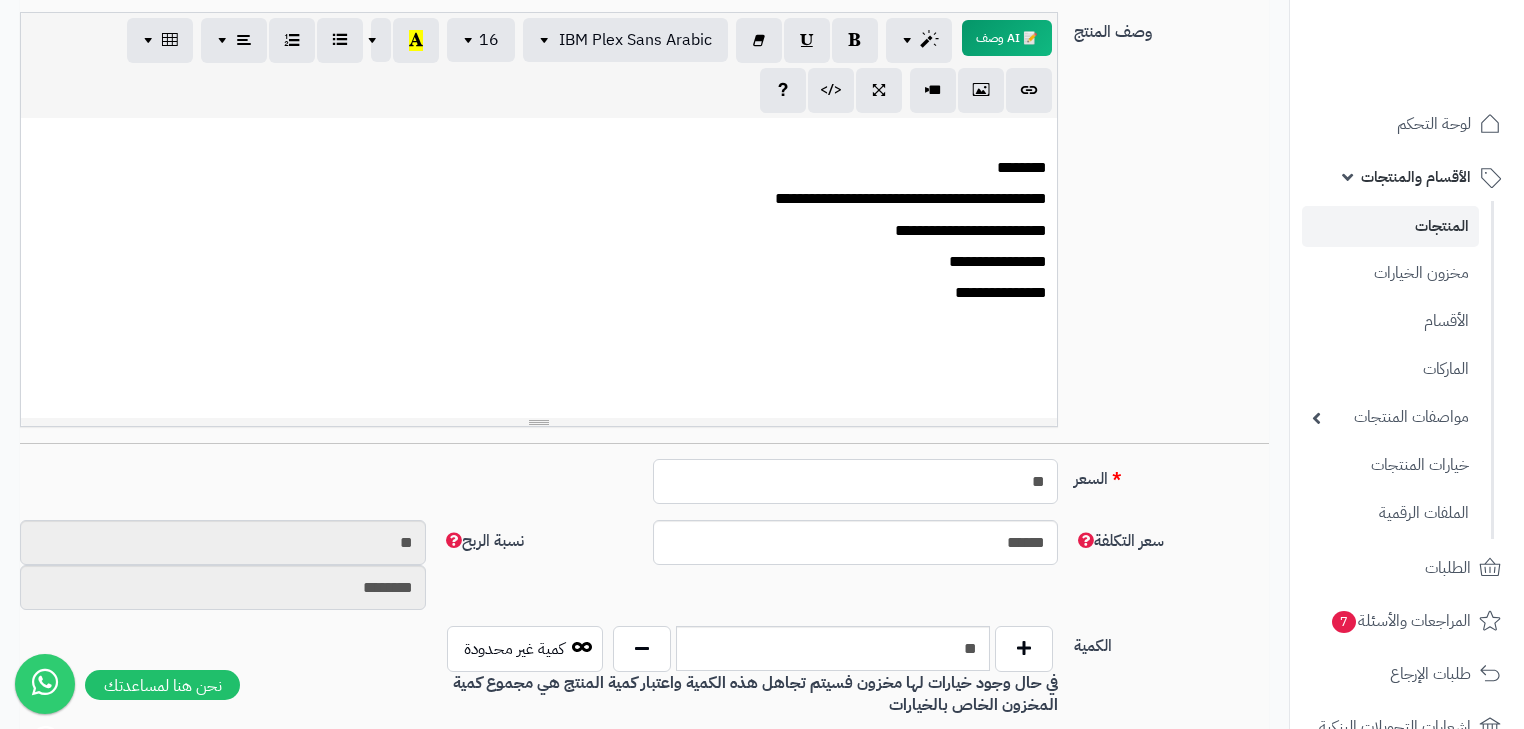 type on "*********" 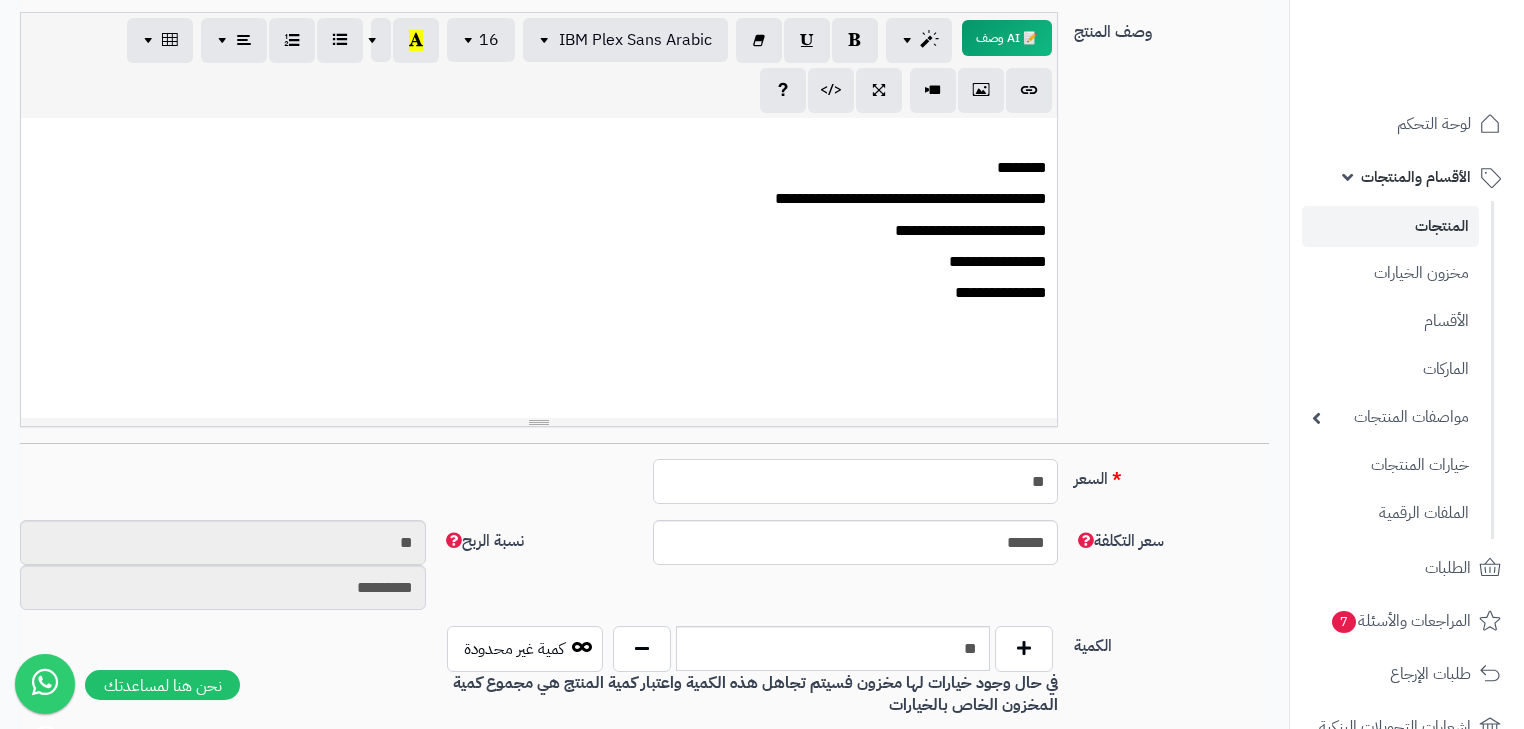 type on "***" 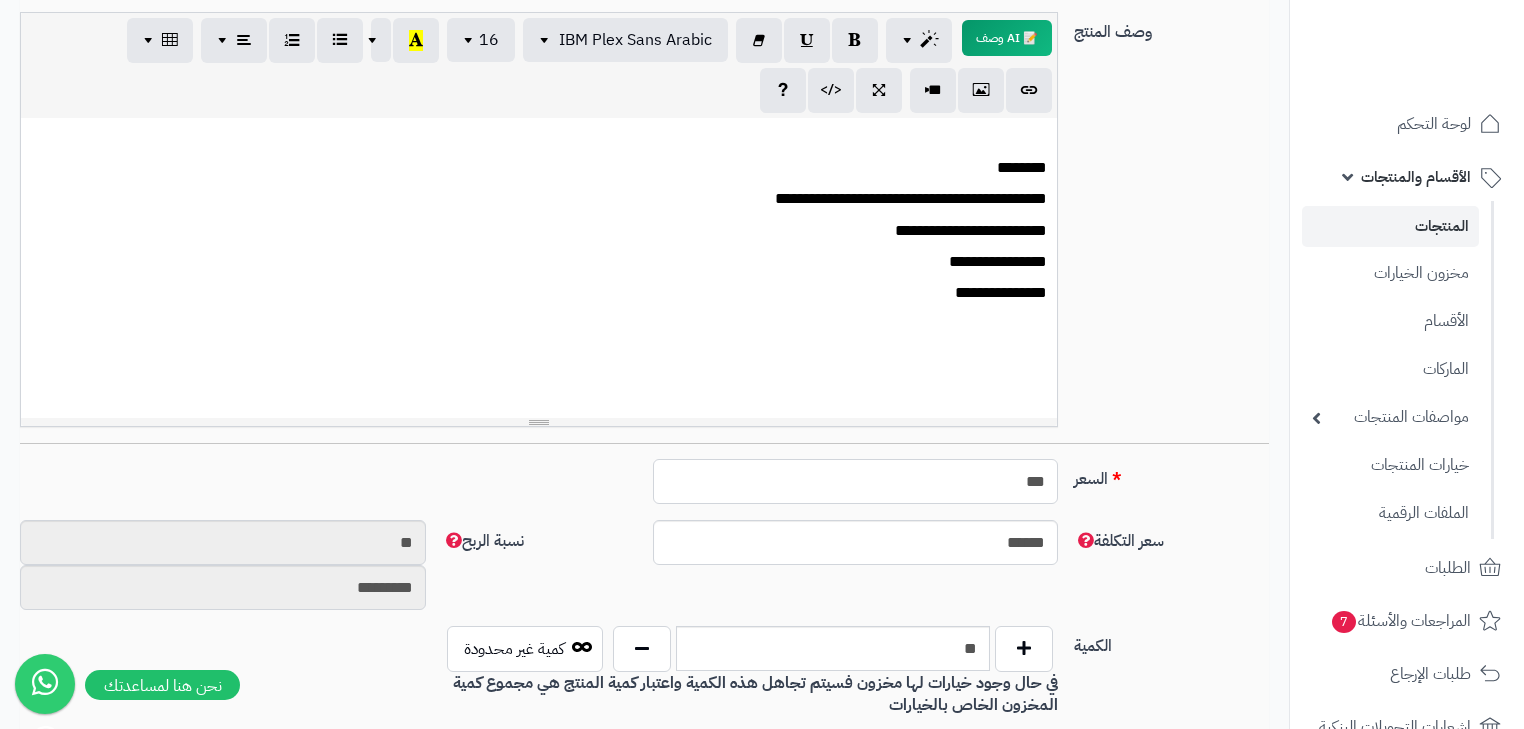 type on "**********" 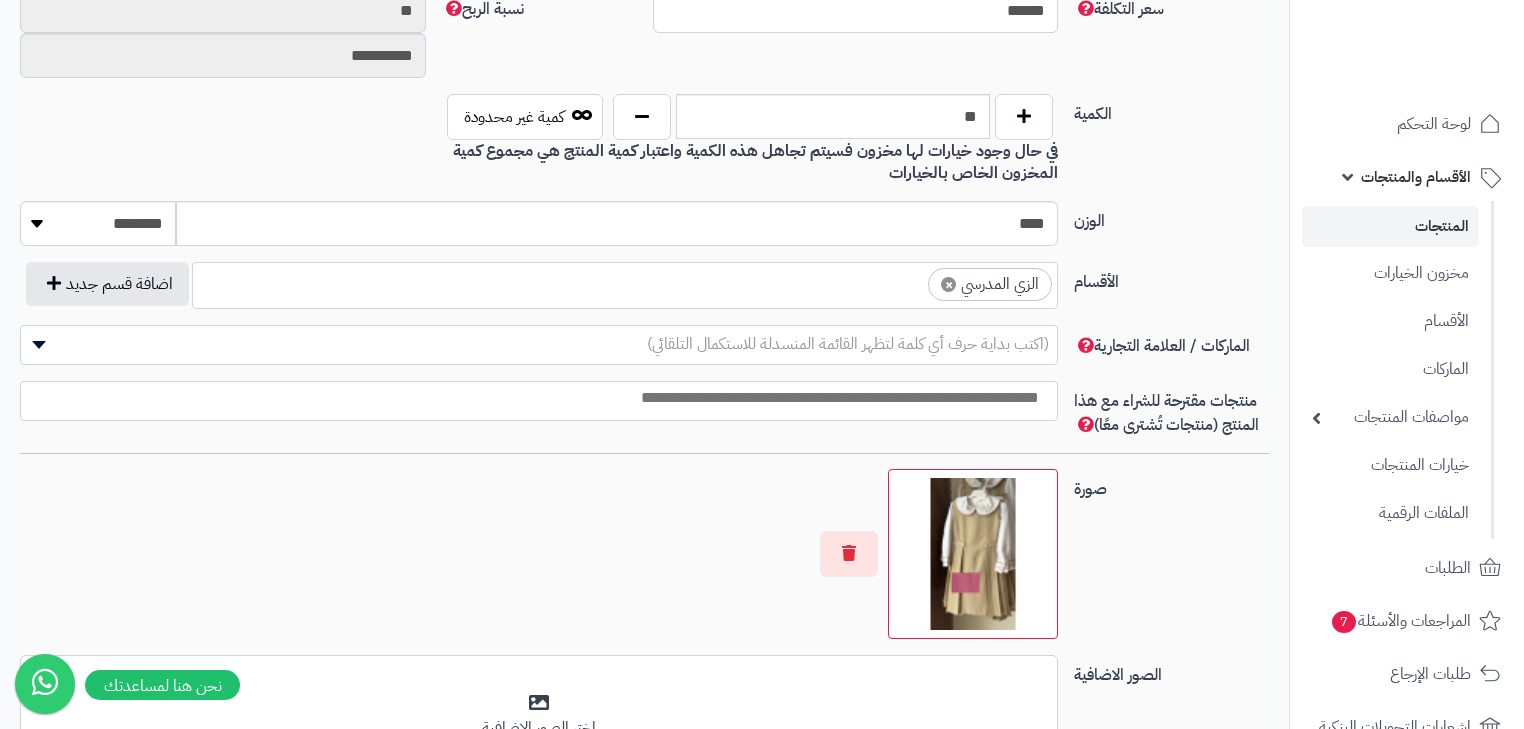 scroll, scrollTop: 960, scrollLeft: 0, axis: vertical 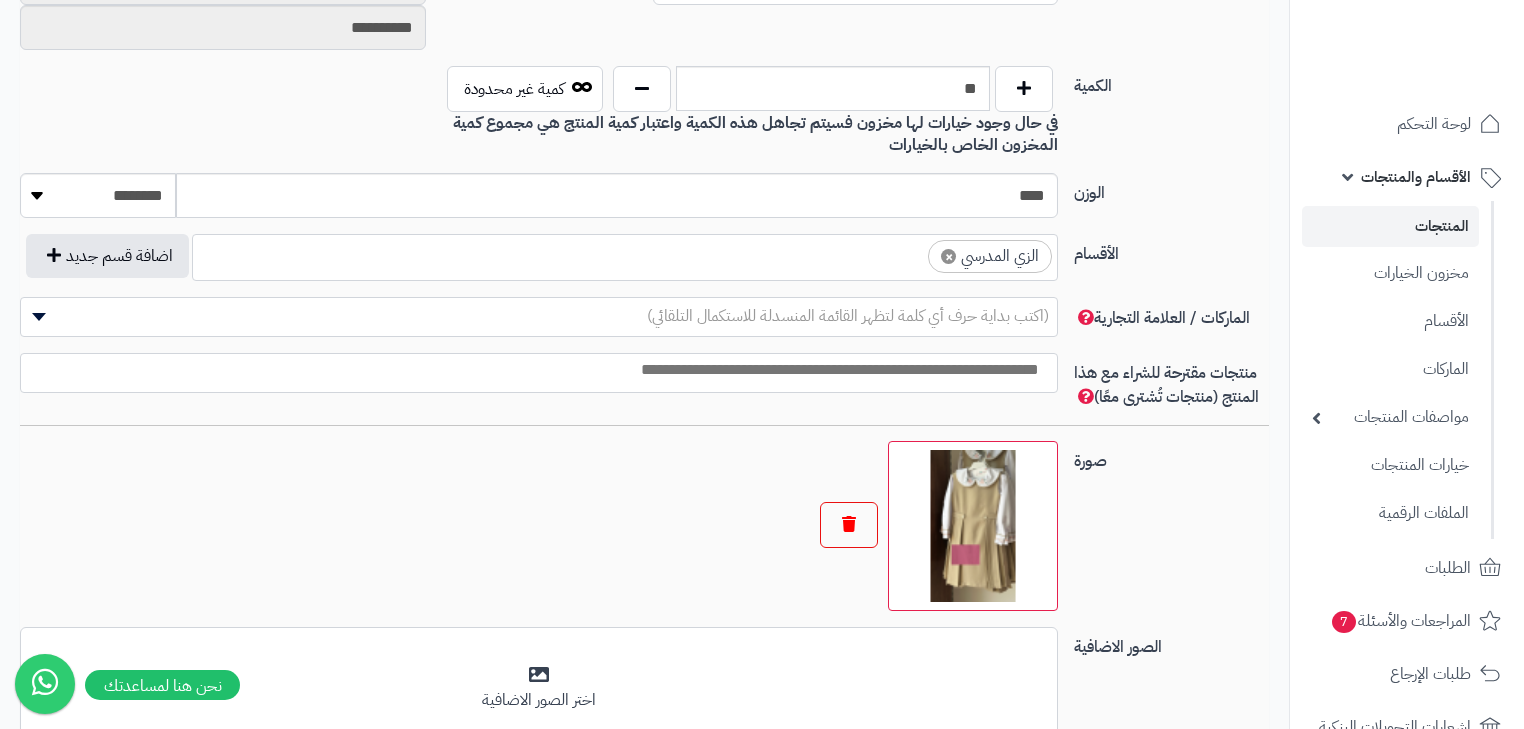 type on "***" 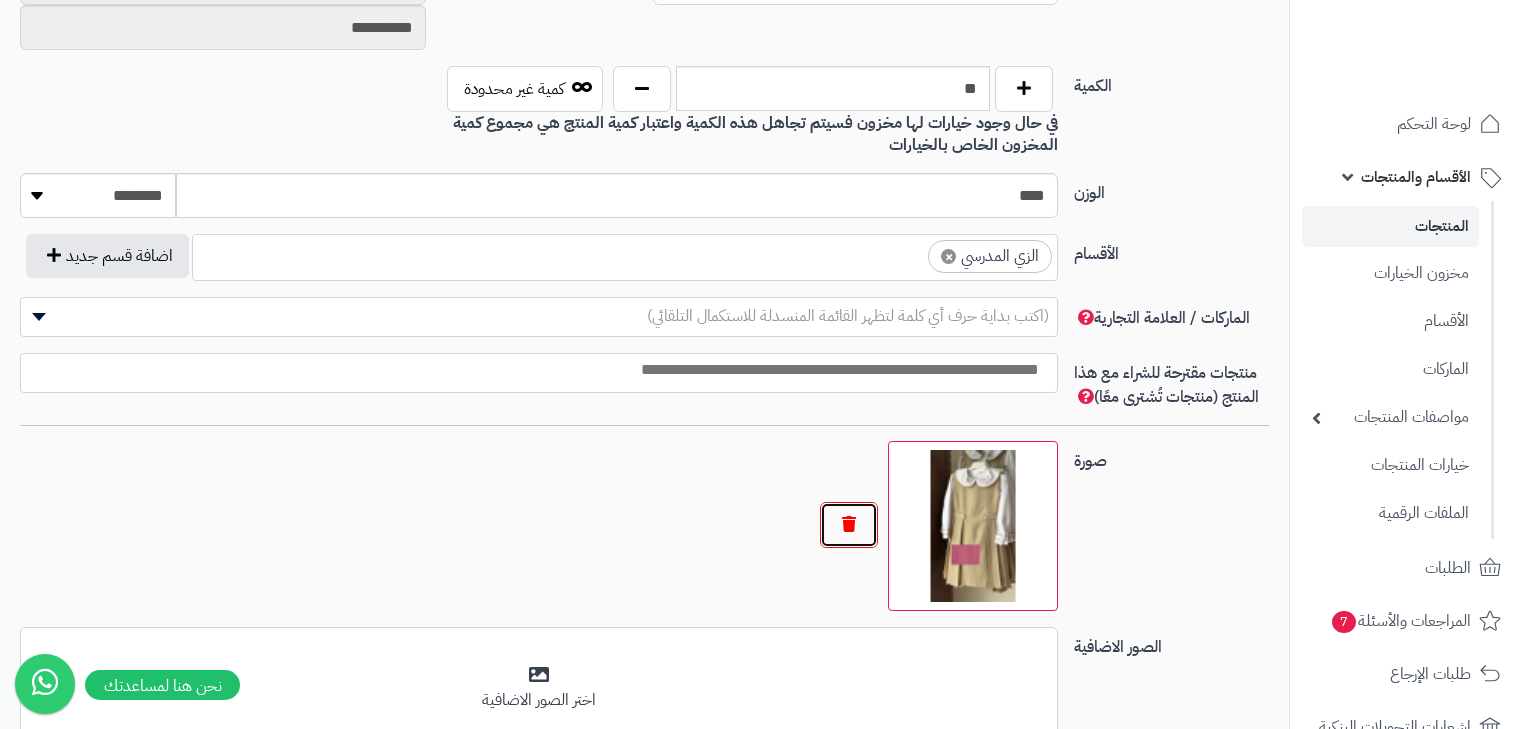 click at bounding box center (849, 525) 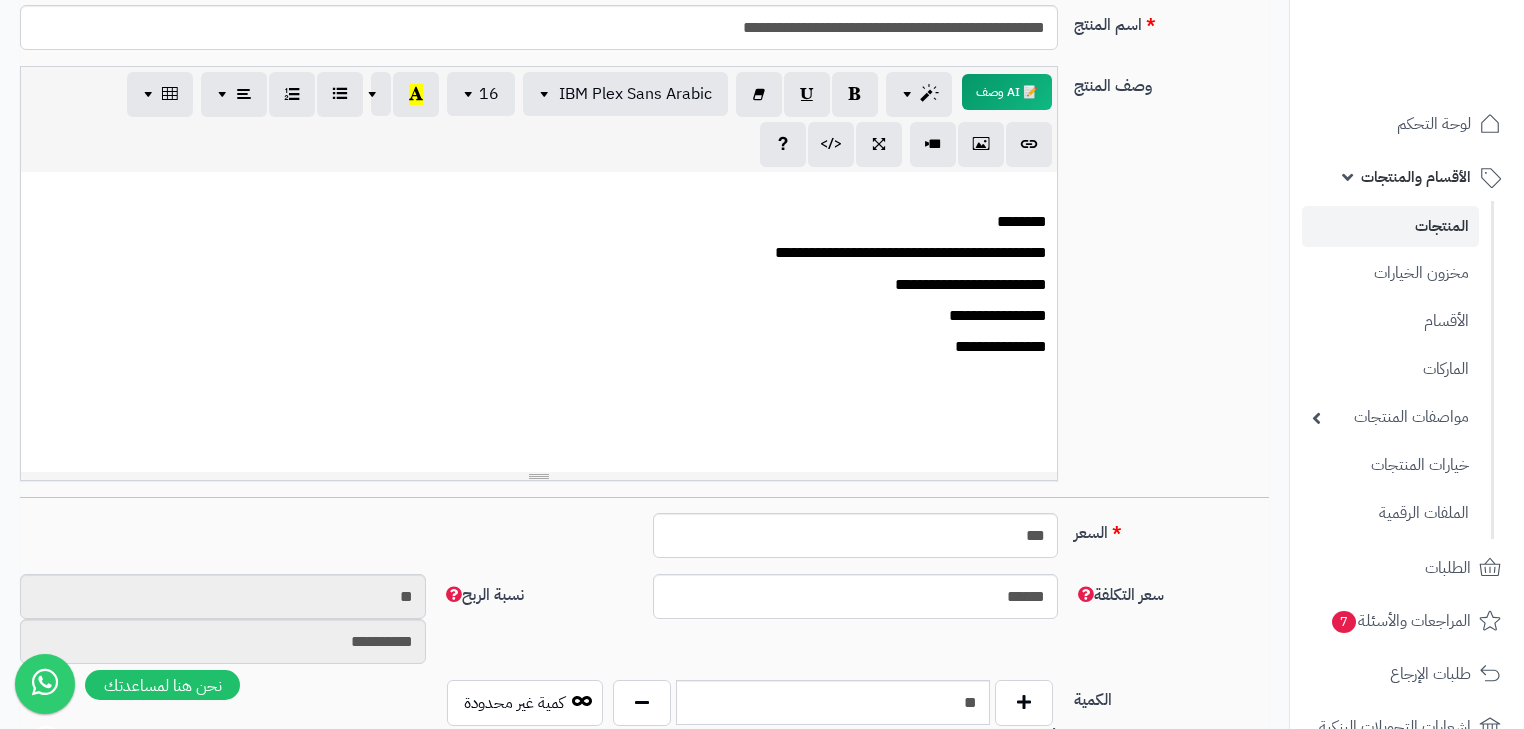 scroll, scrollTop: 91, scrollLeft: 0, axis: vertical 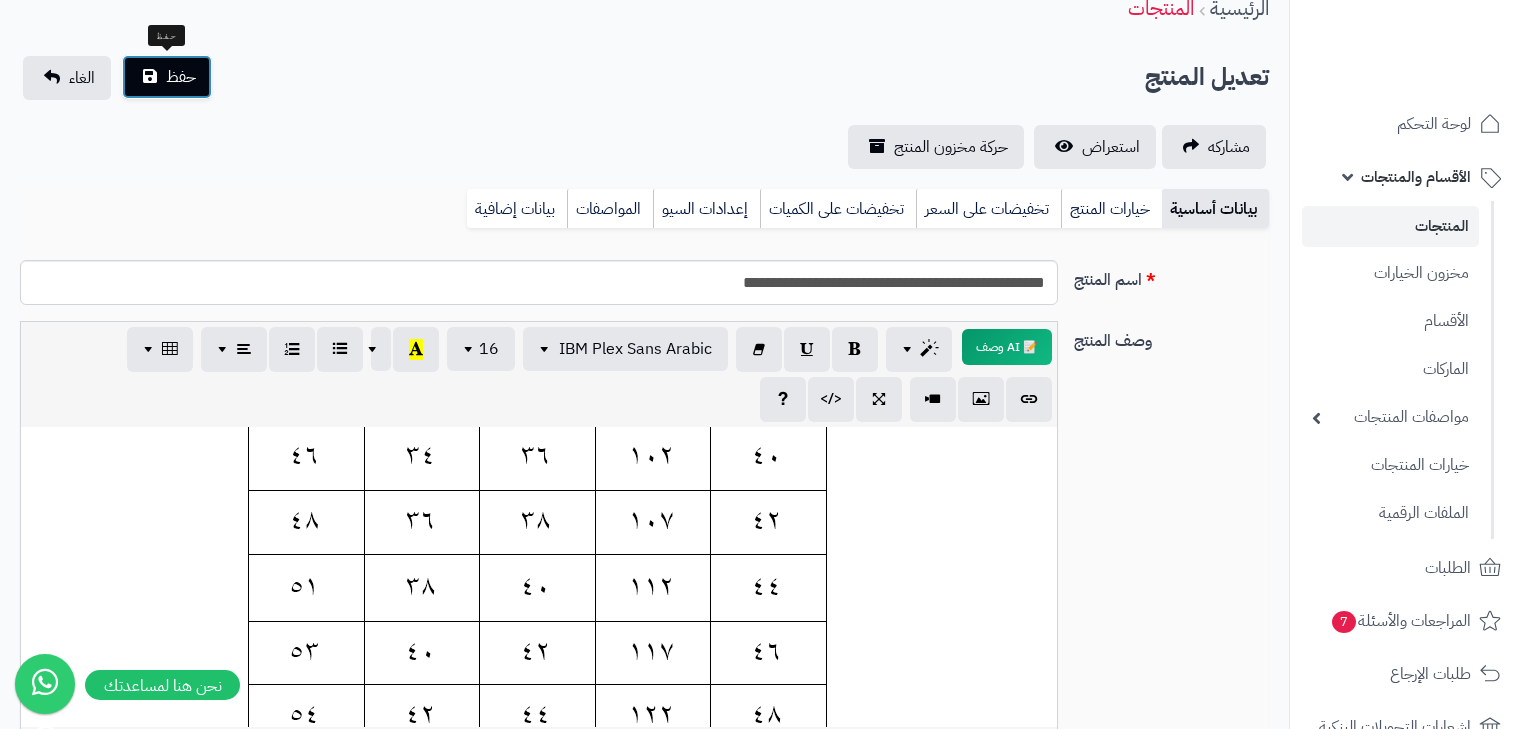 click on "حفظ" at bounding box center [181, 77] 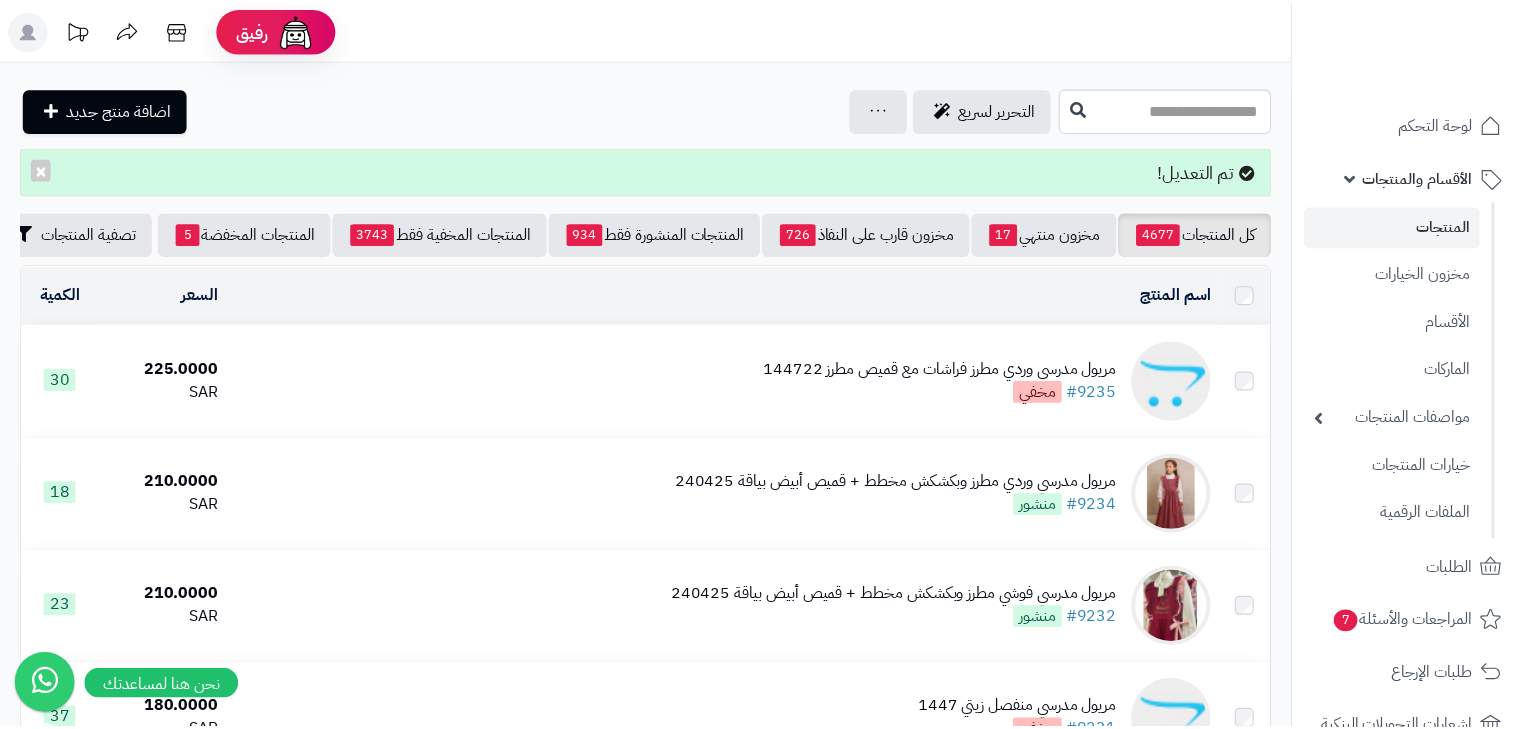 scroll, scrollTop: 0, scrollLeft: 0, axis: both 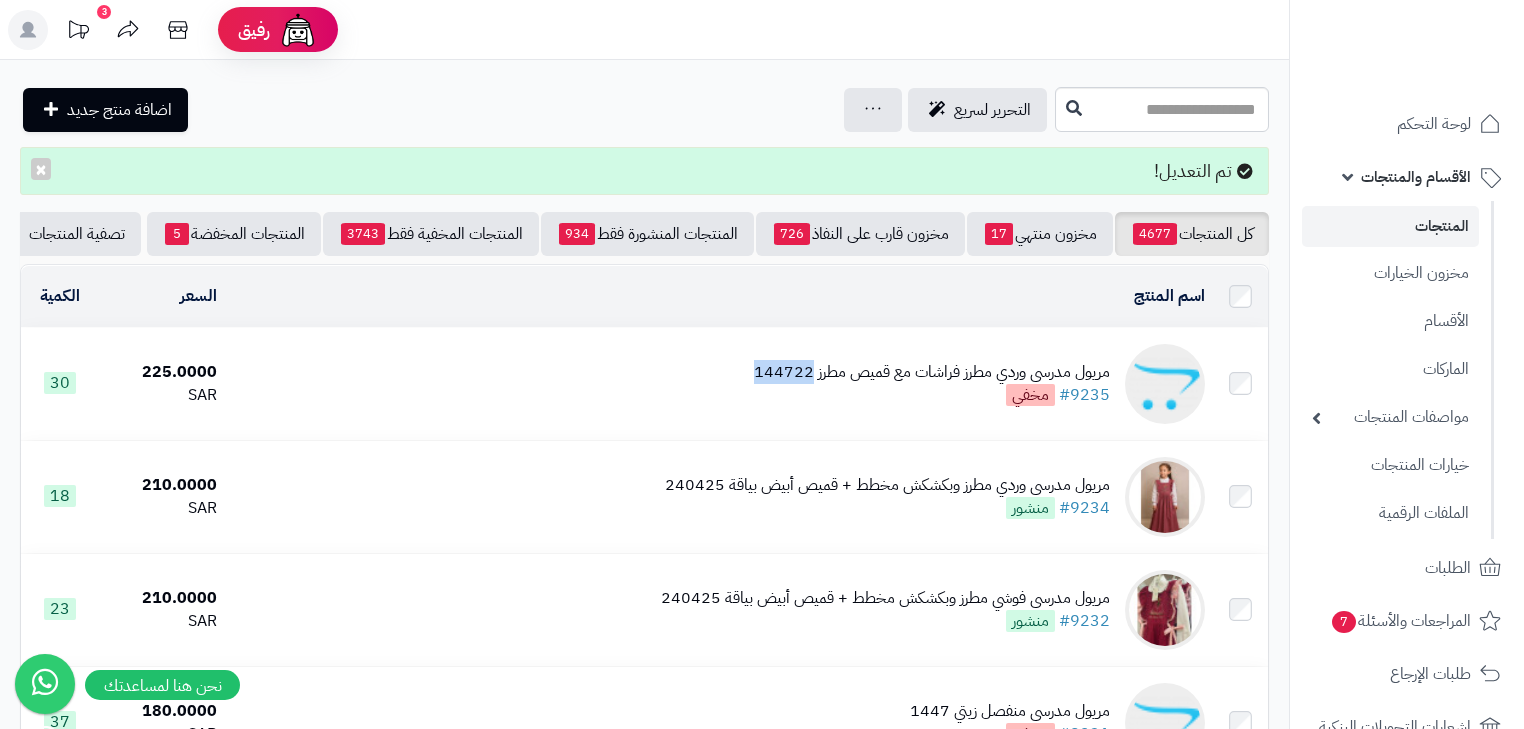 drag, startPoint x: 745, startPoint y: 382, endPoint x: 813, endPoint y: 380, distance: 68.0294 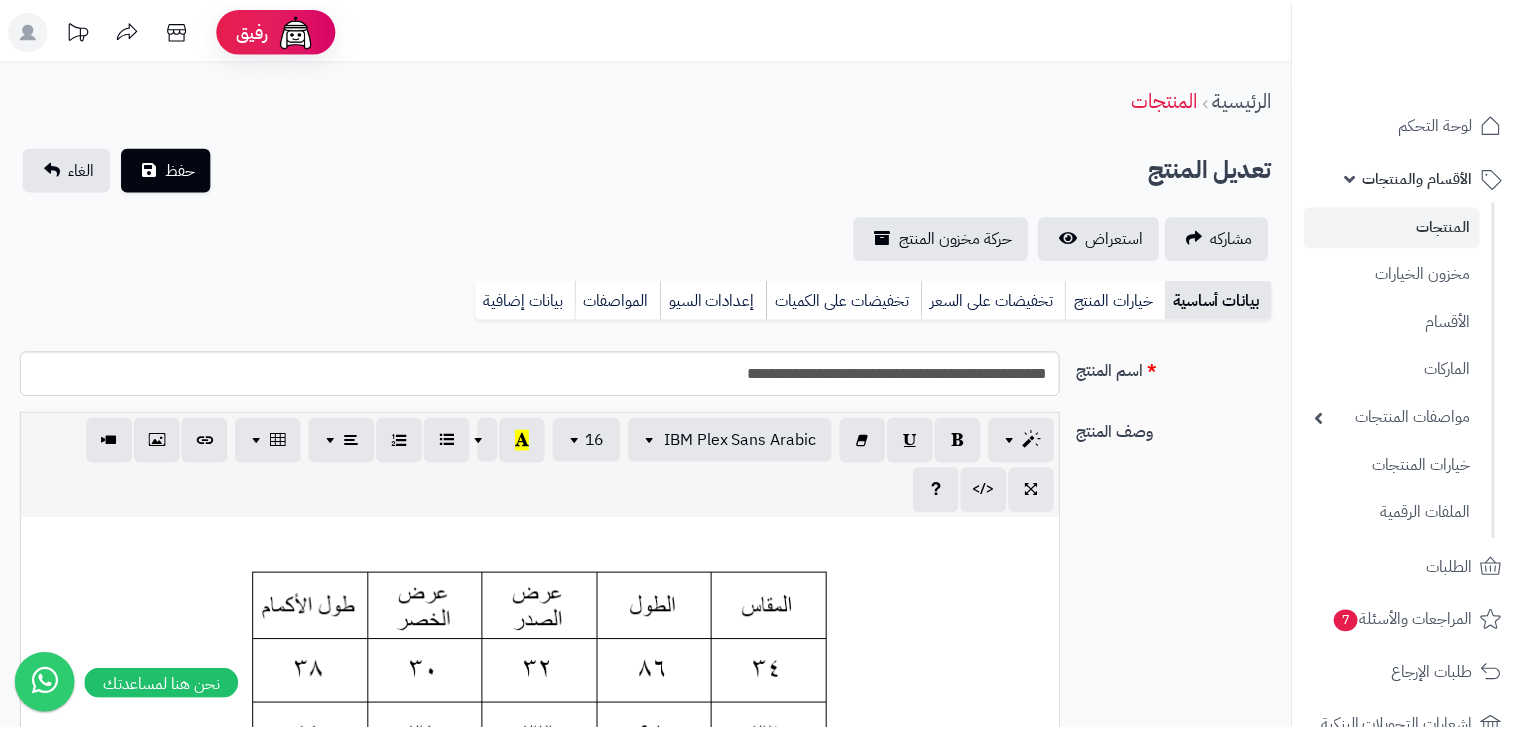 scroll, scrollTop: 0, scrollLeft: 0, axis: both 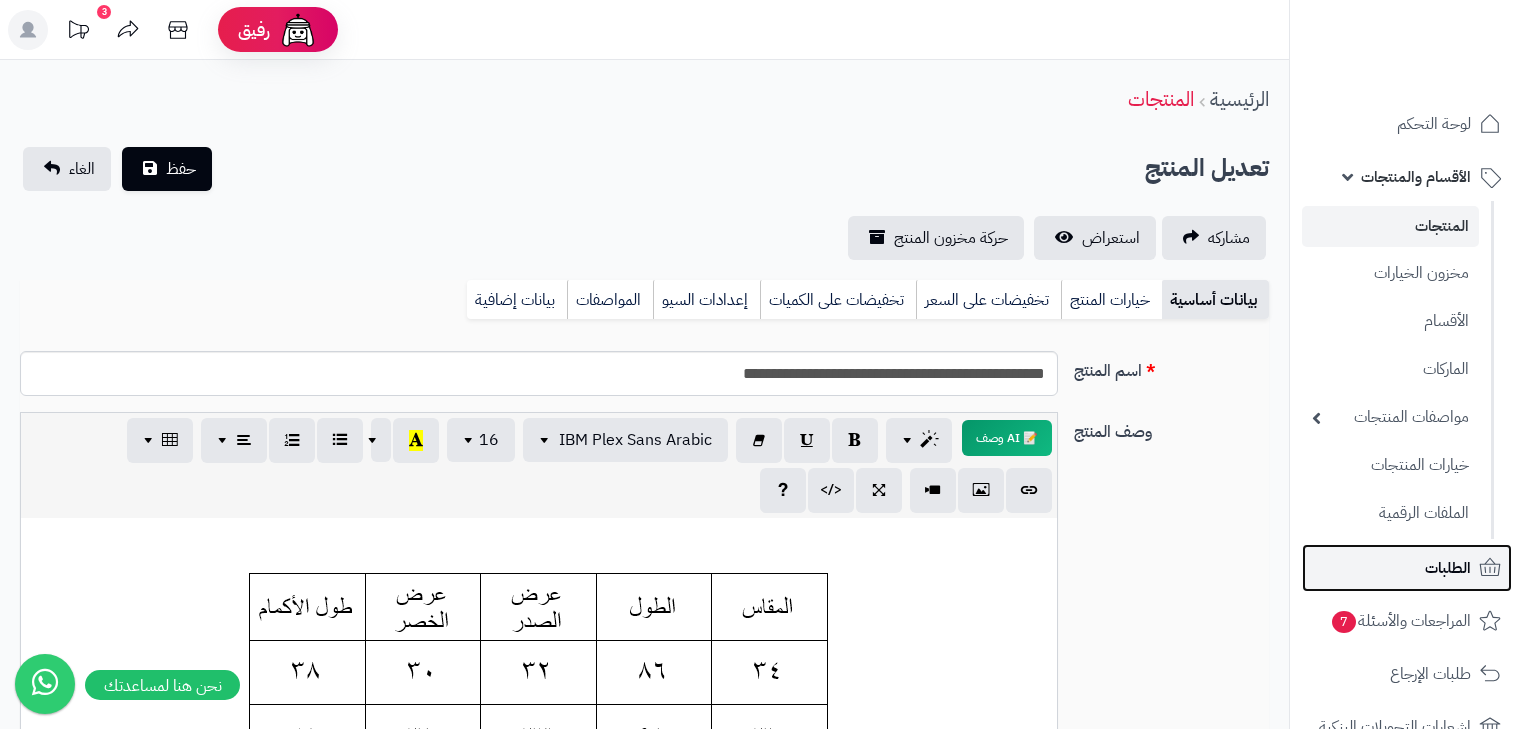 click on "الطلبات" at bounding box center (1407, 568) 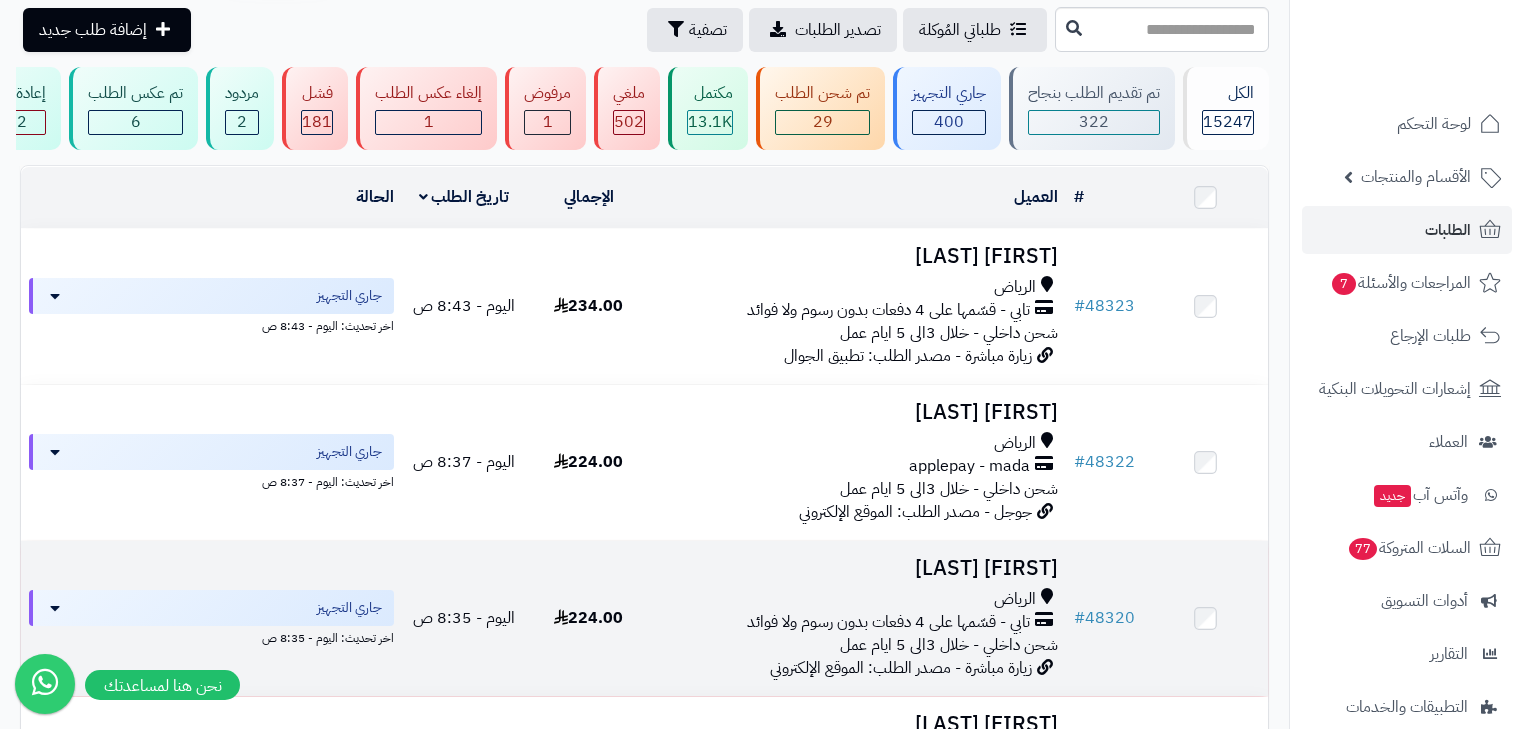 scroll, scrollTop: 0, scrollLeft: 0, axis: both 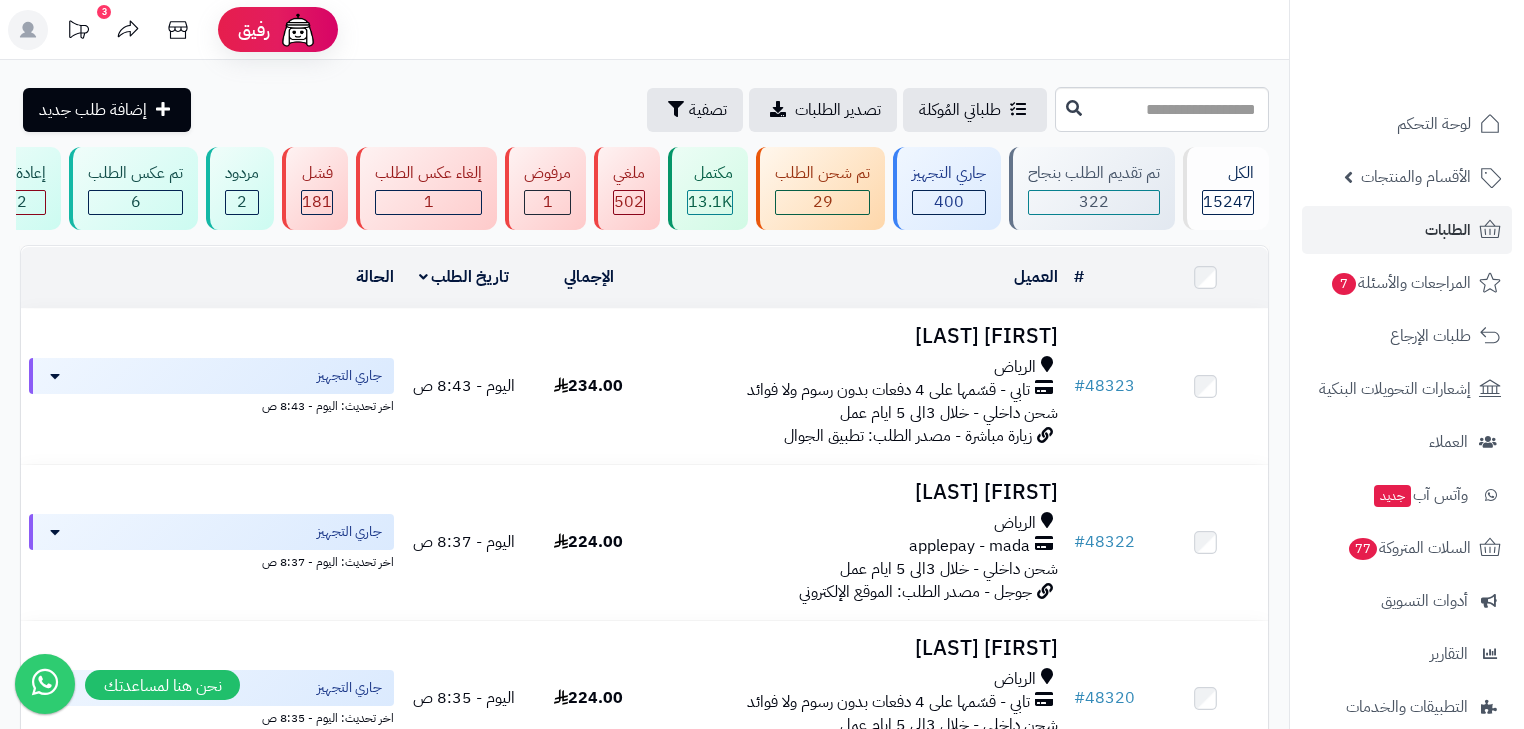 click on "الطلبات" at bounding box center (1448, 230) 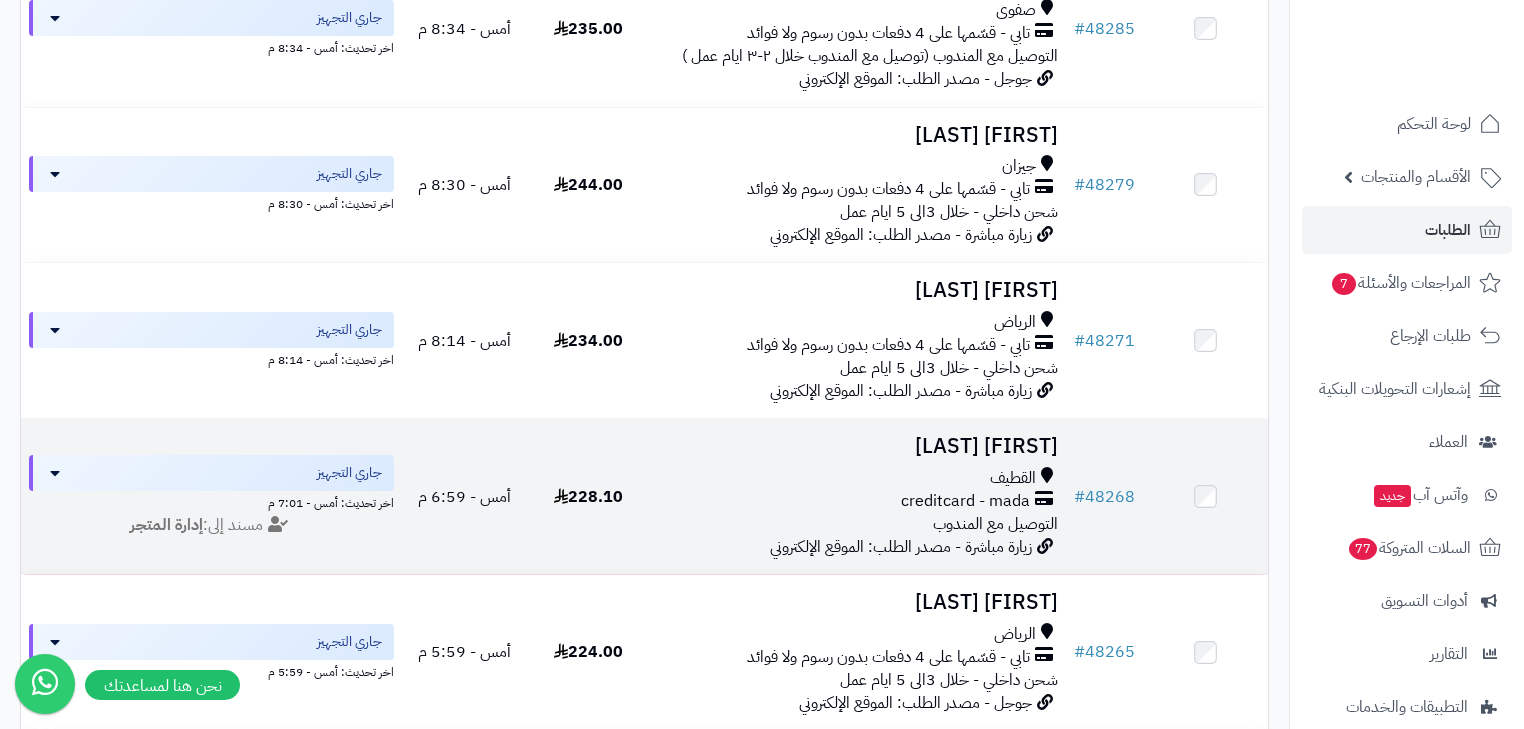 scroll, scrollTop: 2080, scrollLeft: 0, axis: vertical 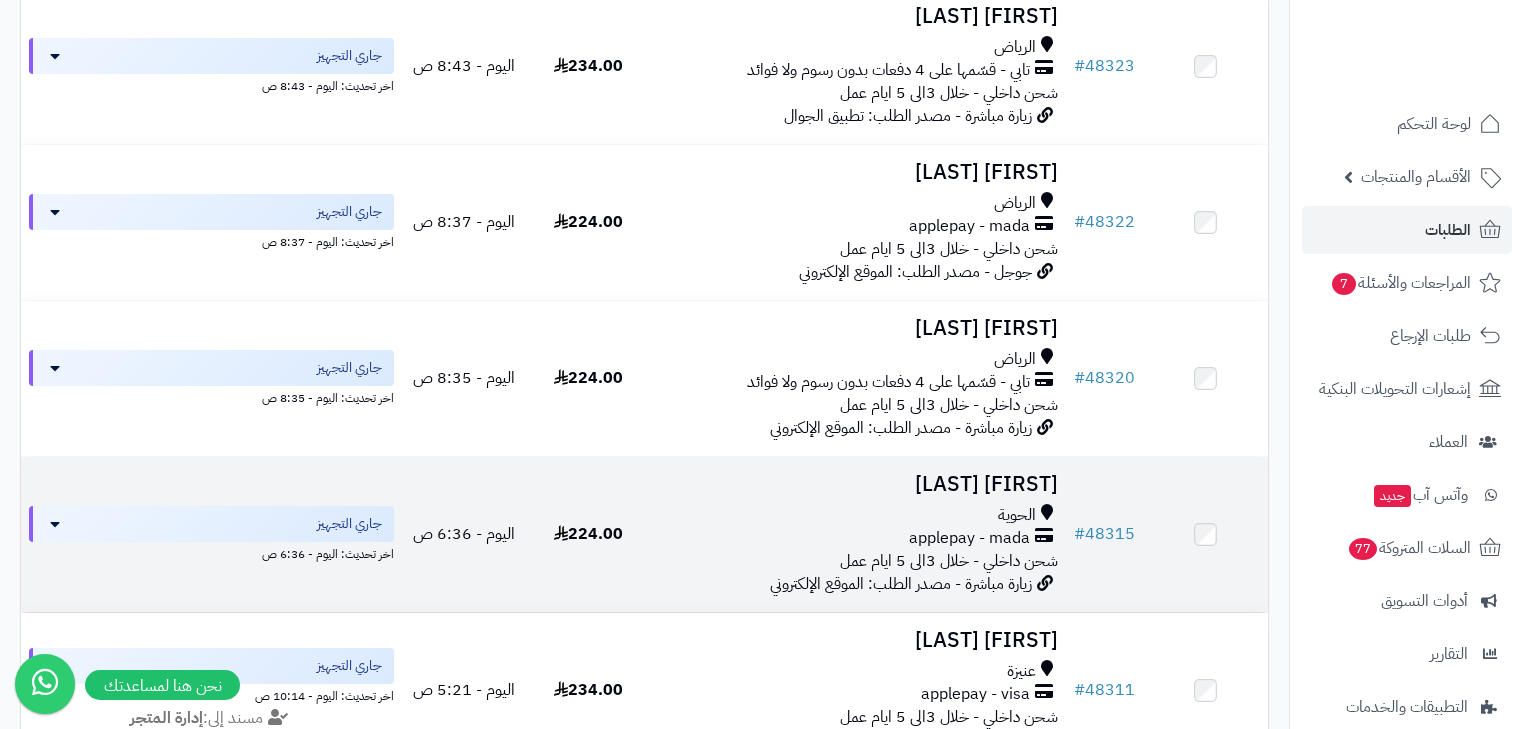 drag, startPoint x: 1120, startPoint y: 547, endPoint x: 1129, endPoint y: 568, distance: 22.847319 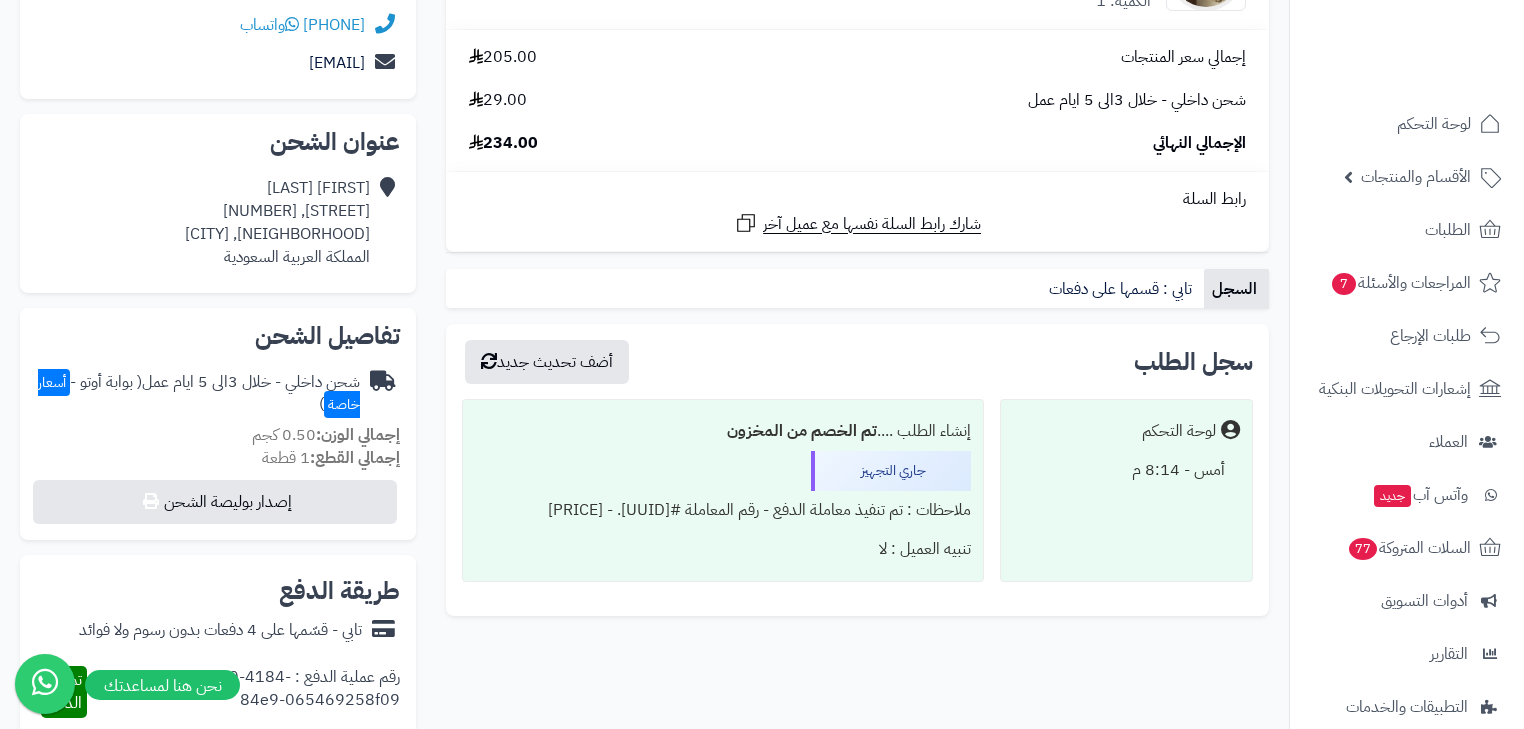 scroll, scrollTop: 480, scrollLeft: 0, axis: vertical 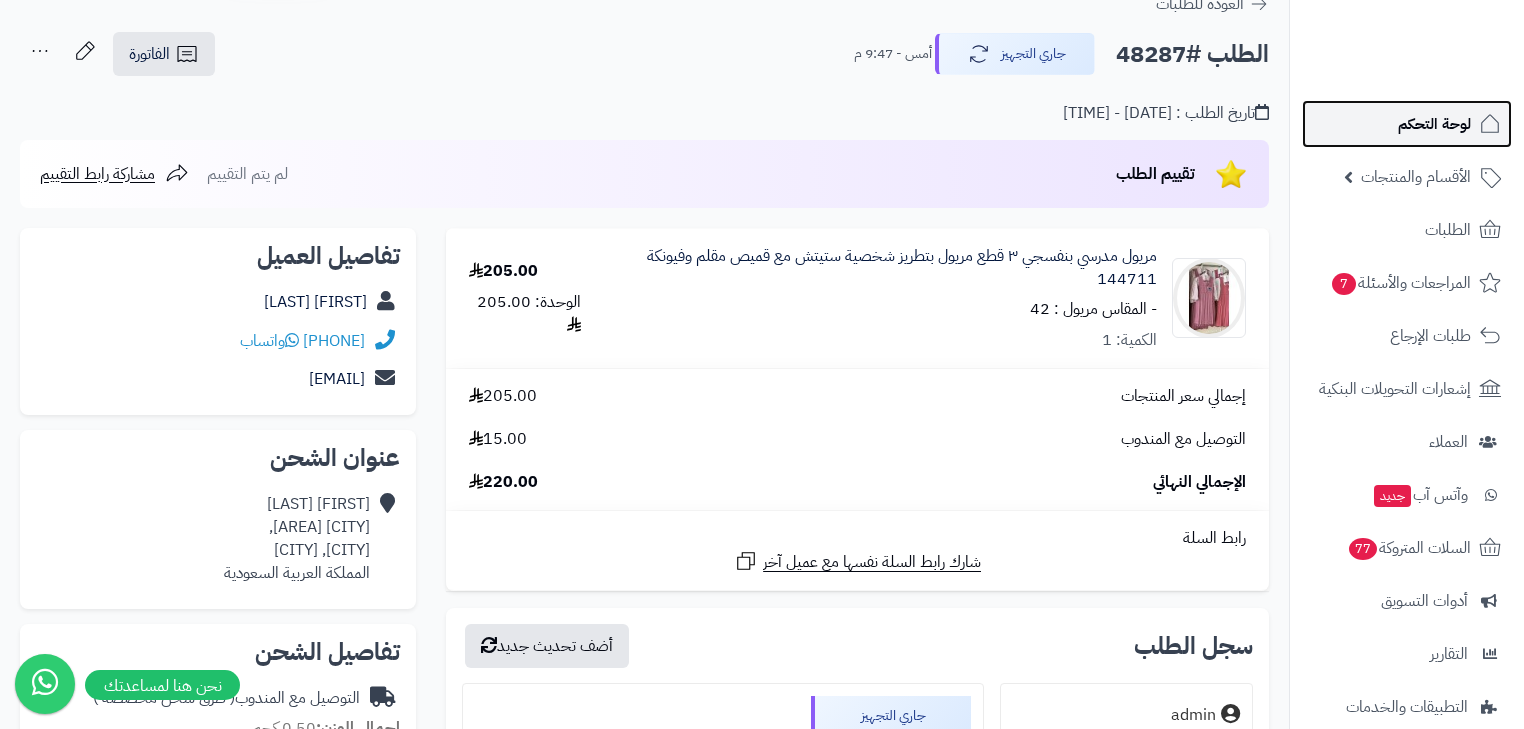 click on "لوحة التحكم" at bounding box center [1434, 124] 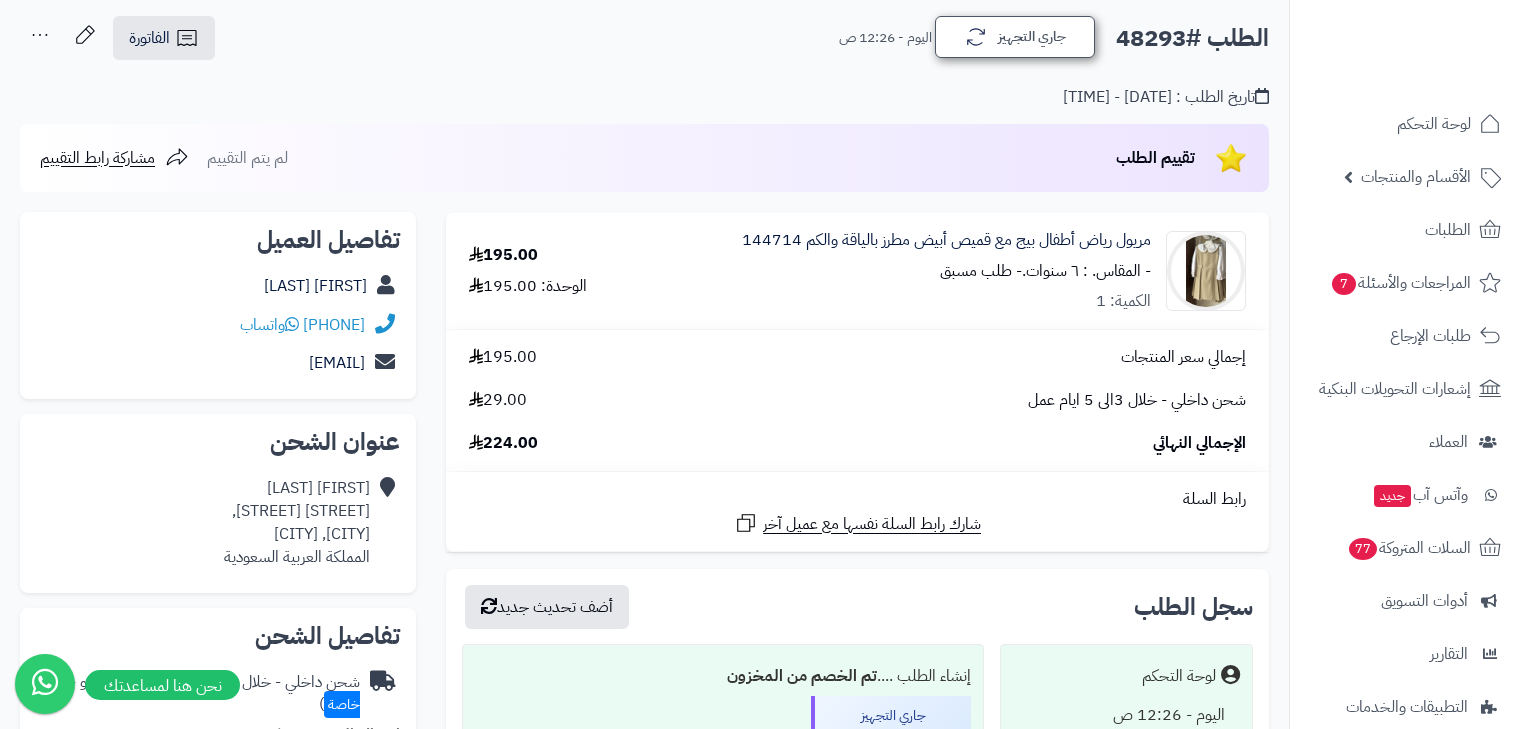 scroll, scrollTop: 320, scrollLeft: 0, axis: vertical 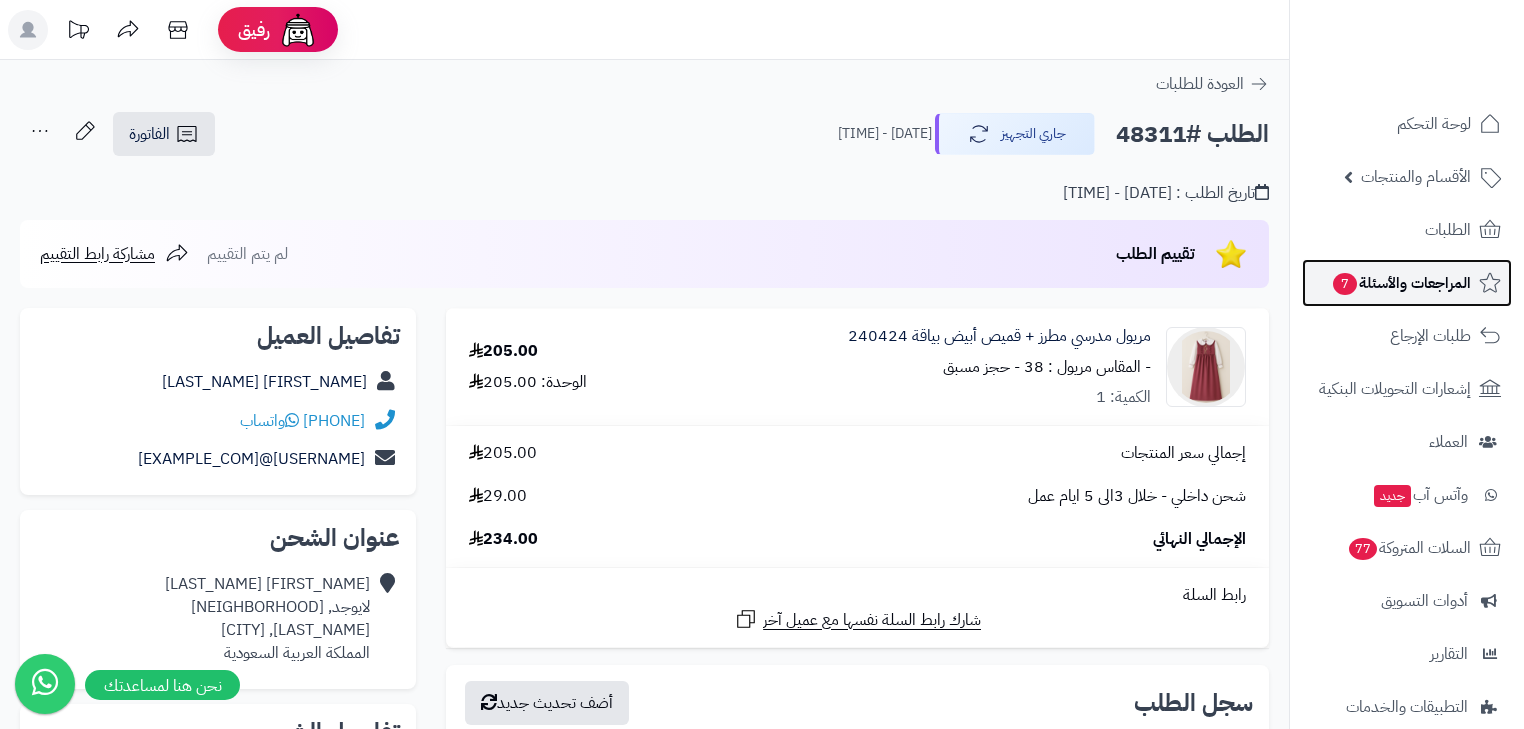 click on "المراجعات والأسئلة  7" at bounding box center (1401, 283) 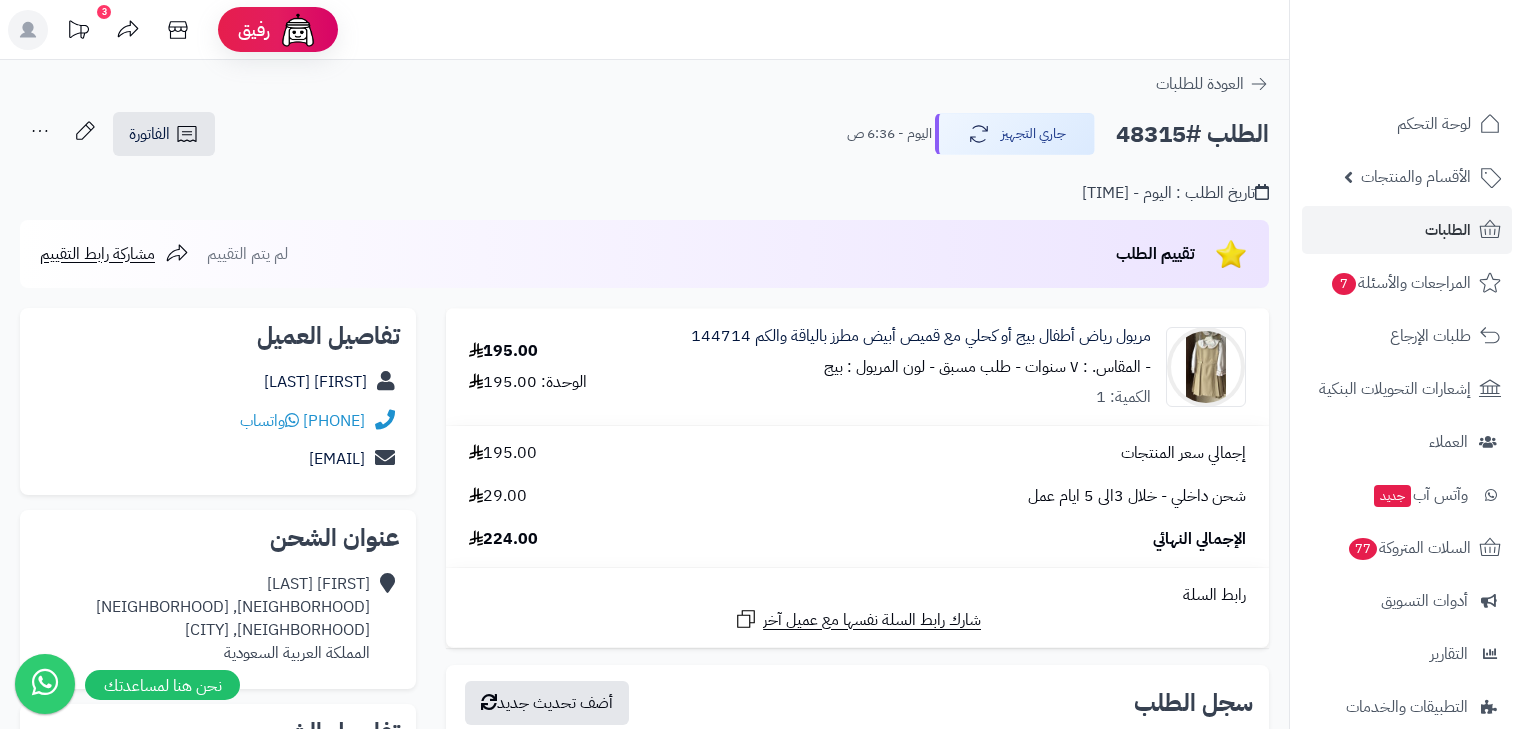scroll, scrollTop: 0, scrollLeft: 0, axis: both 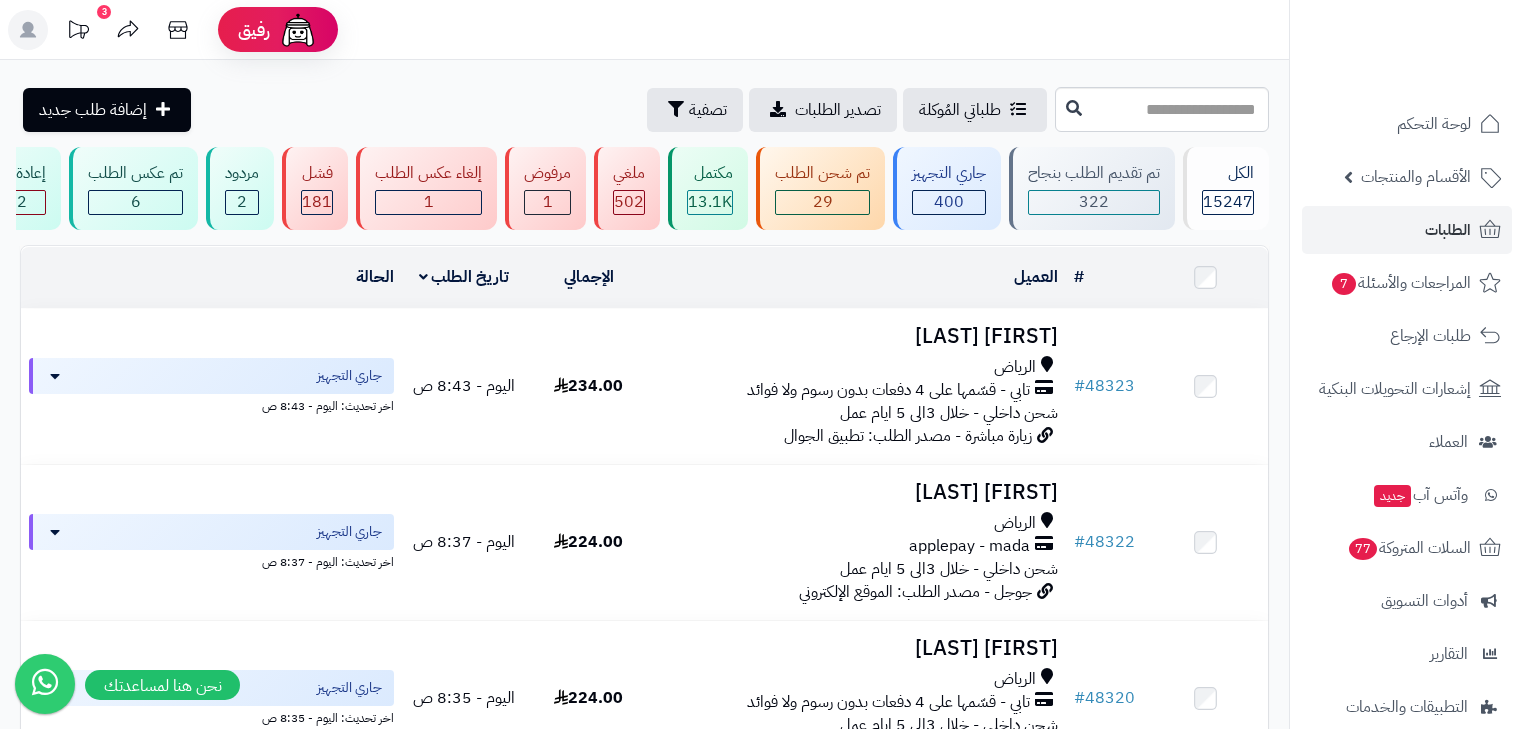 click 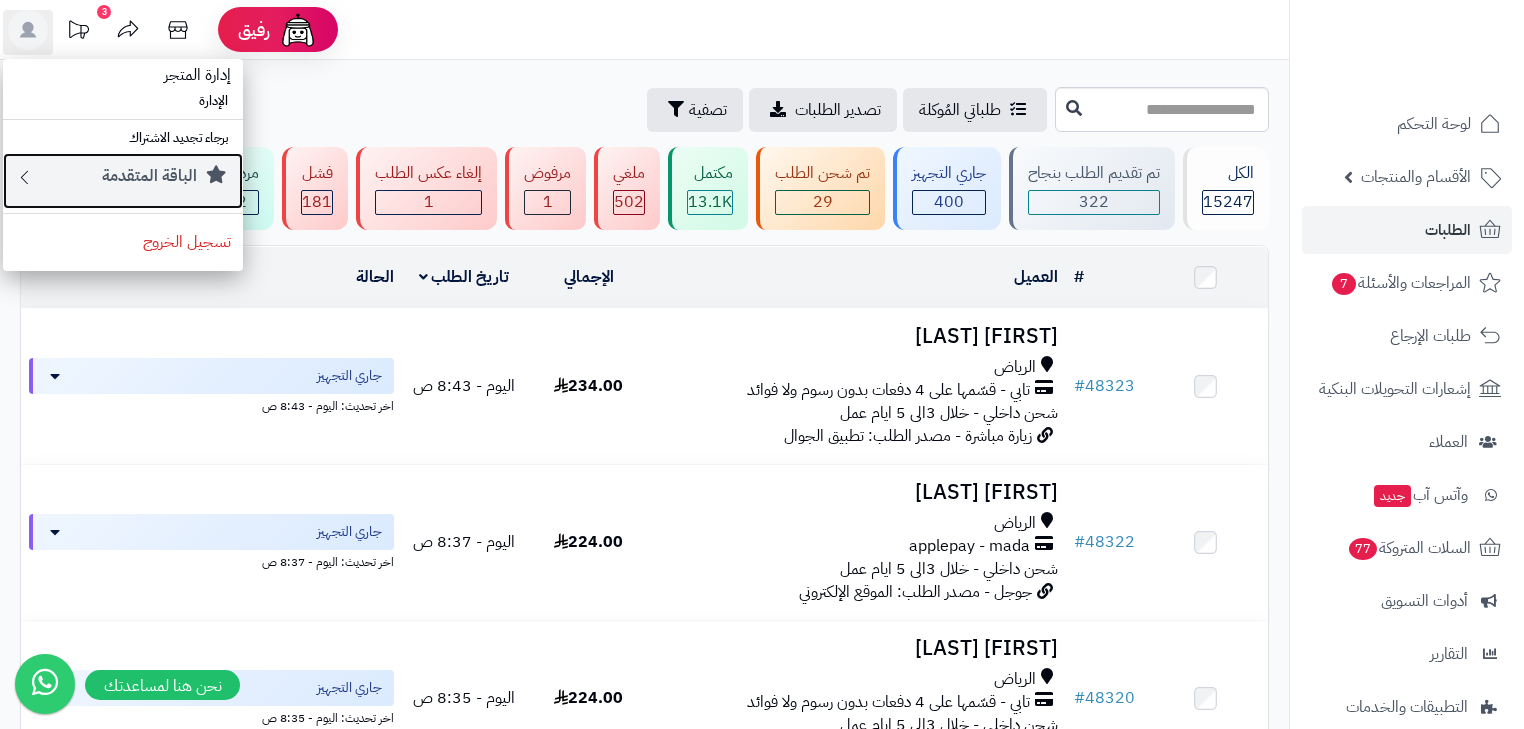 click on "الباقة المتقدمة" at bounding box center [149, 176] 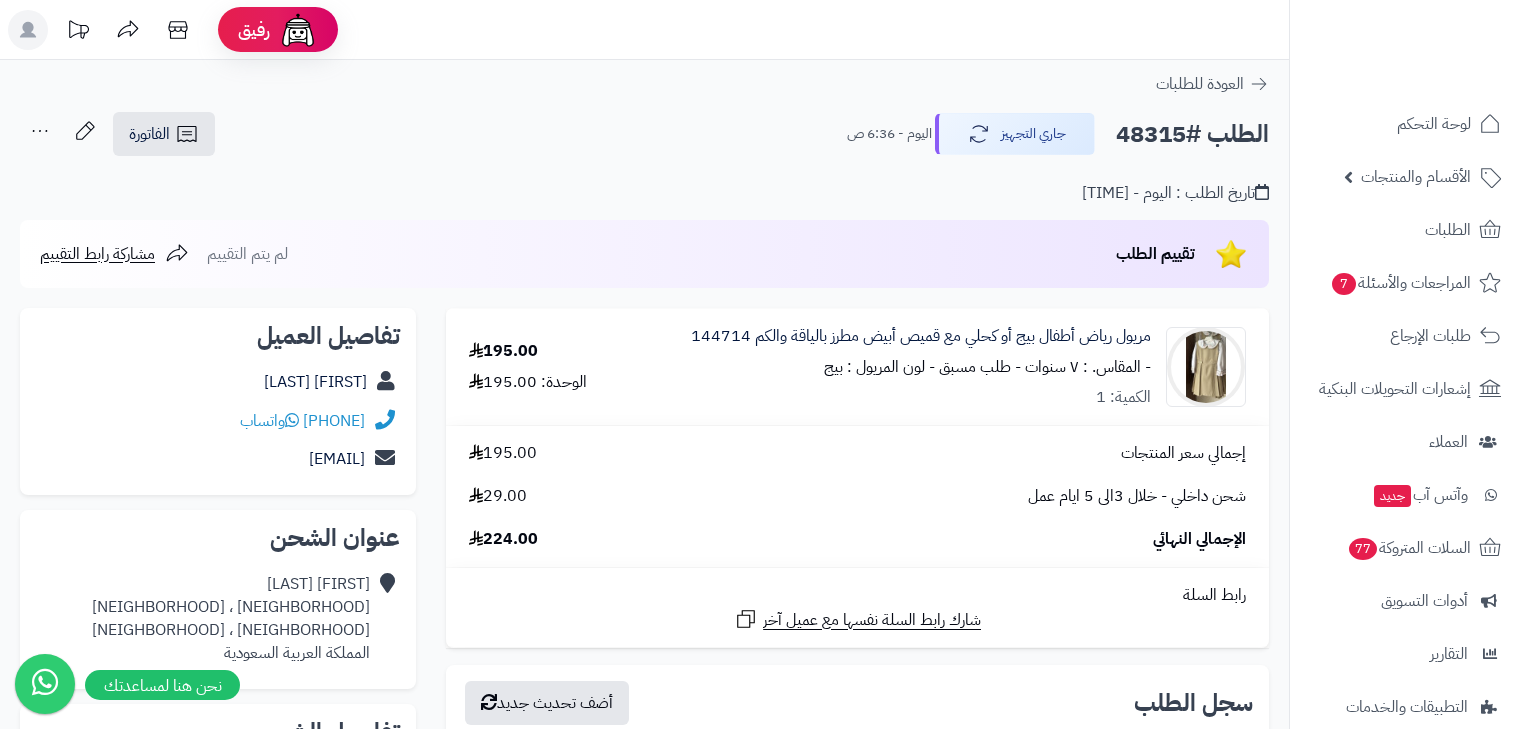 scroll, scrollTop: 0, scrollLeft: 0, axis: both 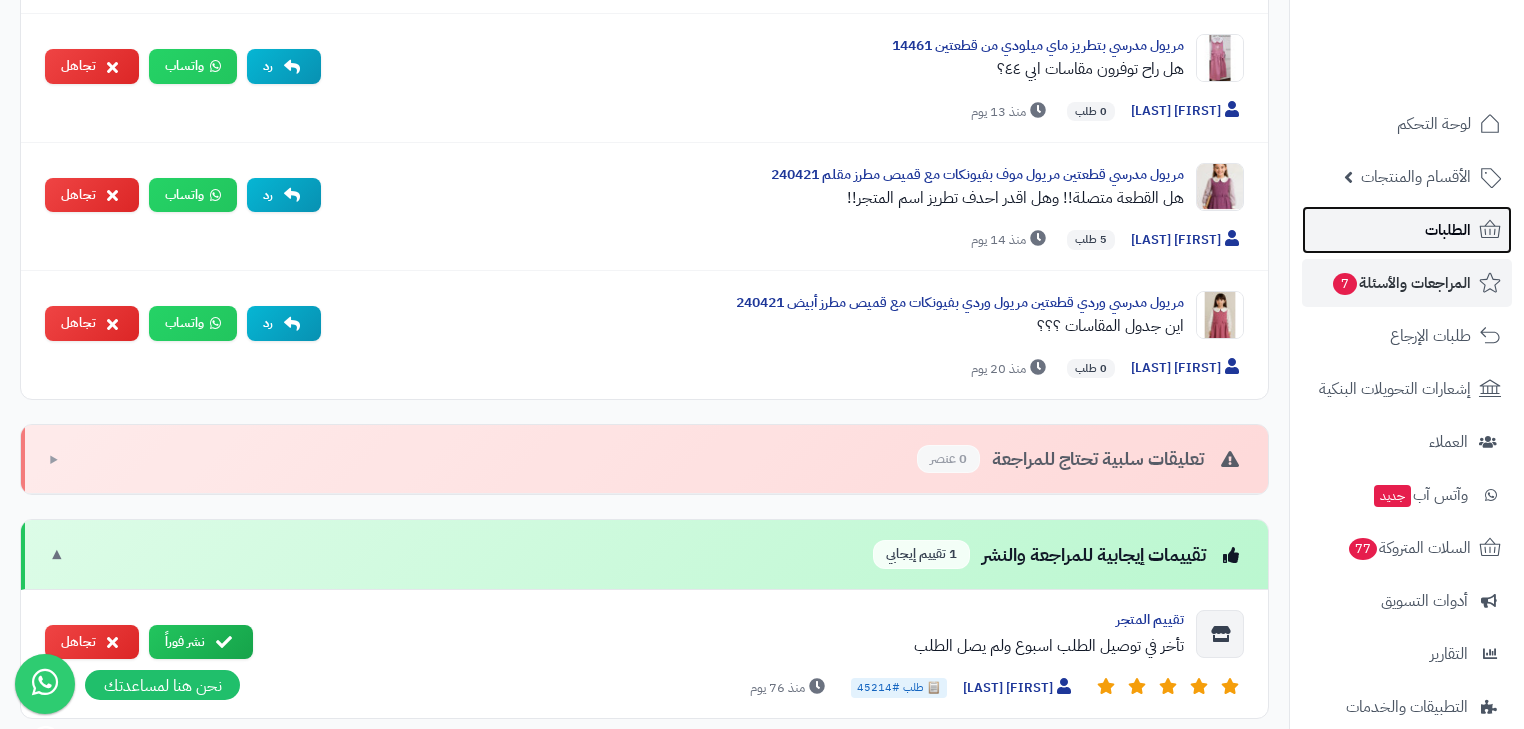 click on "الطلبات" at bounding box center (1448, 230) 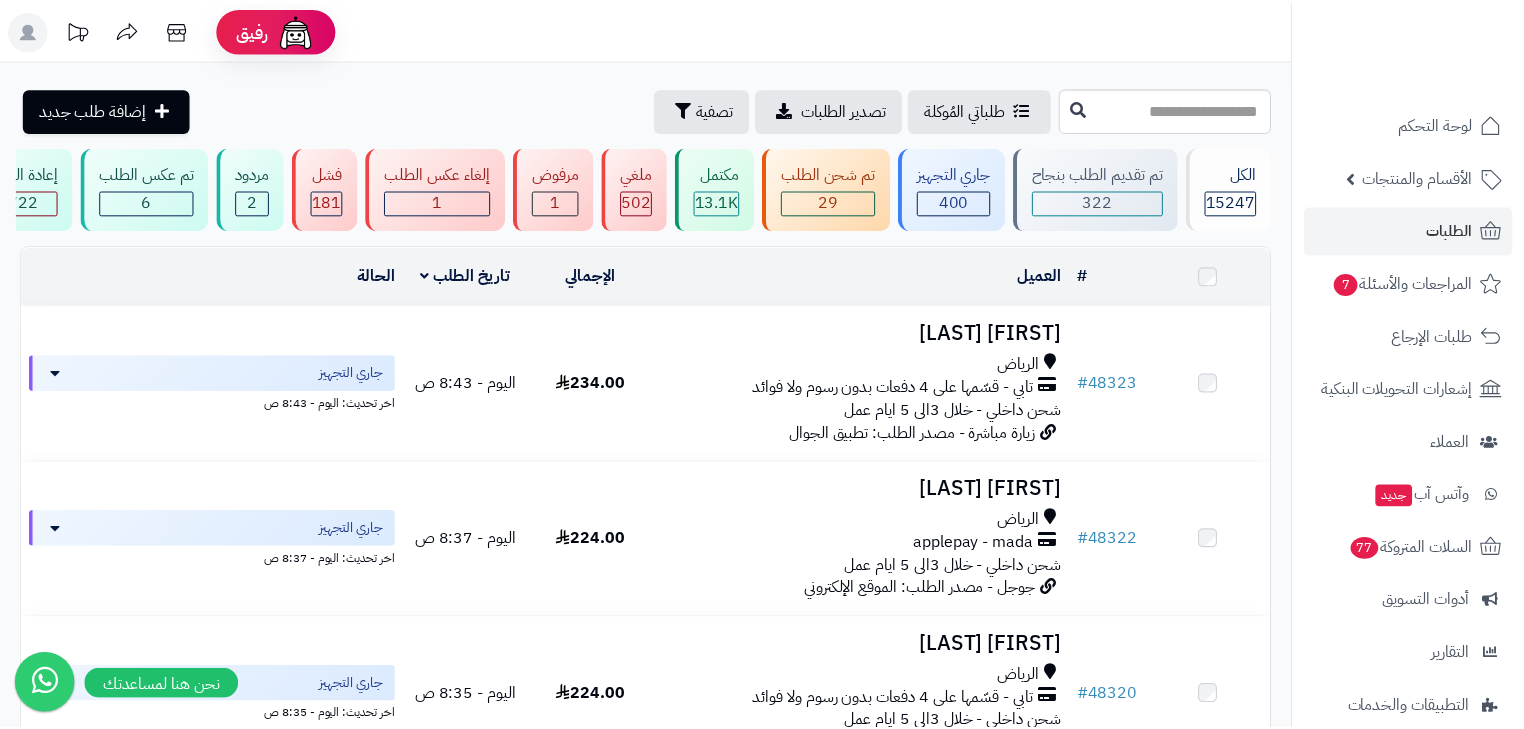 scroll, scrollTop: 0, scrollLeft: 0, axis: both 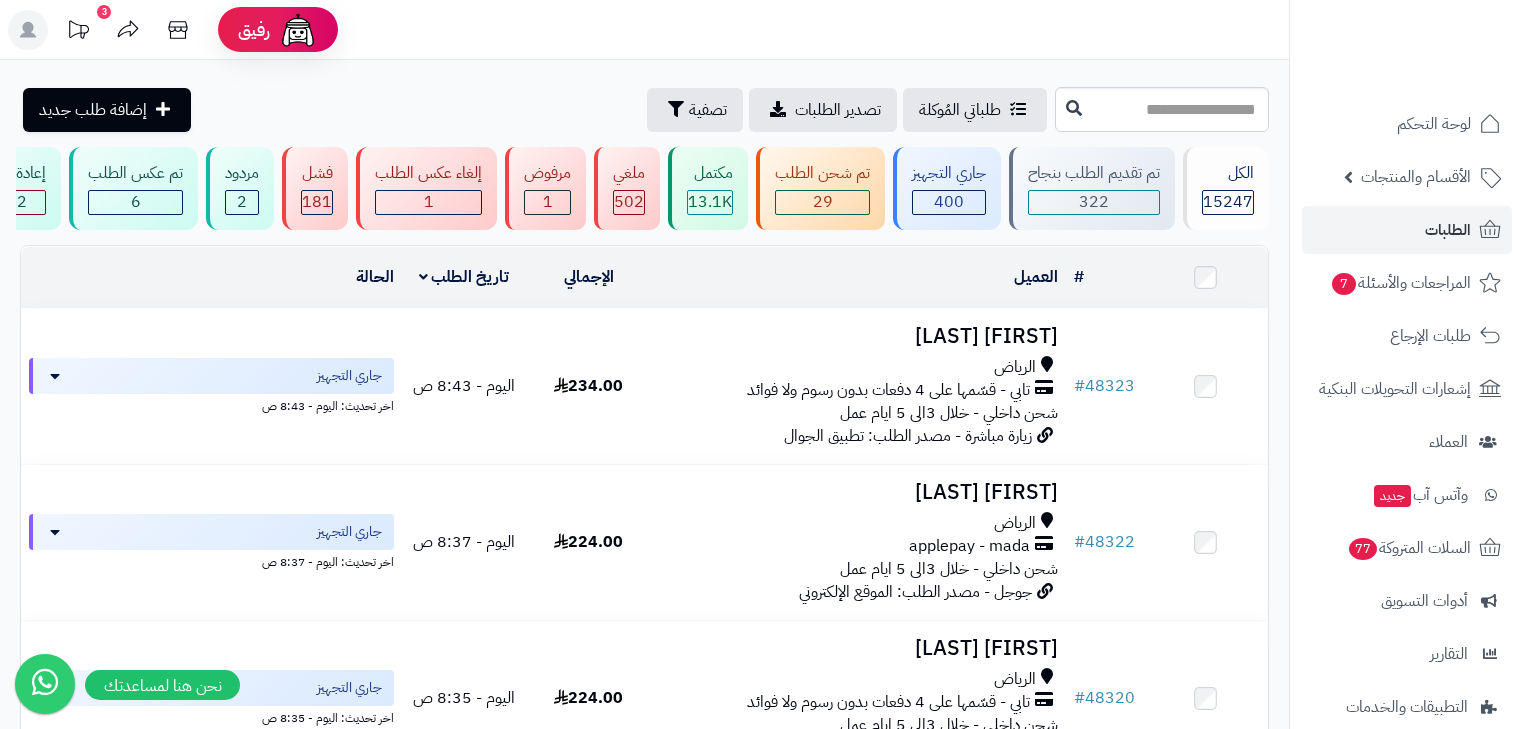 click at bounding box center (128, 32) 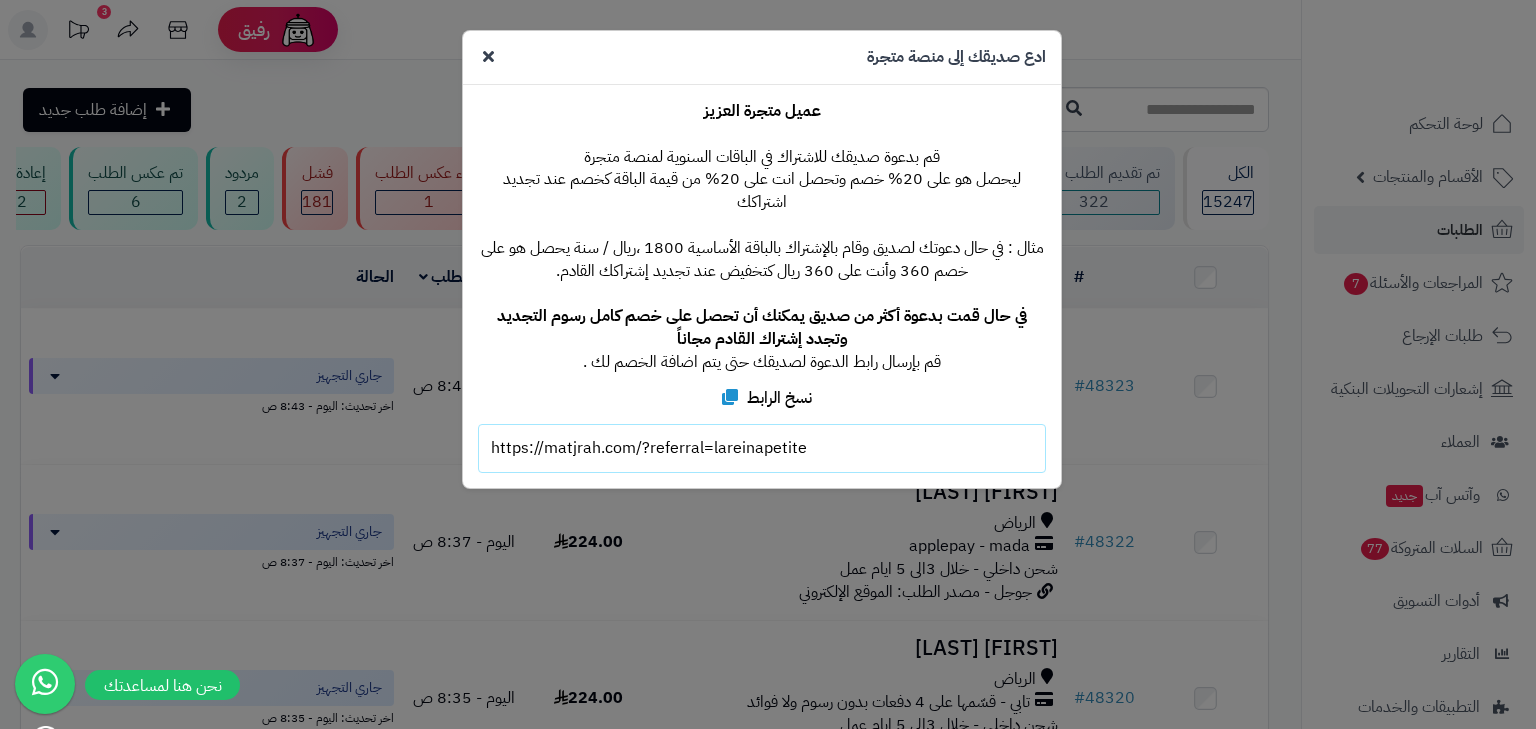 click on "**********" at bounding box center [768, 364] 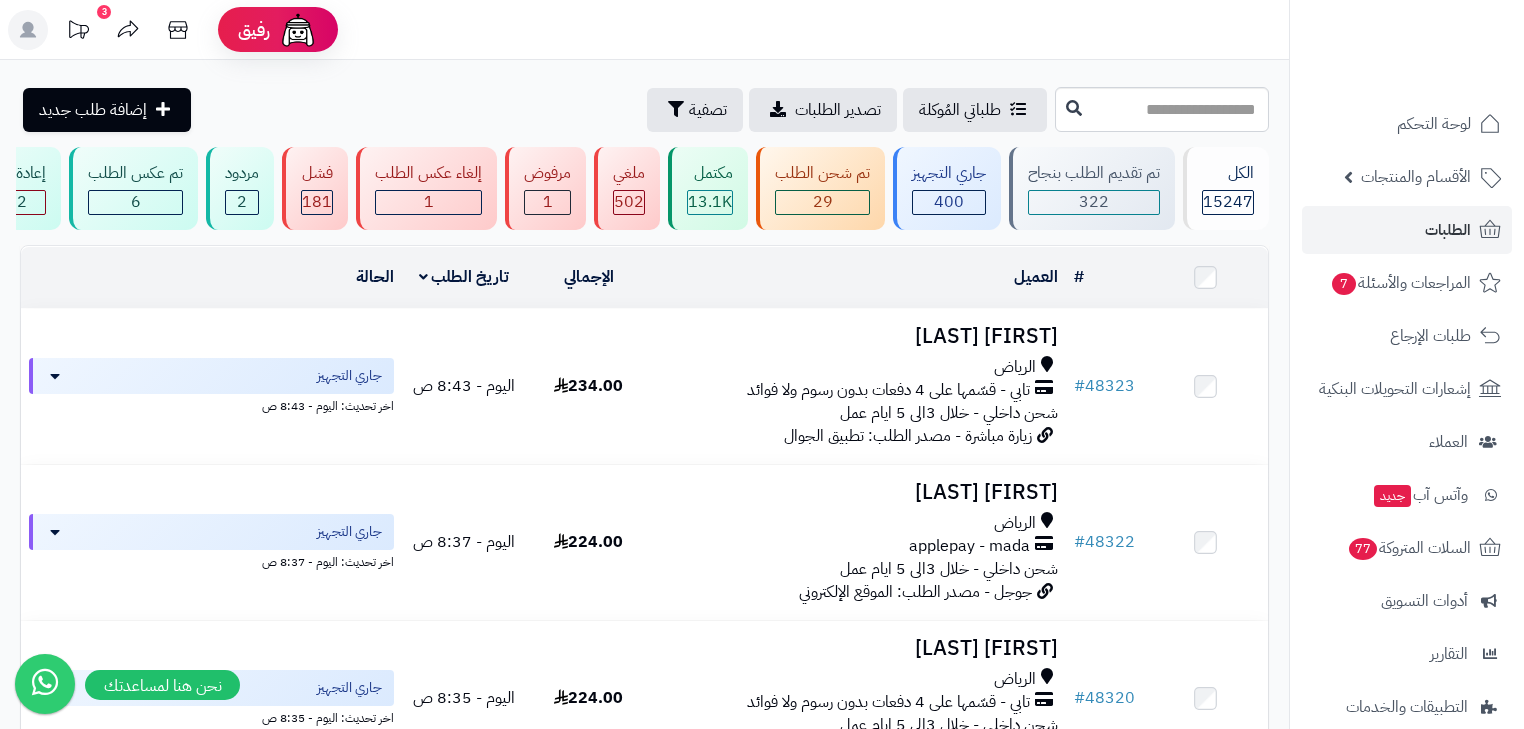 click 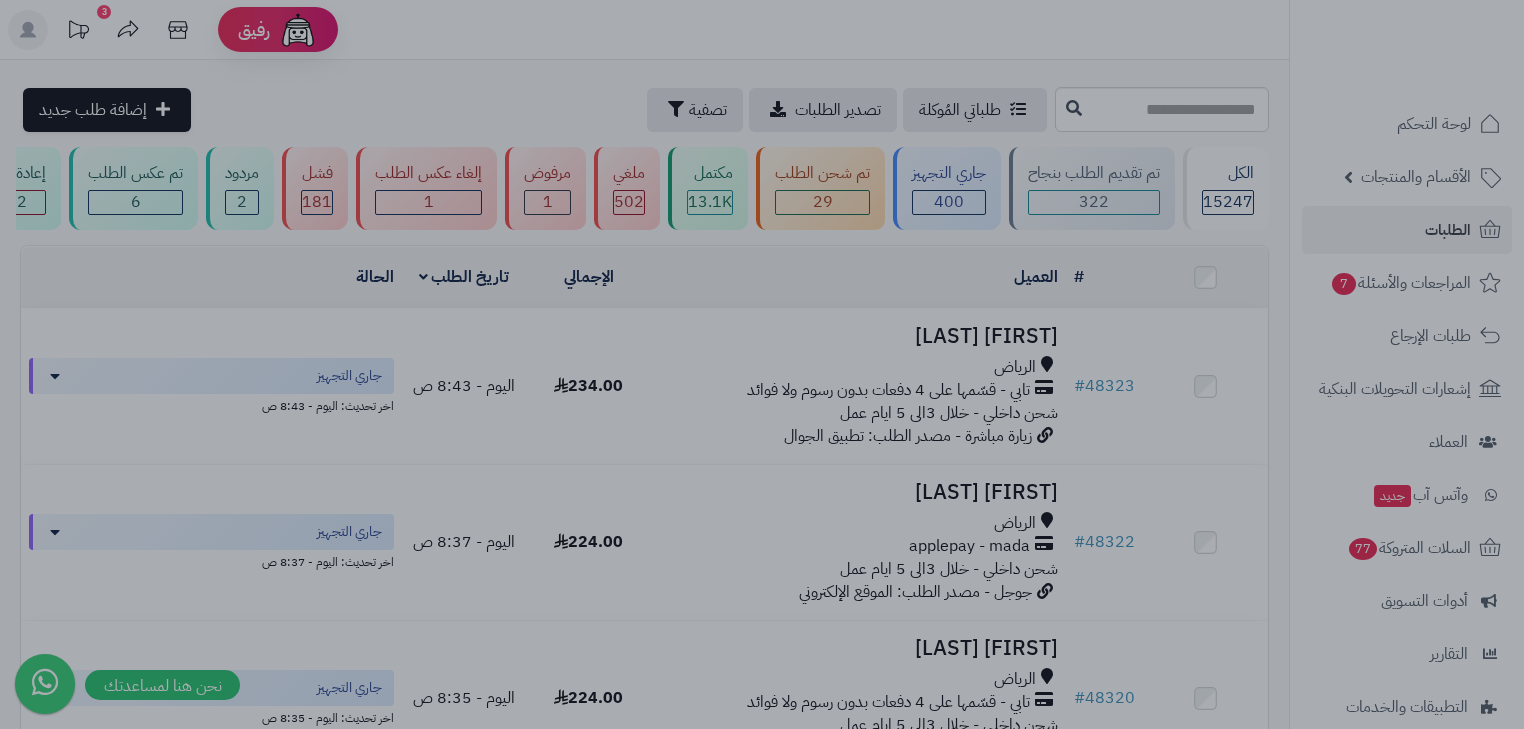 click at bounding box center [762, 364] 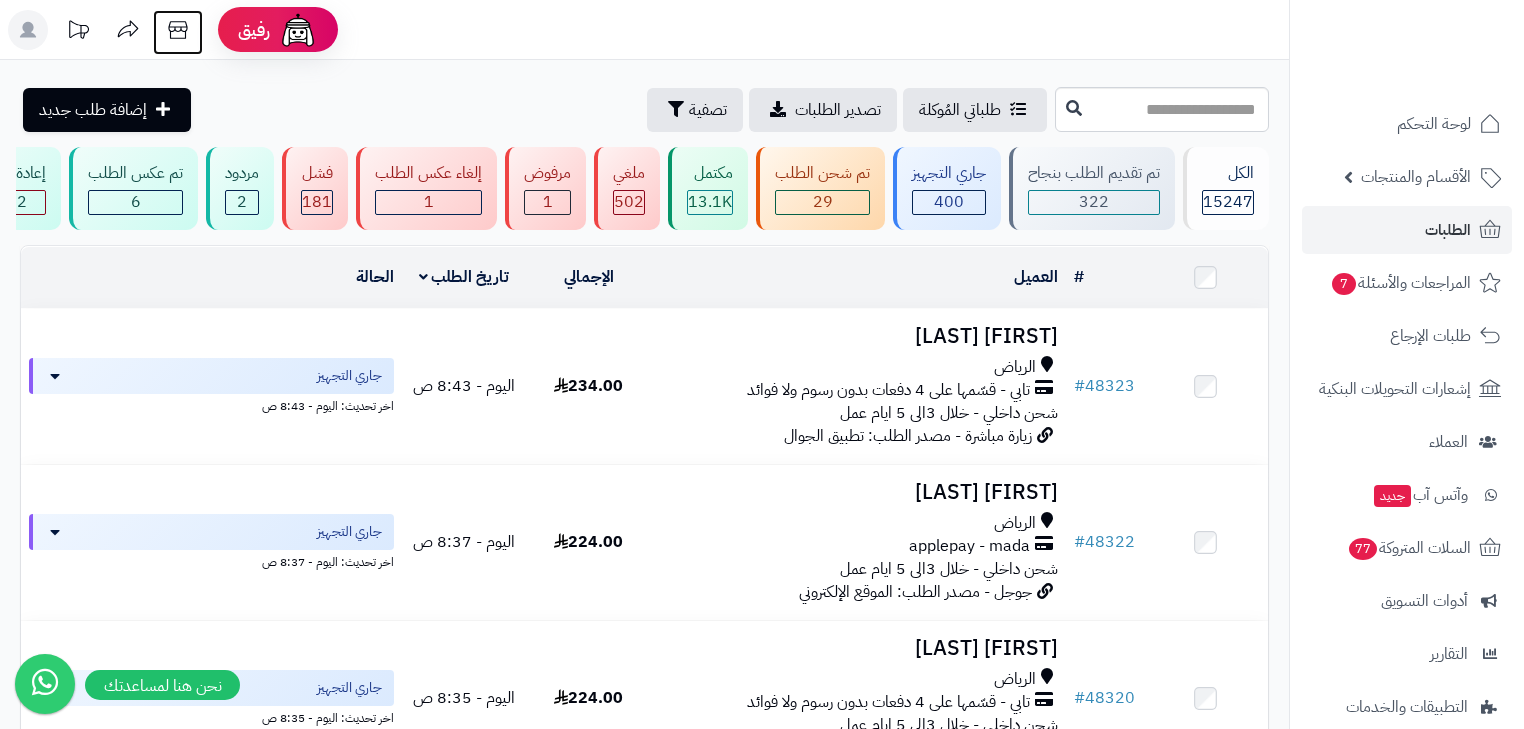 click 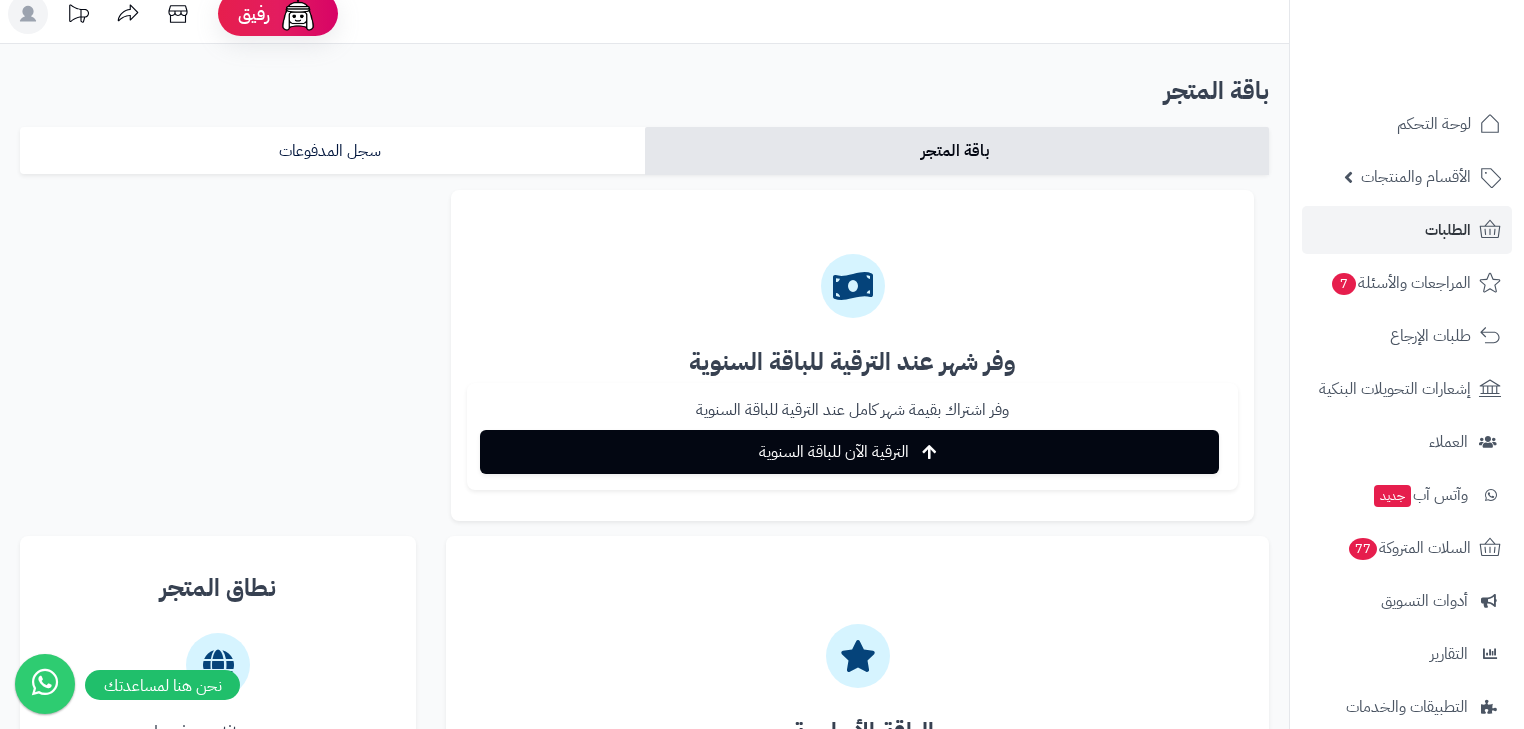 scroll, scrollTop: 3, scrollLeft: 0, axis: vertical 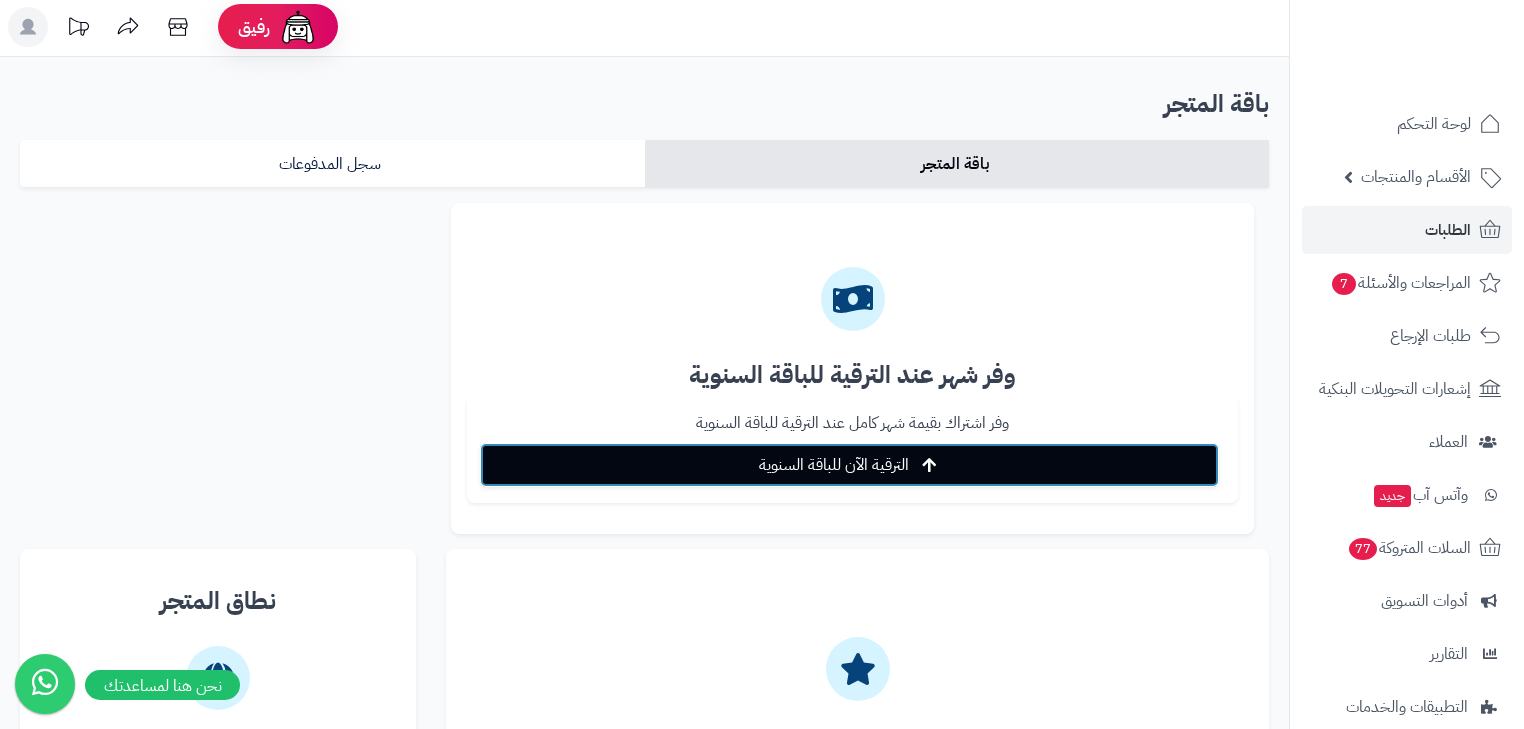 click on "الترقية الآن للباقة السنوية" at bounding box center [834, 465] 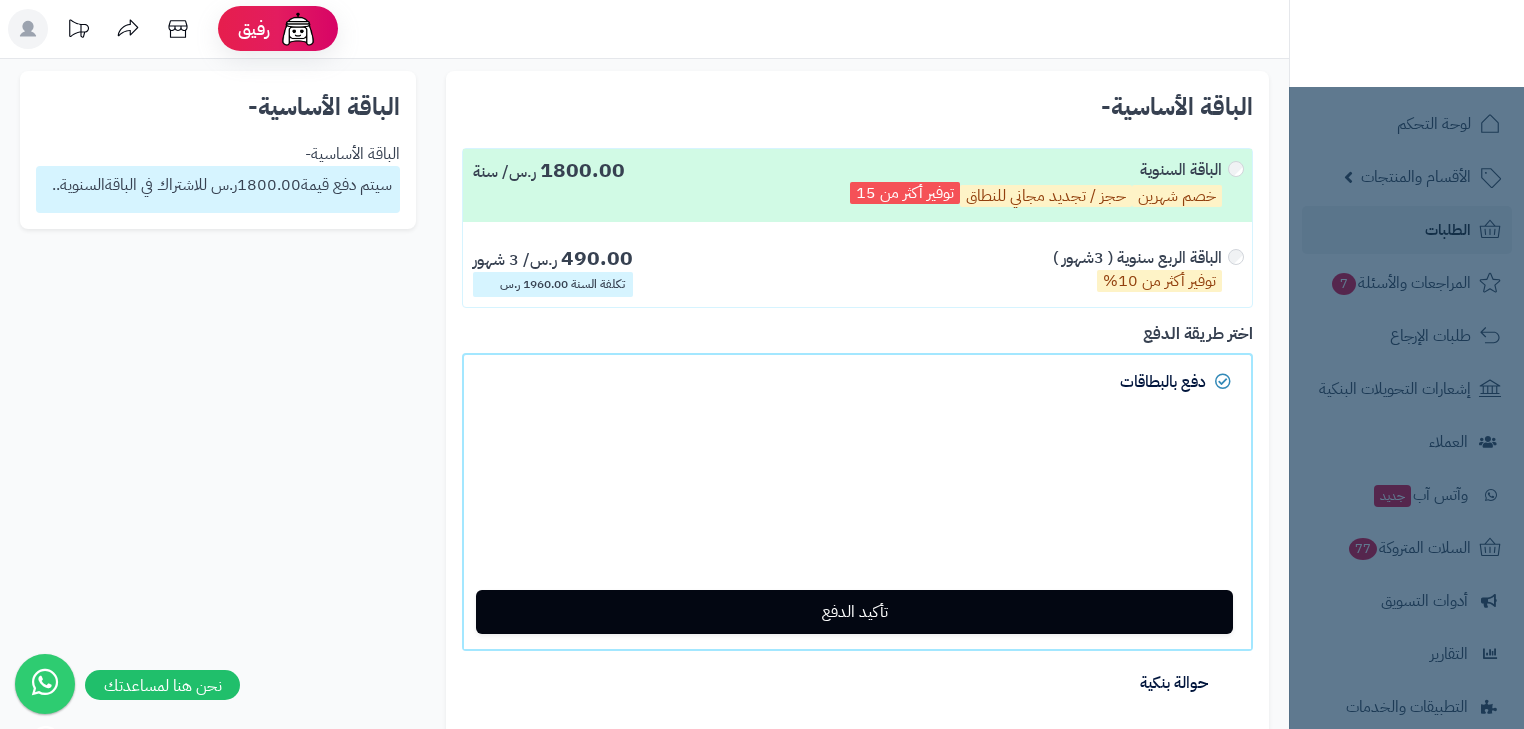 scroll, scrollTop: 0, scrollLeft: 0, axis: both 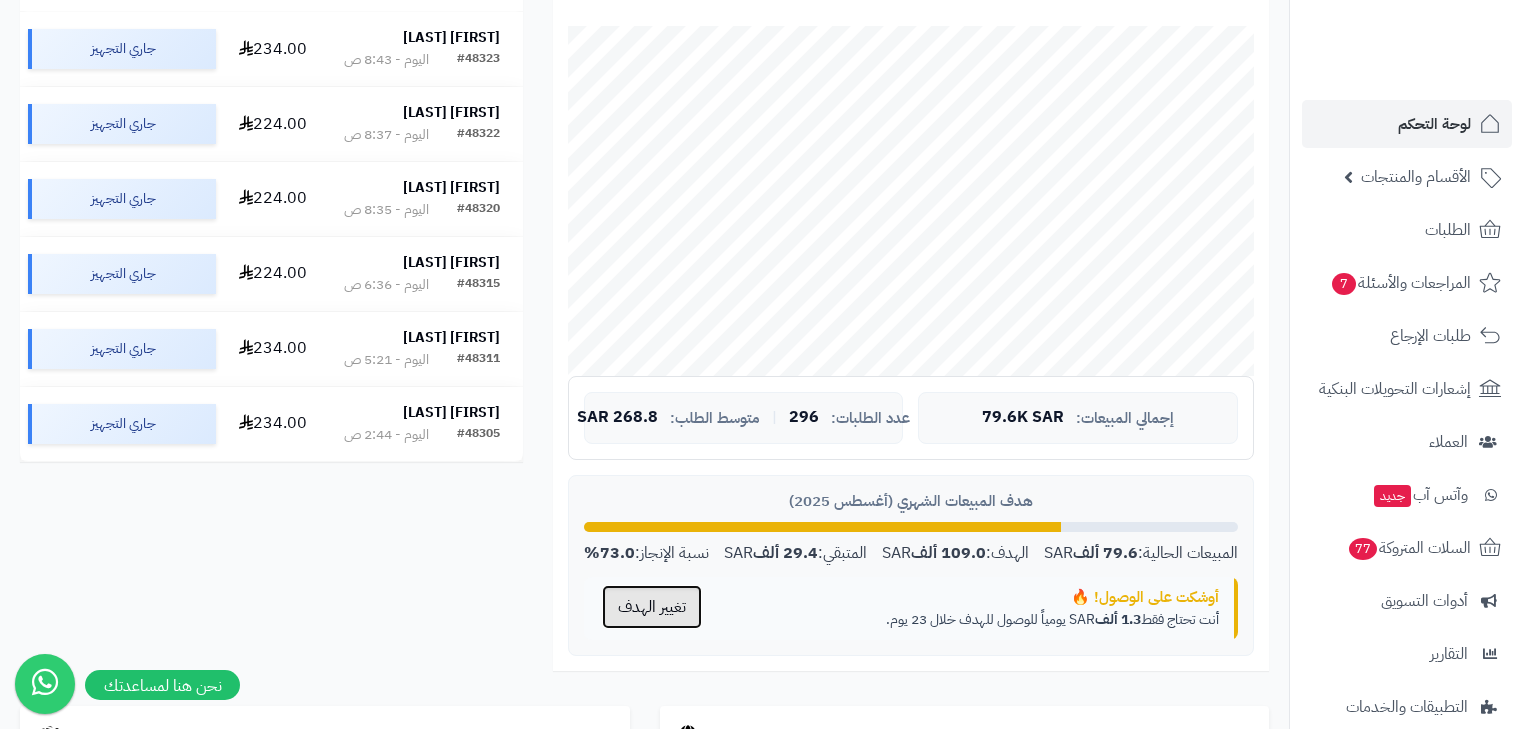 click on "تغيير الهدف" at bounding box center [652, 607] 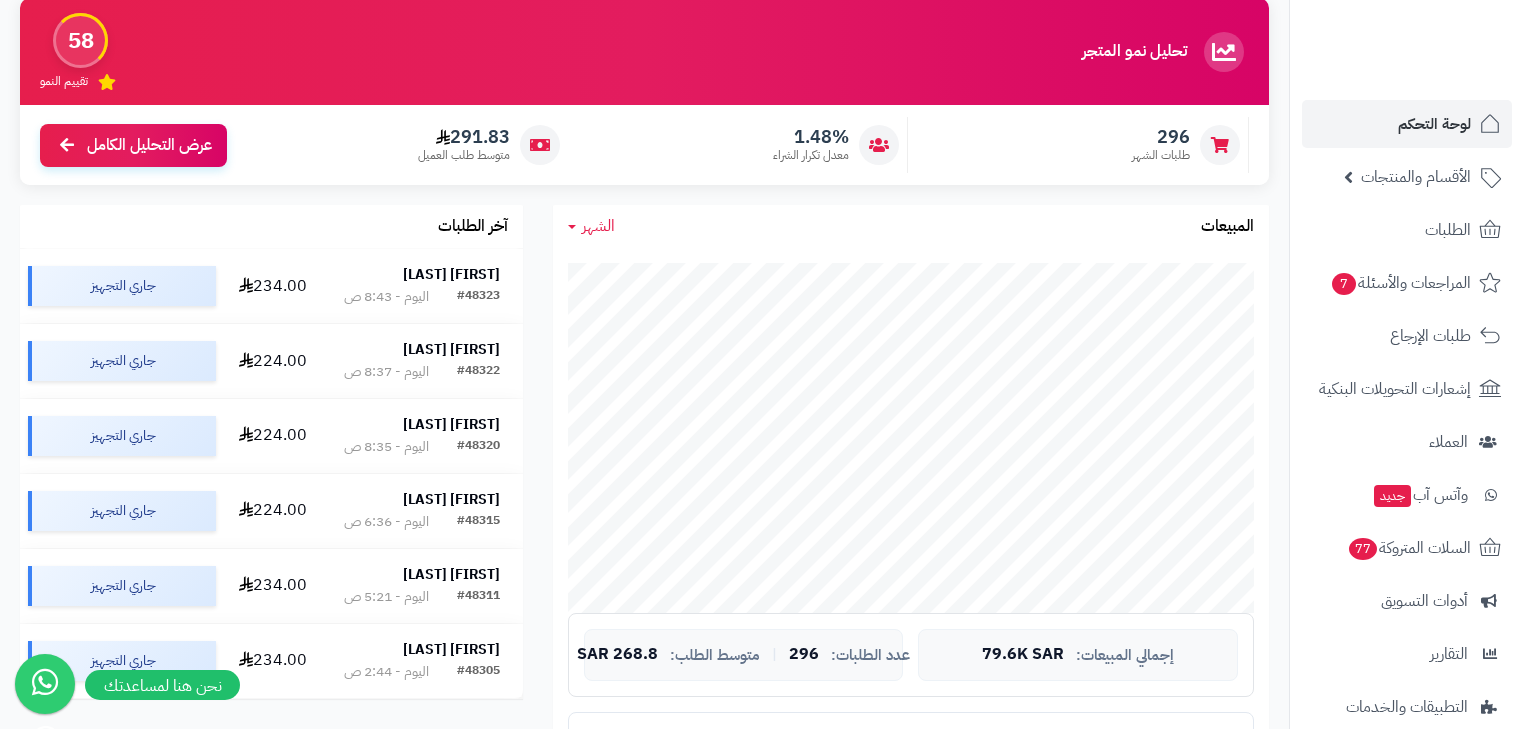 scroll, scrollTop: 160, scrollLeft: 0, axis: vertical 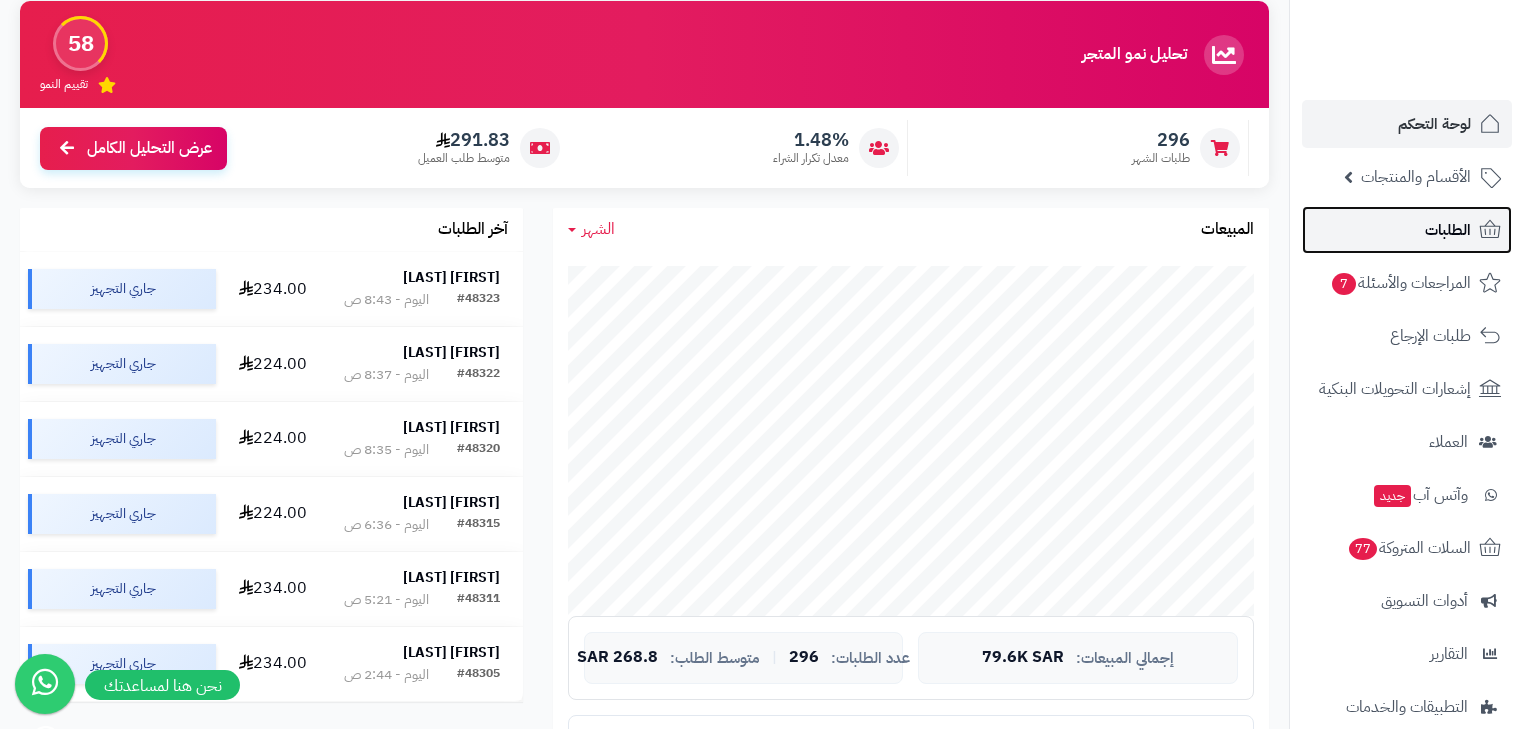 click on "الطلبات" at bounding box center [1448, 230] 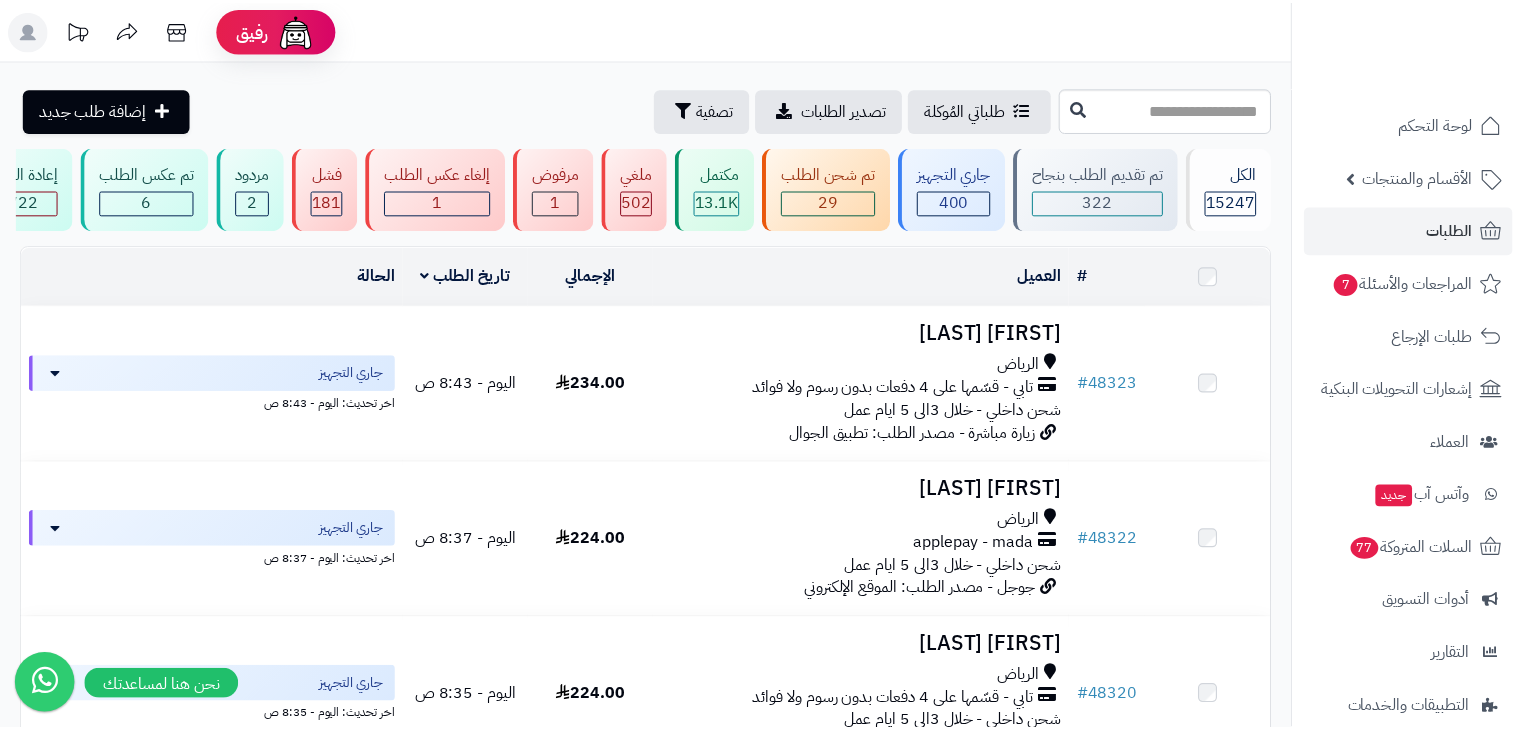 scroll, scrollTop: 0, scrollLeft: 0, axis: both 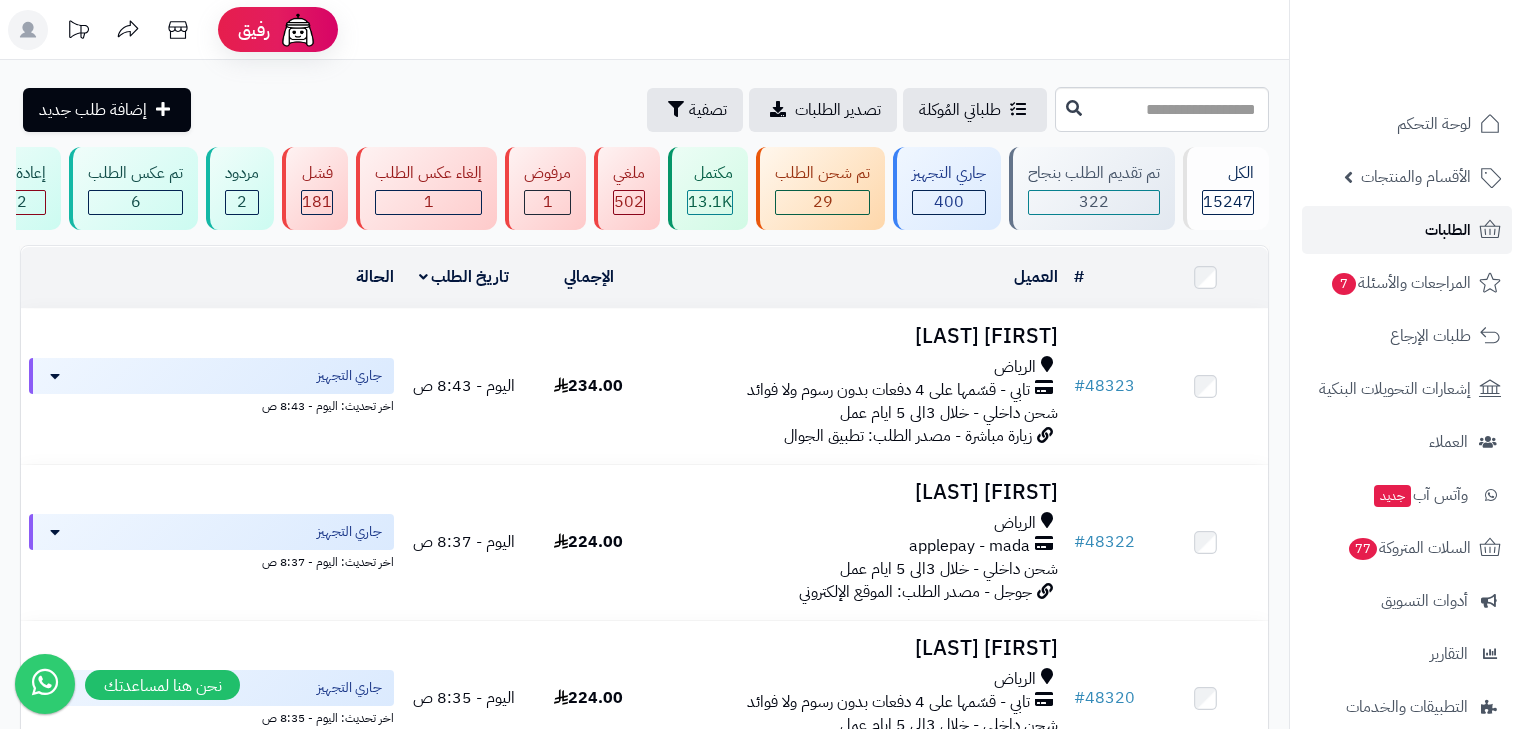 click on "الطلبات" at bounding box center (1448, 230) 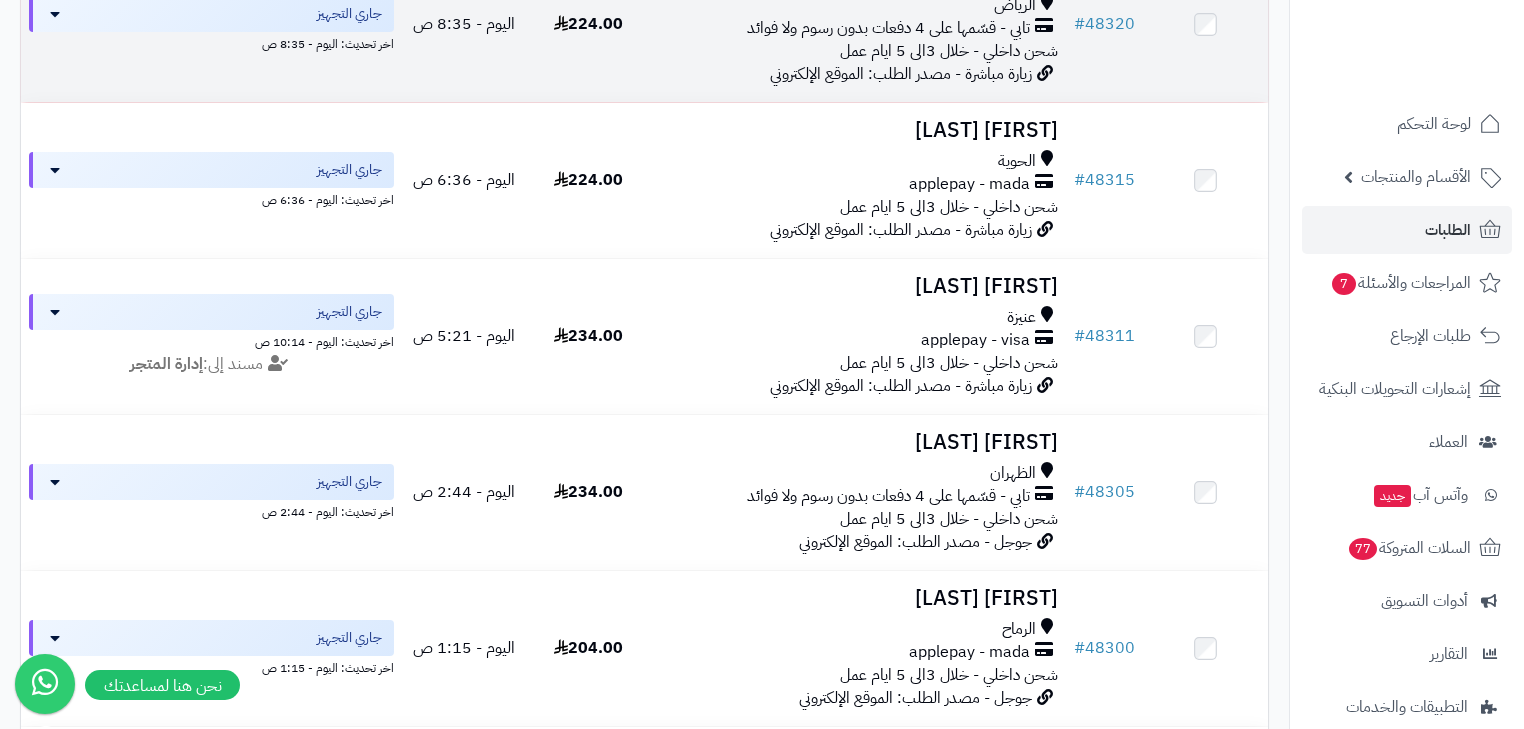 scroll, scrollTop: 720, scrollLeft: 0, axis: vertical 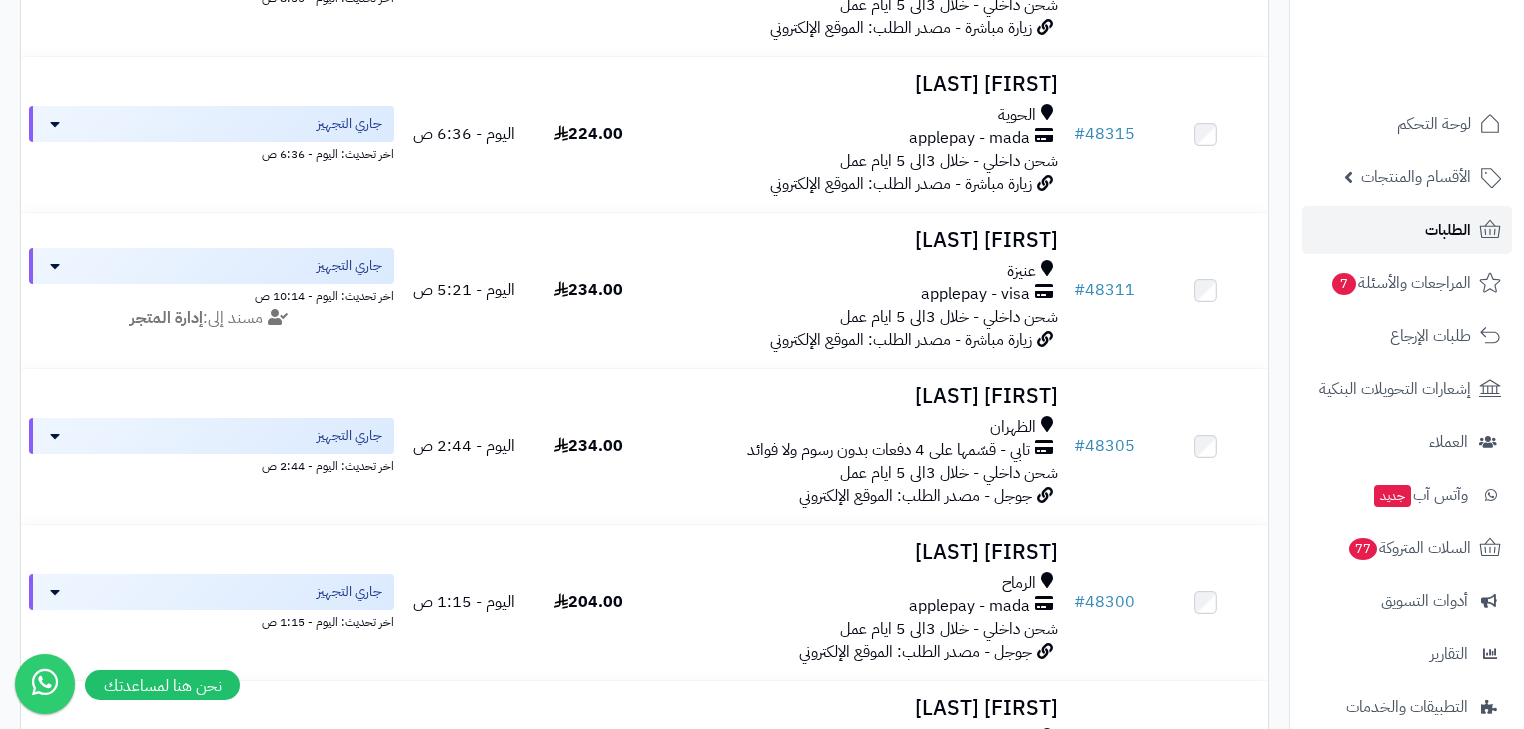 click on "الطلبات" at bounding box center [1407, 230] 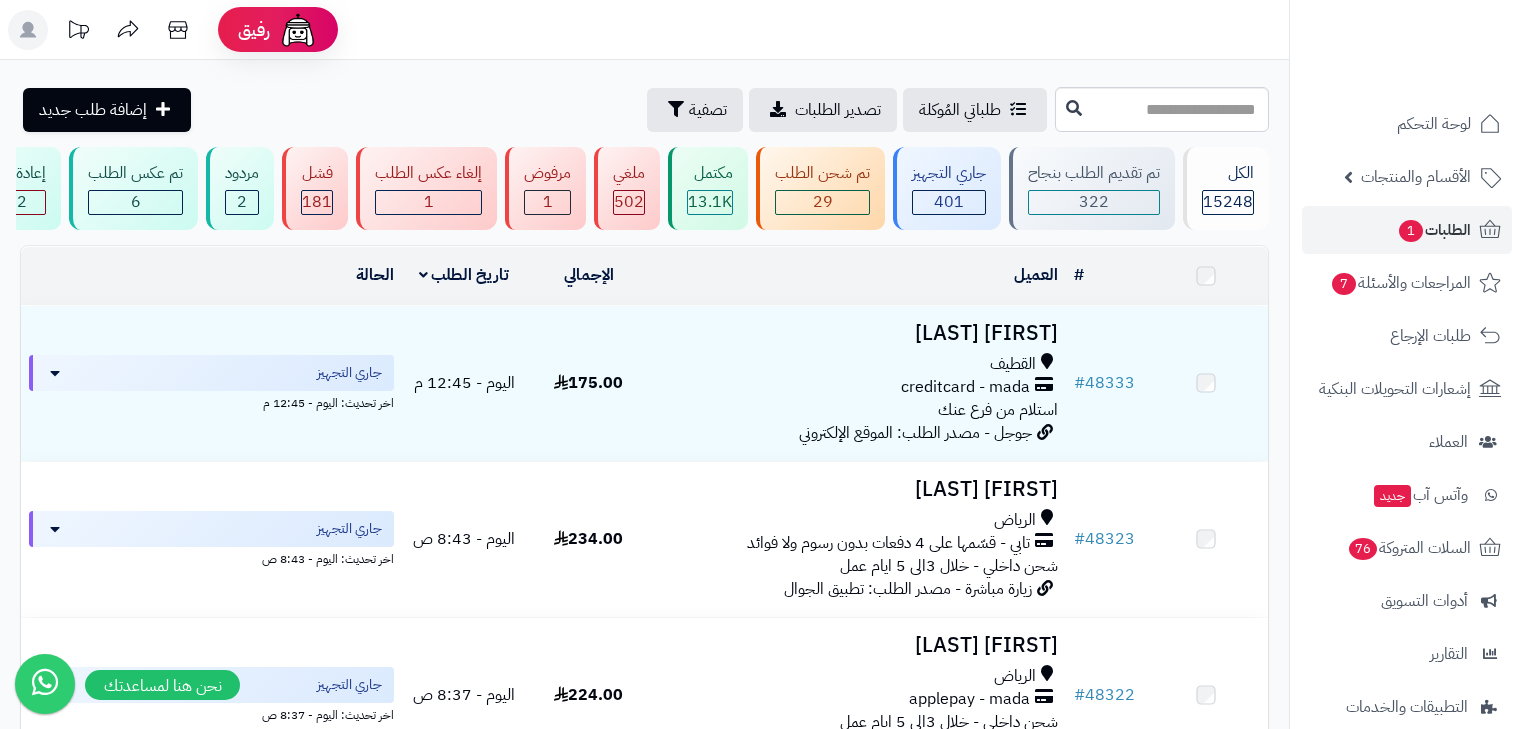 scroll, scrollTop: 0, scrollLeft: 0, axis: both 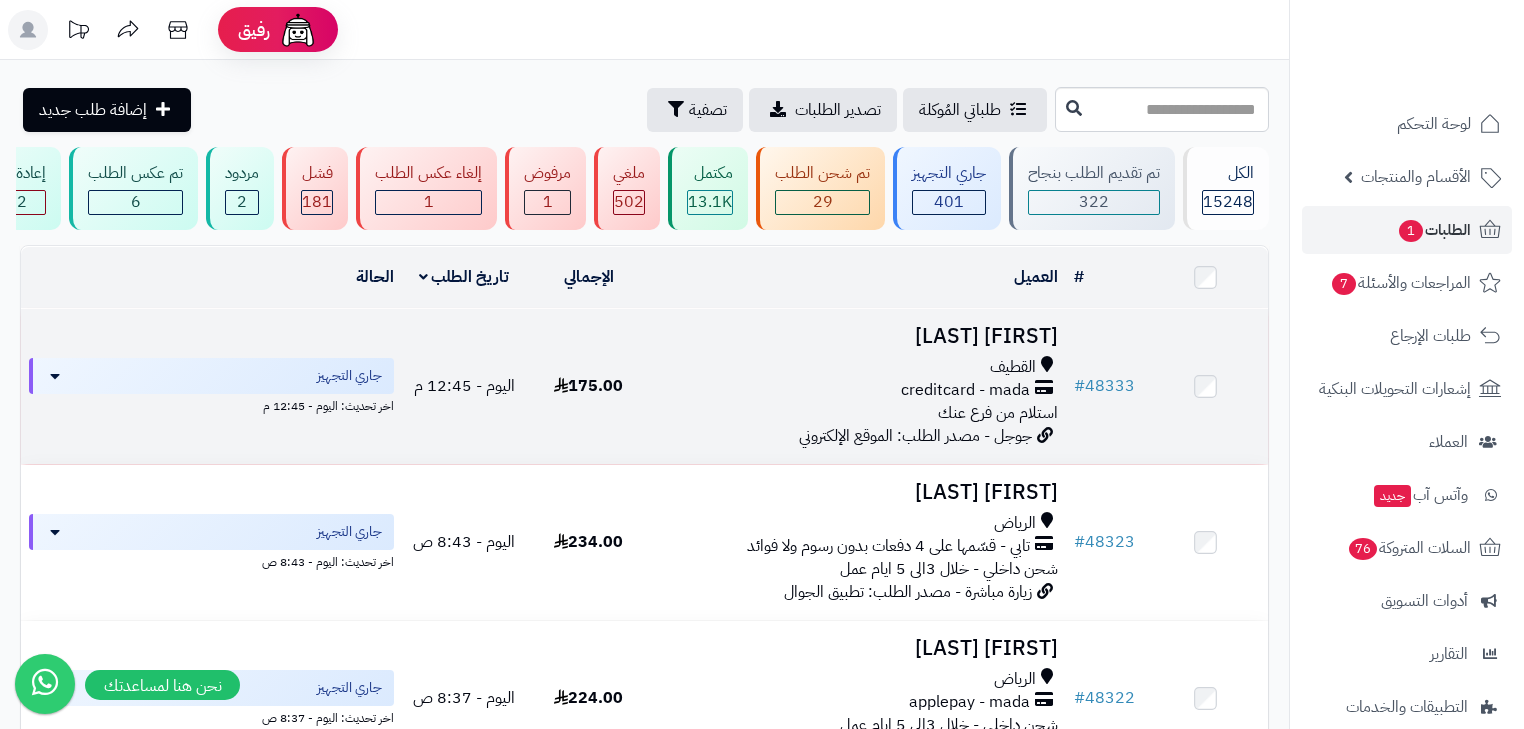 click on "creditcard - mada" at bounding box center [965, 390] 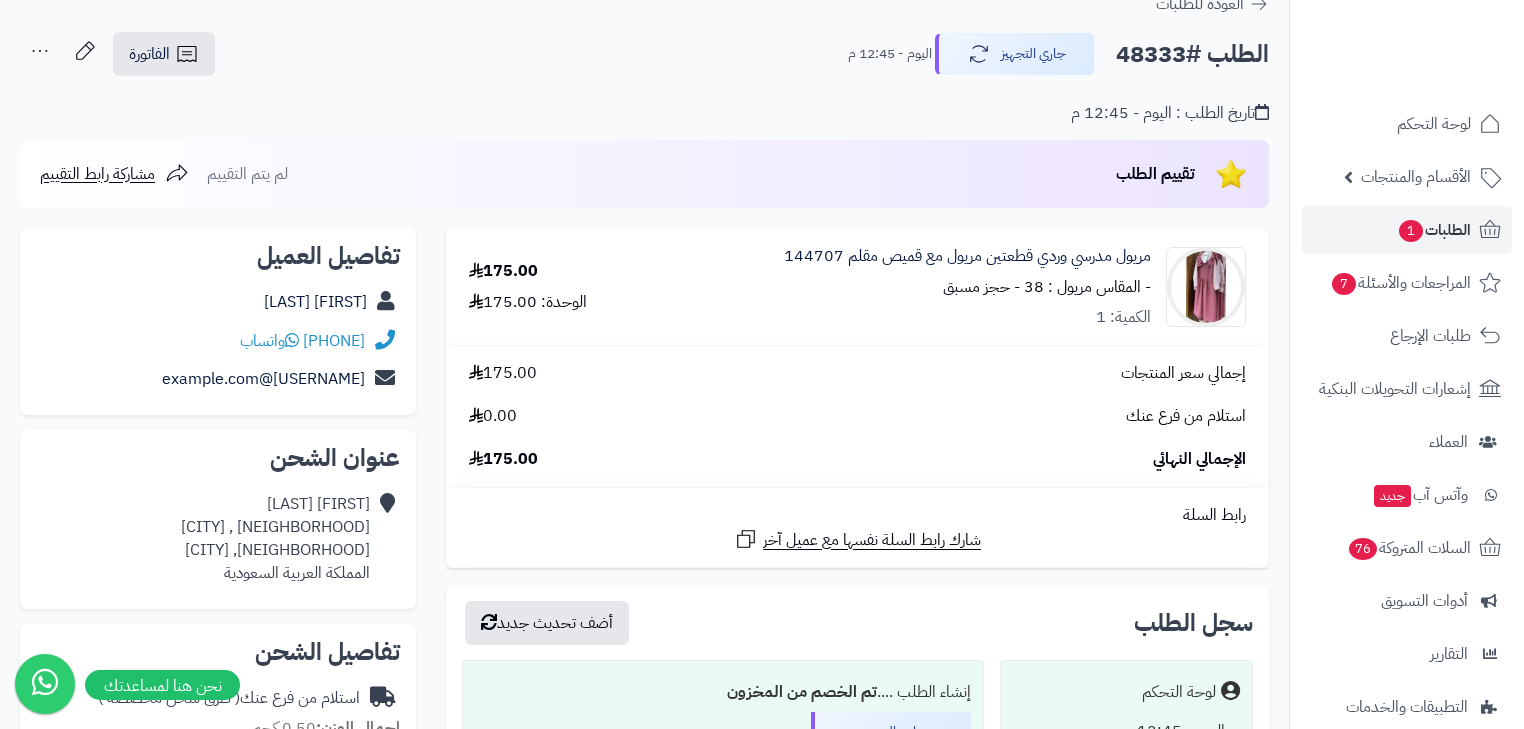 scroll, scrollTop: 80, scrollLeft: 0, axis: vertical 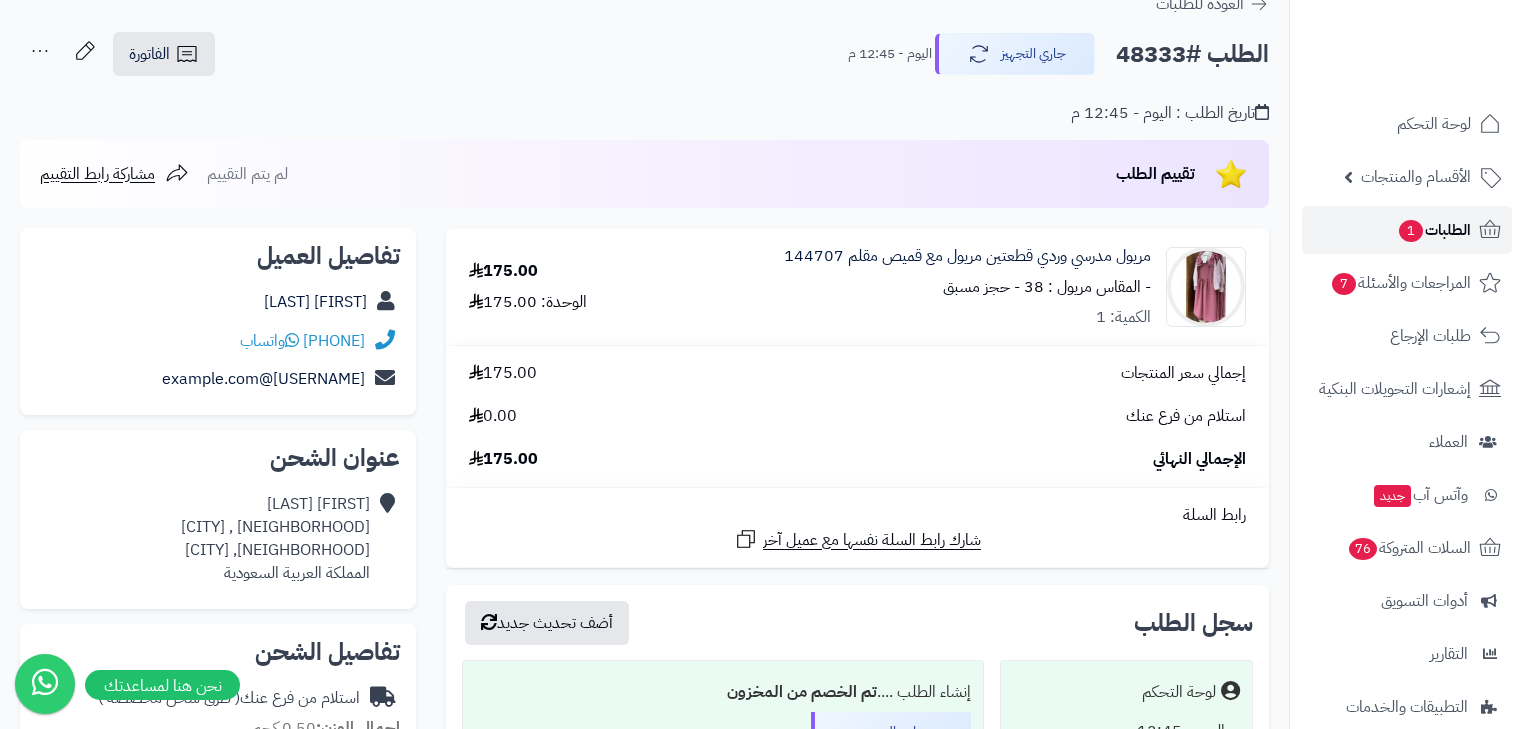 click on "الطلبات  1" at bounding box center [1407, 230] 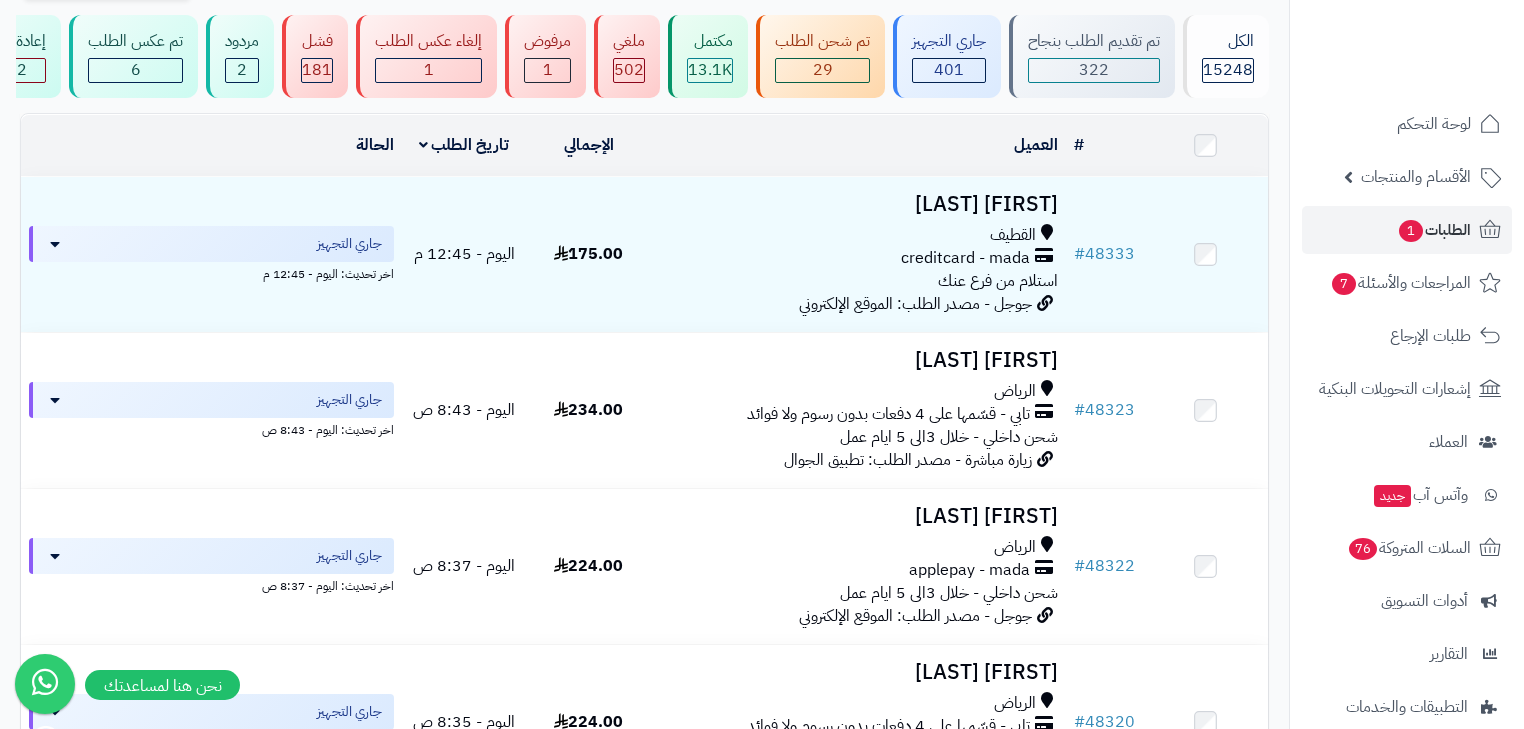 scroll, scrollTop: 0, scrollLeft: 0, axis: both 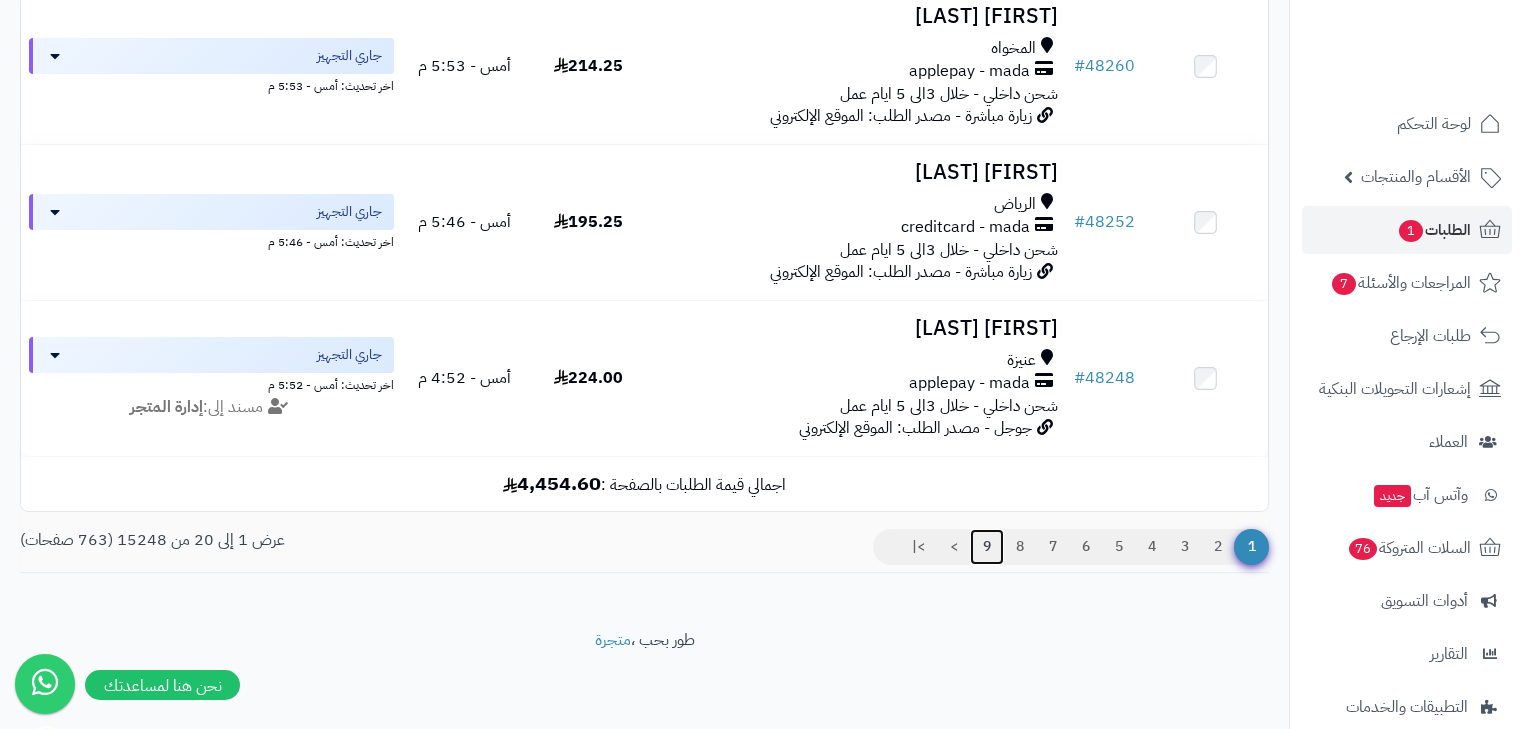 click on "9" at bounding box center [987, 547] 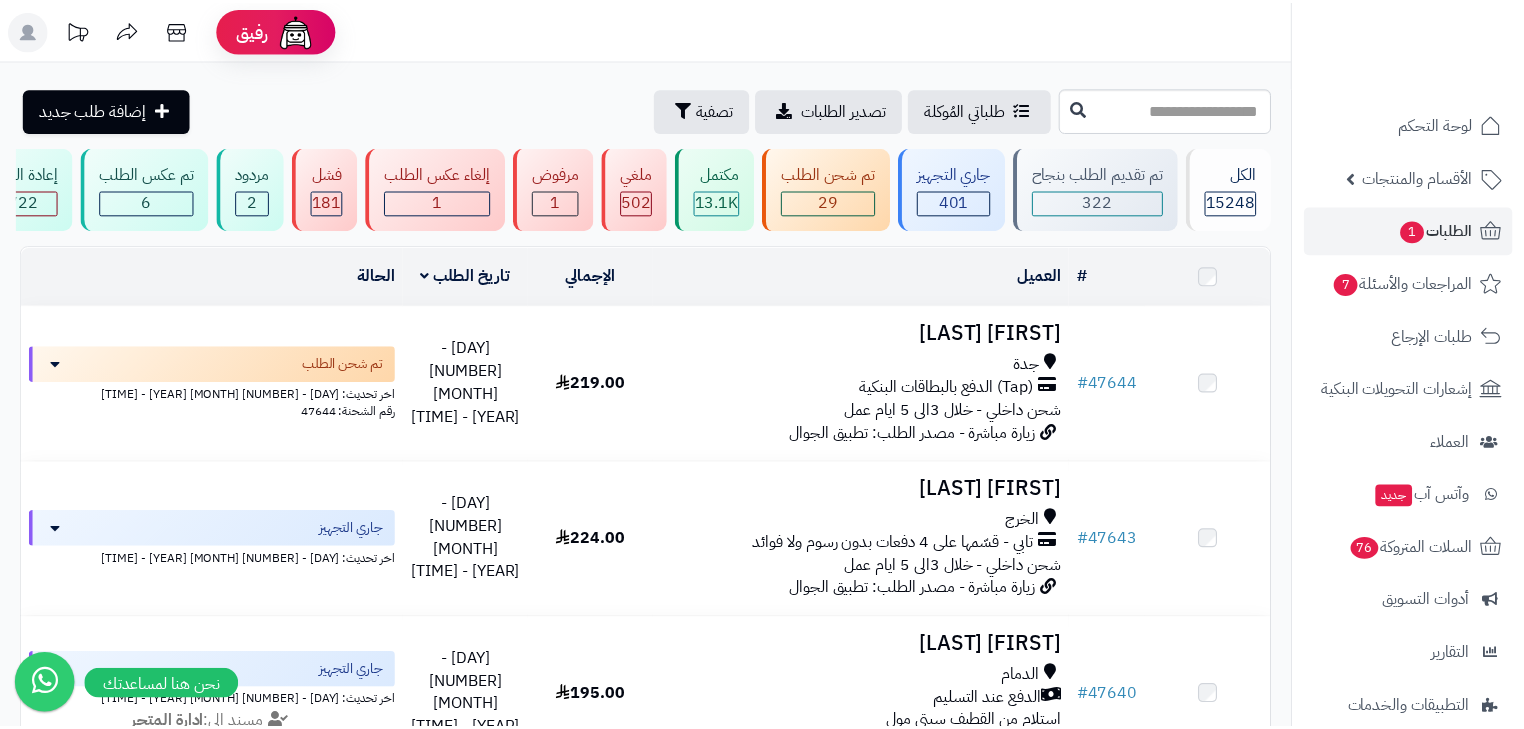 scroll, scrollTop: 0, scrollLeft: 0, axis: both 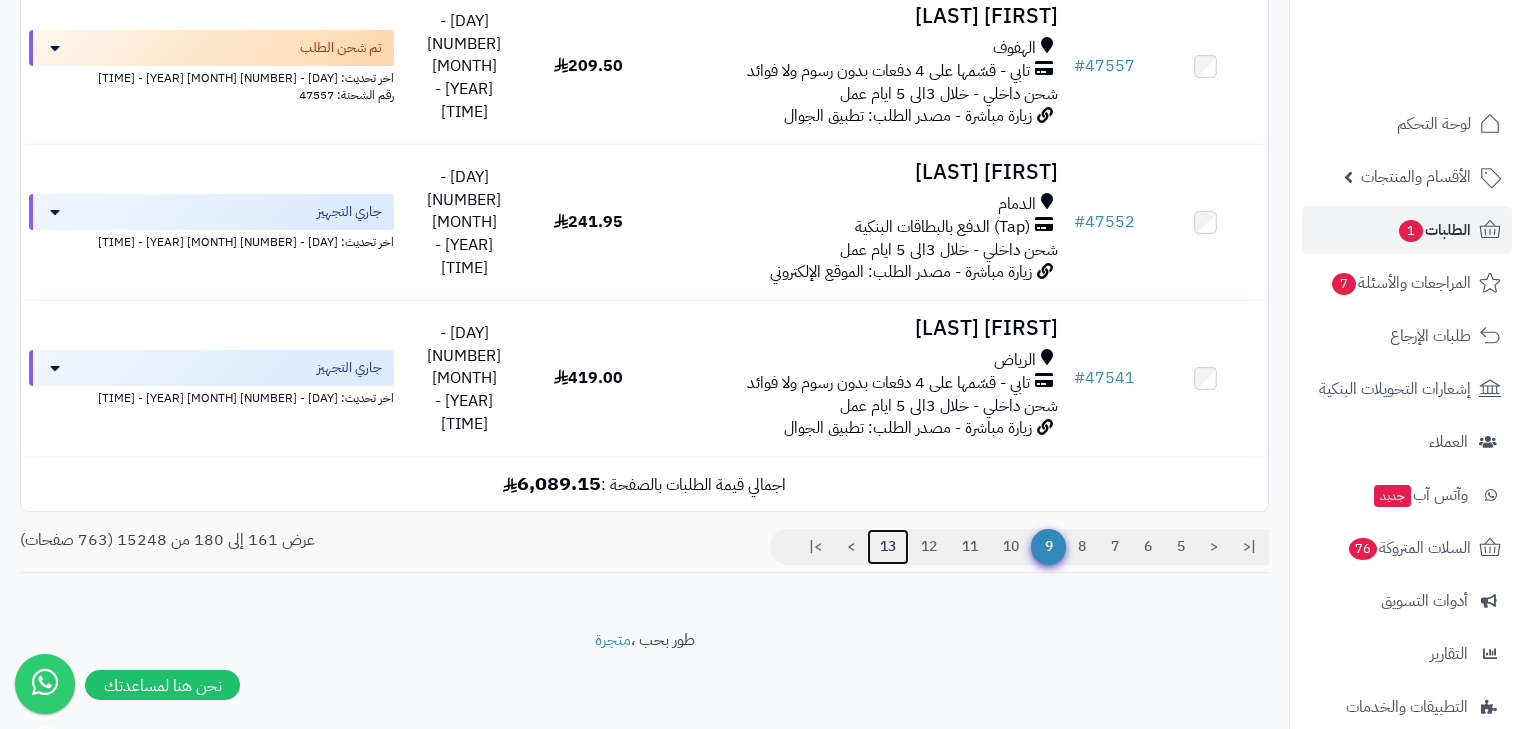 click on "13" at bounding box center [888, 547] 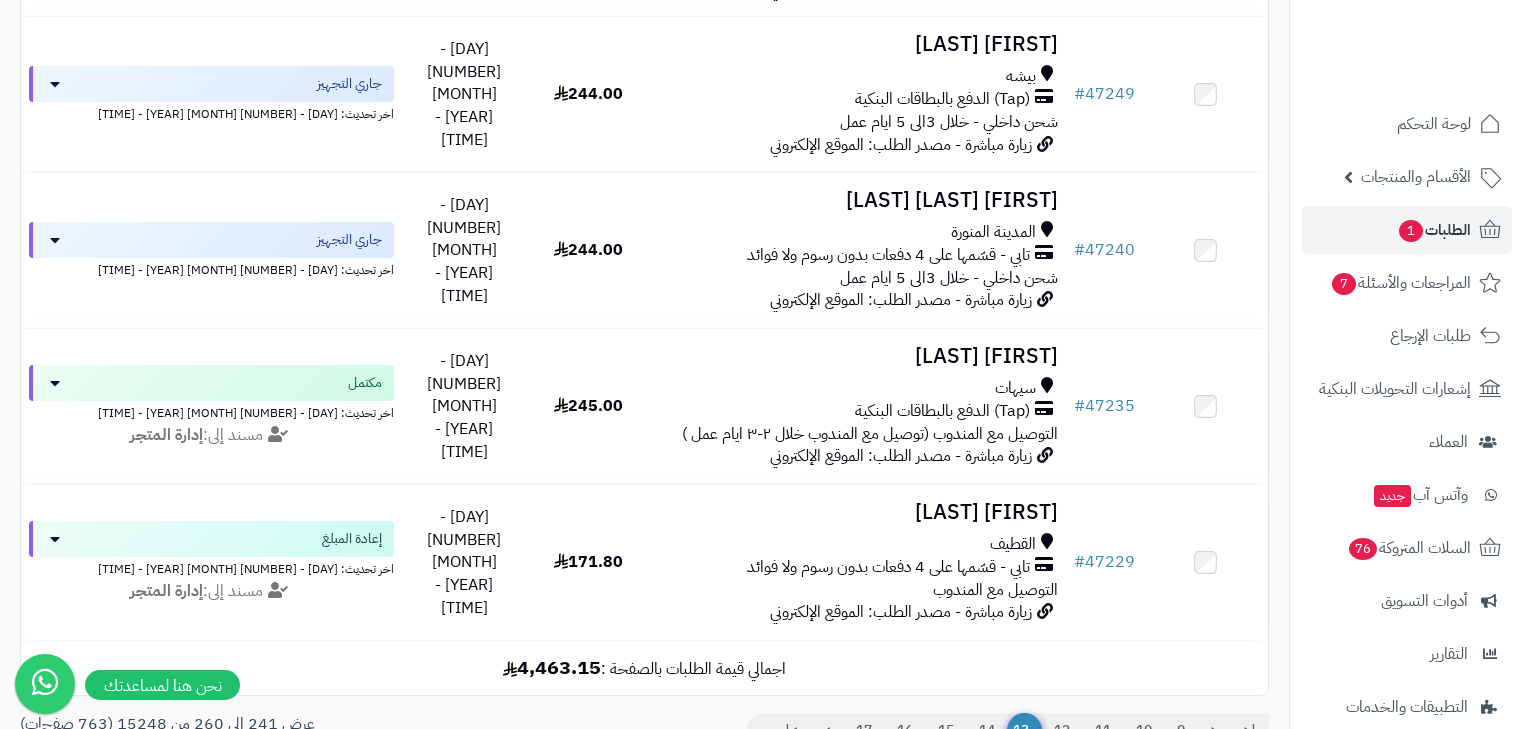 scroll, scrollTop: 3004, scrollLeft: 0, axis: vertical 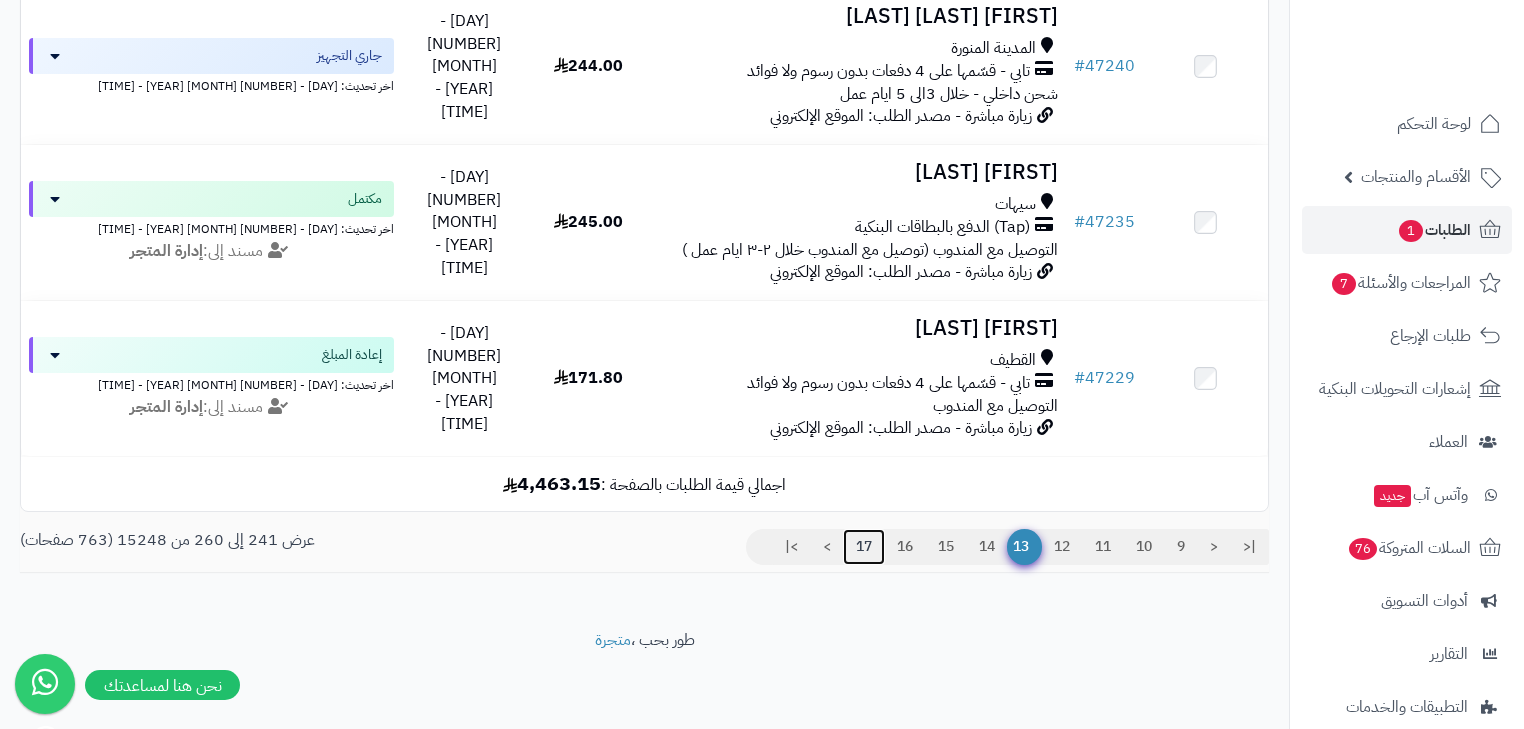 click on "17" at bounding box center (864, 547) 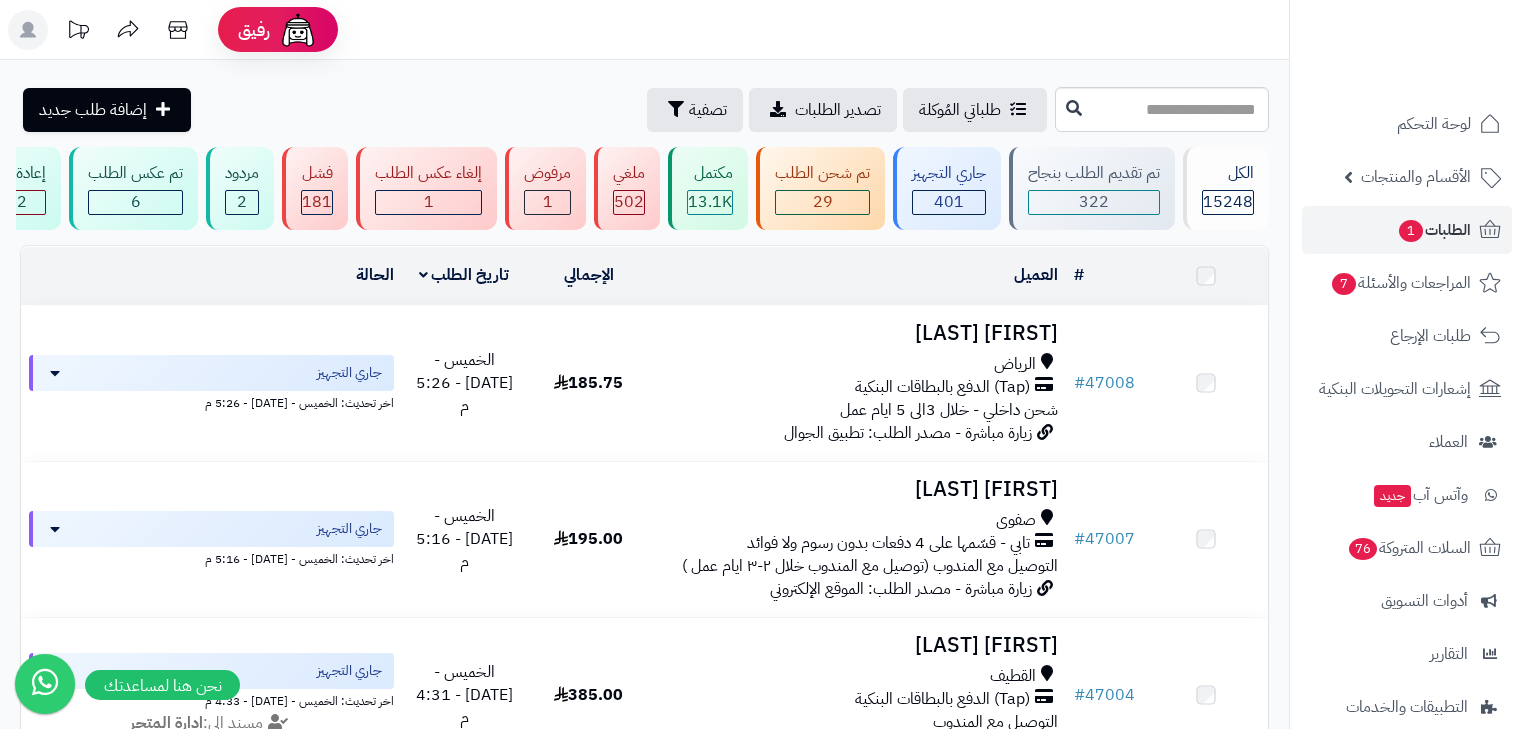scroll, scrollTop: 0, scrollLeft: 0, axis: both 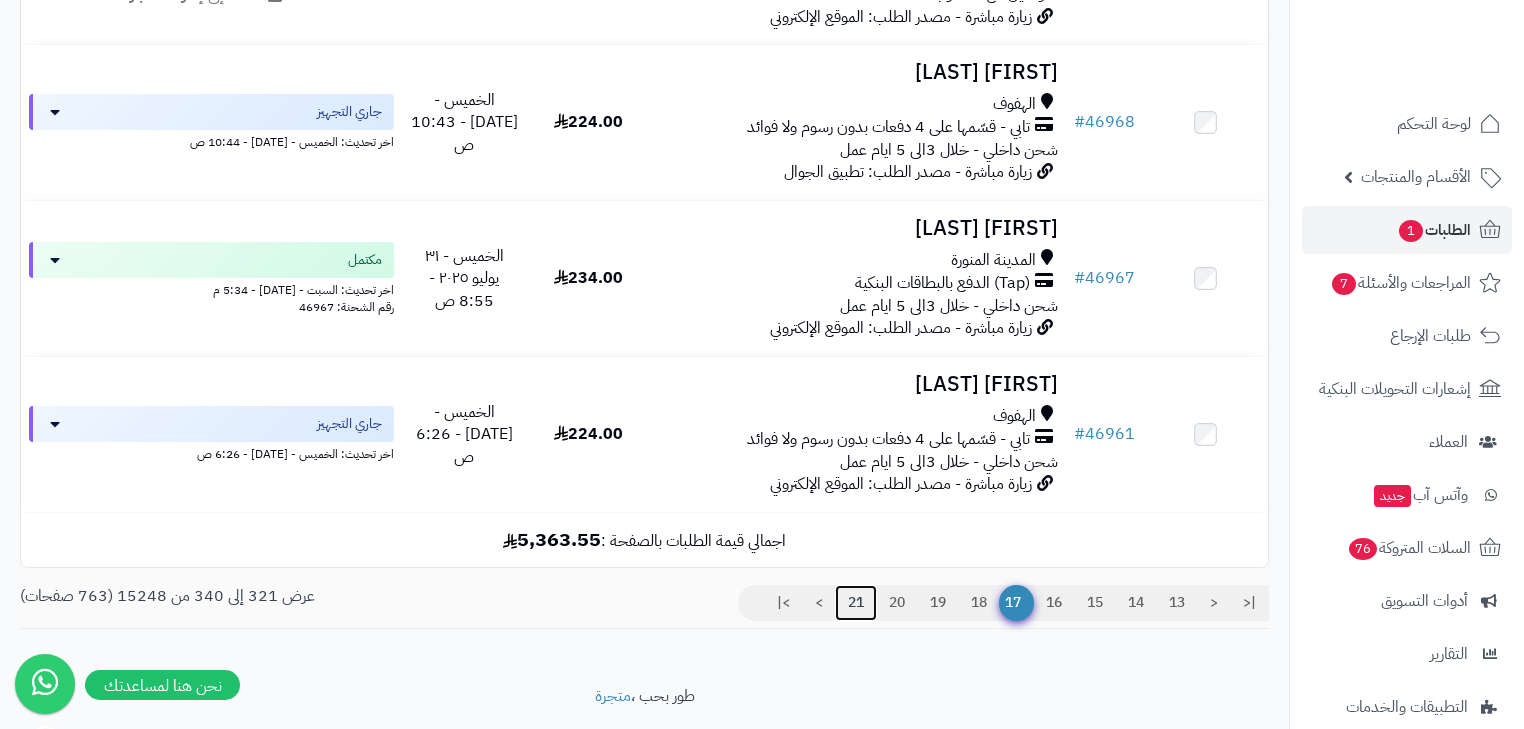 click on "21" at bounding box center [856, 603] 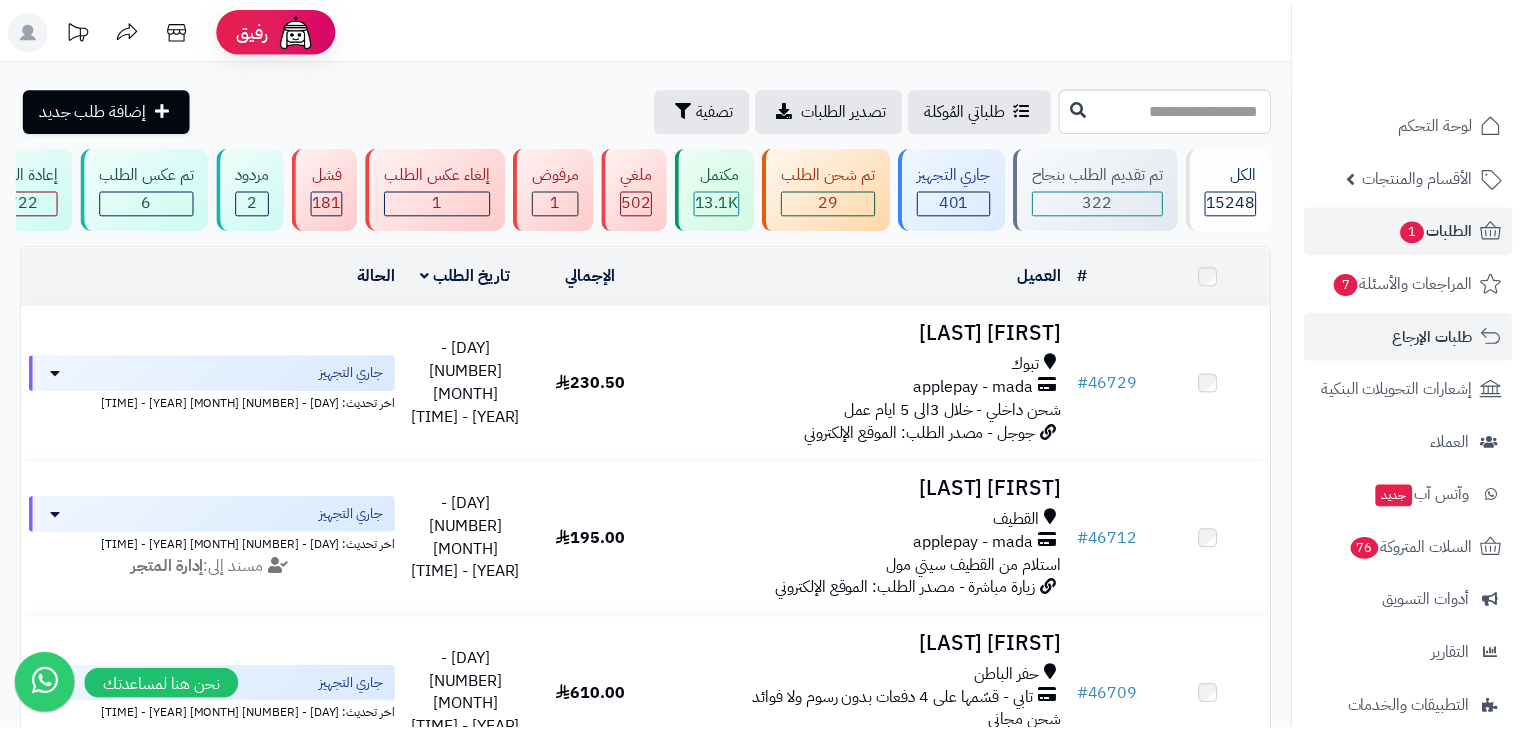 scroll, scrollTop: 0, scrollLeft: 0, axis: both 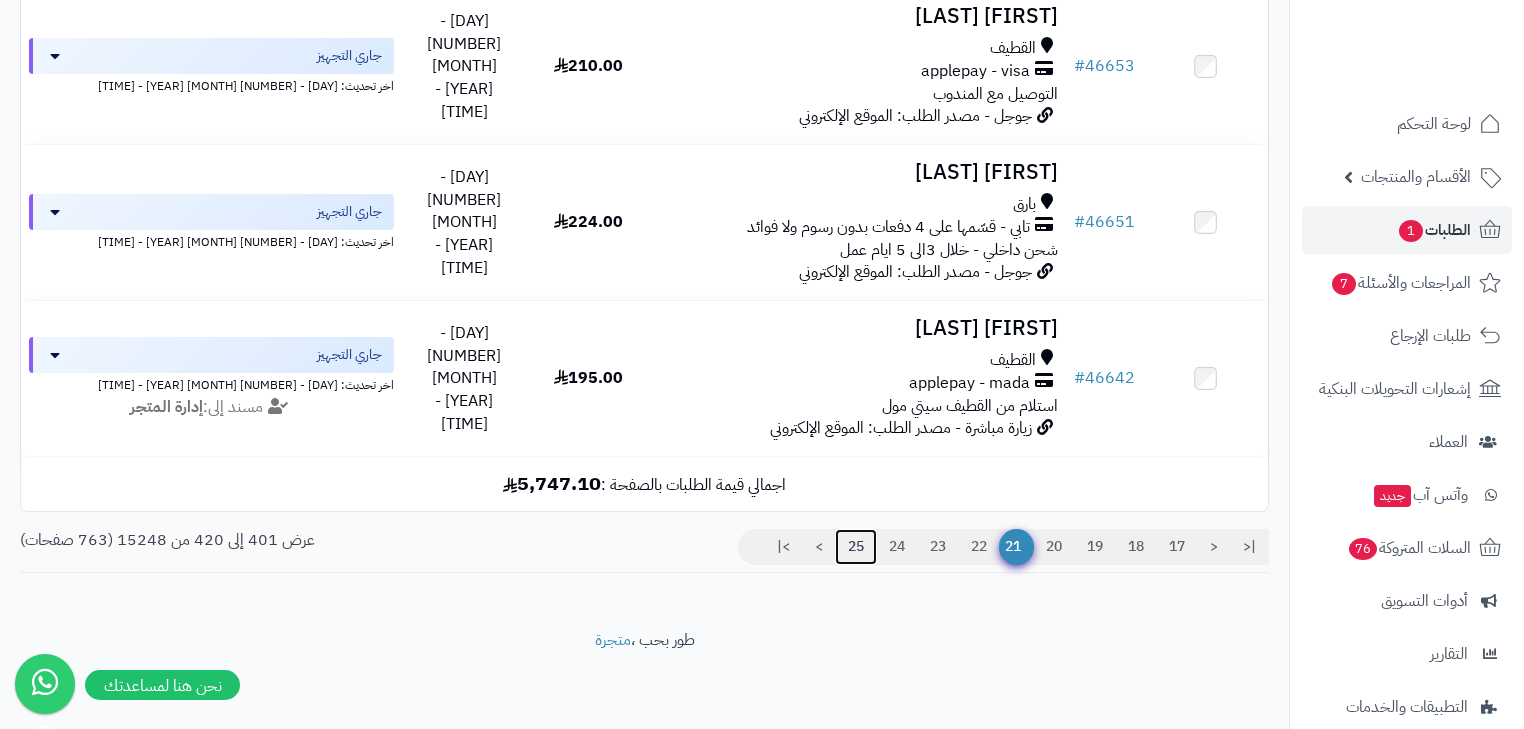 click on "25" at bounding box center [856, 547] 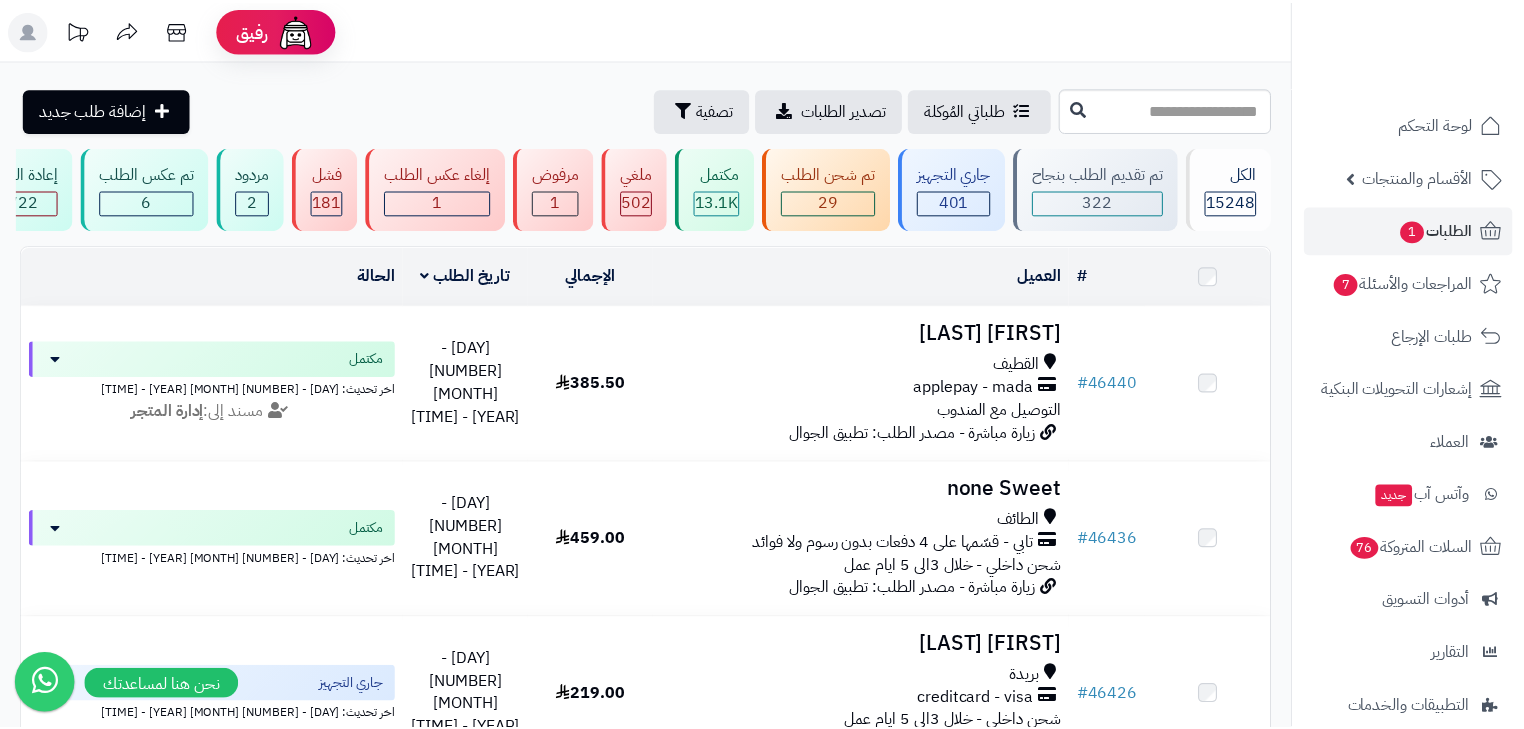 scroll, scrollTop: 0, scrollLeft: 0, axis: both 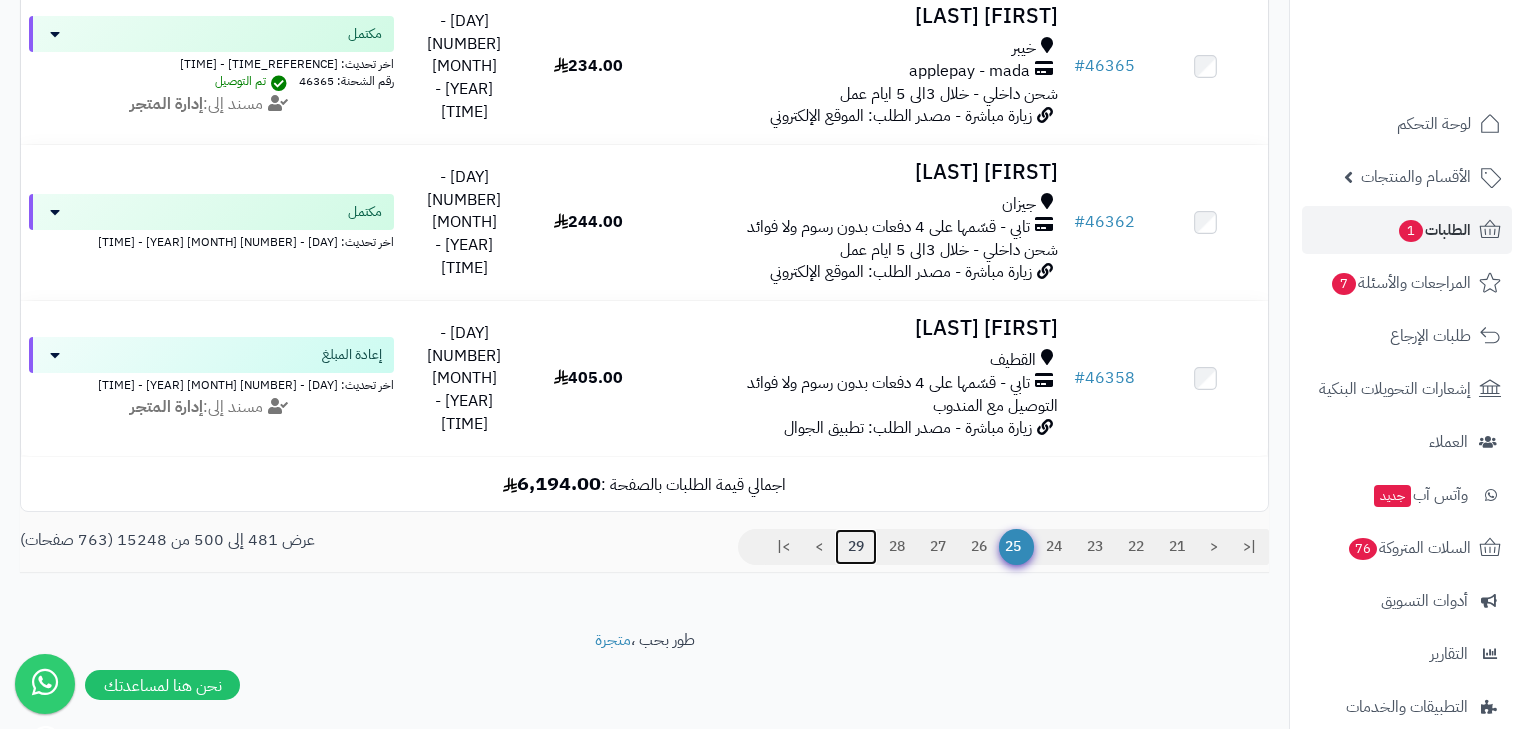 click on "29" at bounding box center [856, 547] 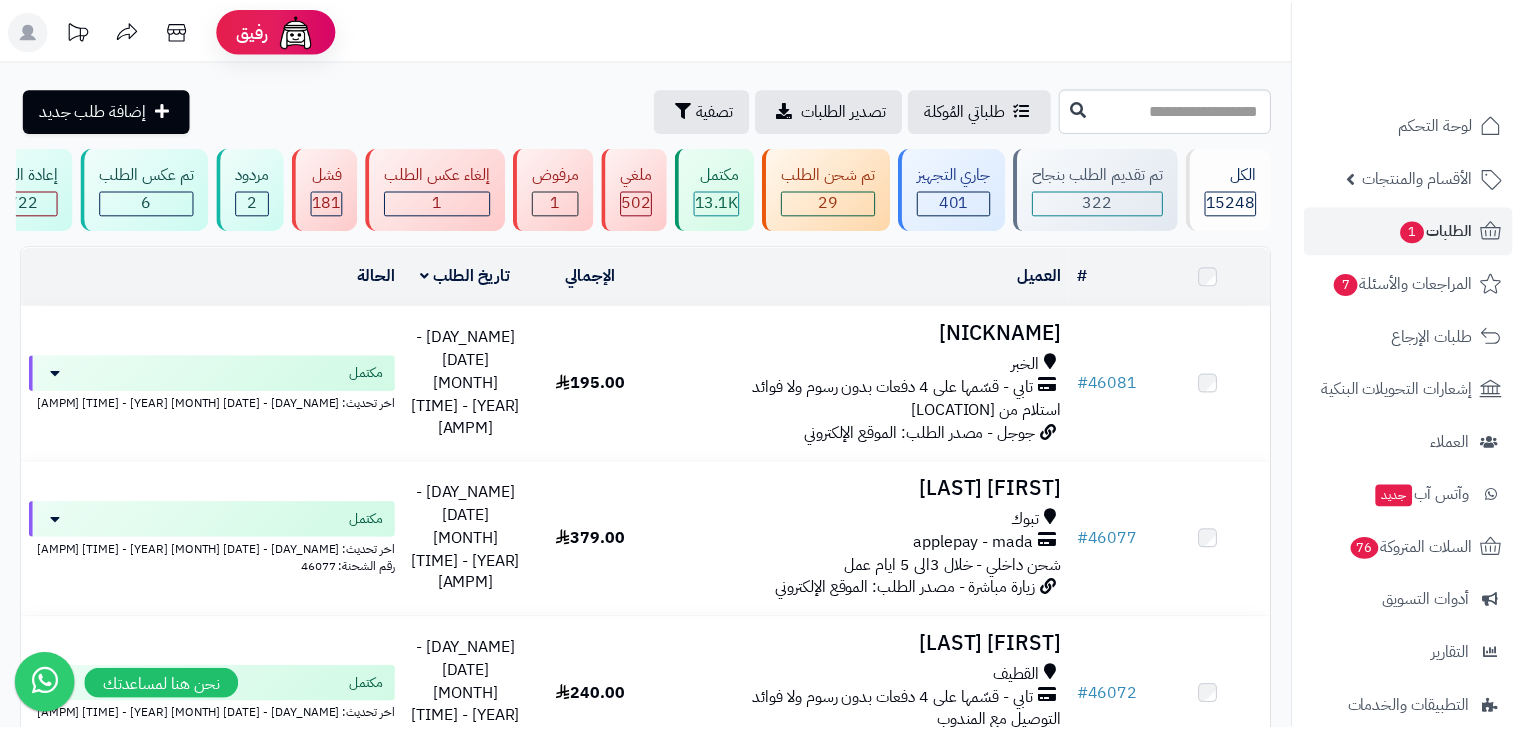 scroll, scrollTop: 0, scrollLeft: 0, axis: both 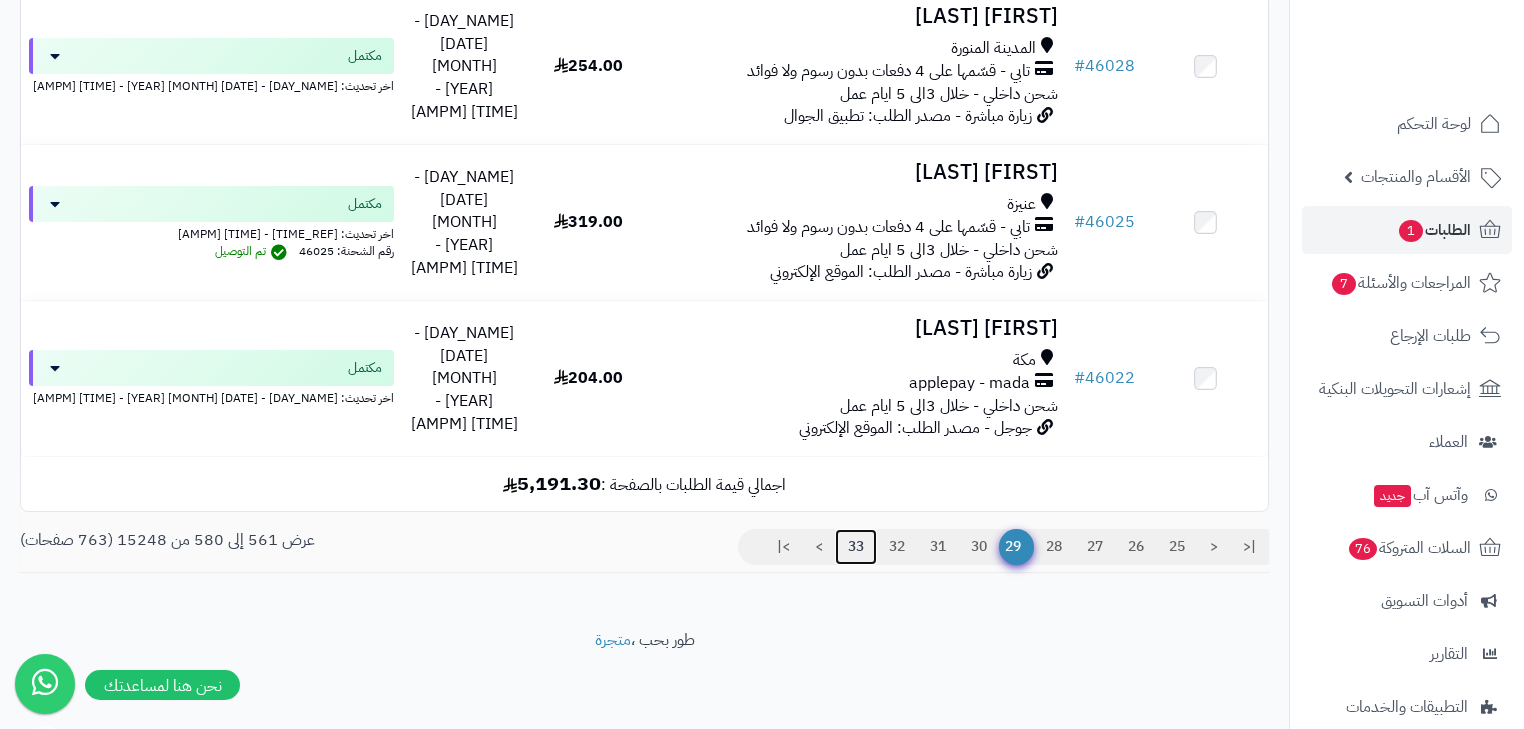 click on "33" at bounding box center [856, 547] 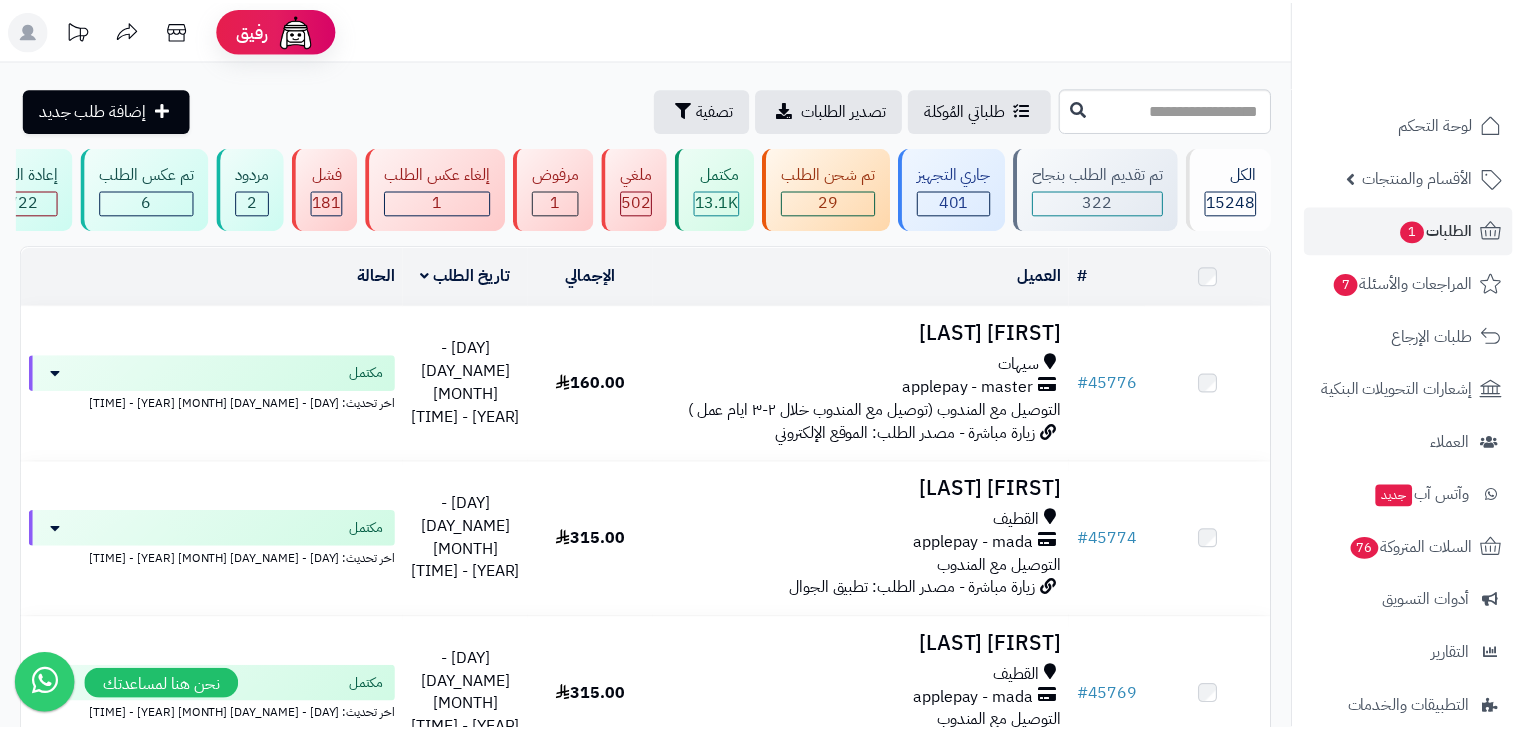 scroll, scrollTop: 0, scrollLeft: 0, axis: both 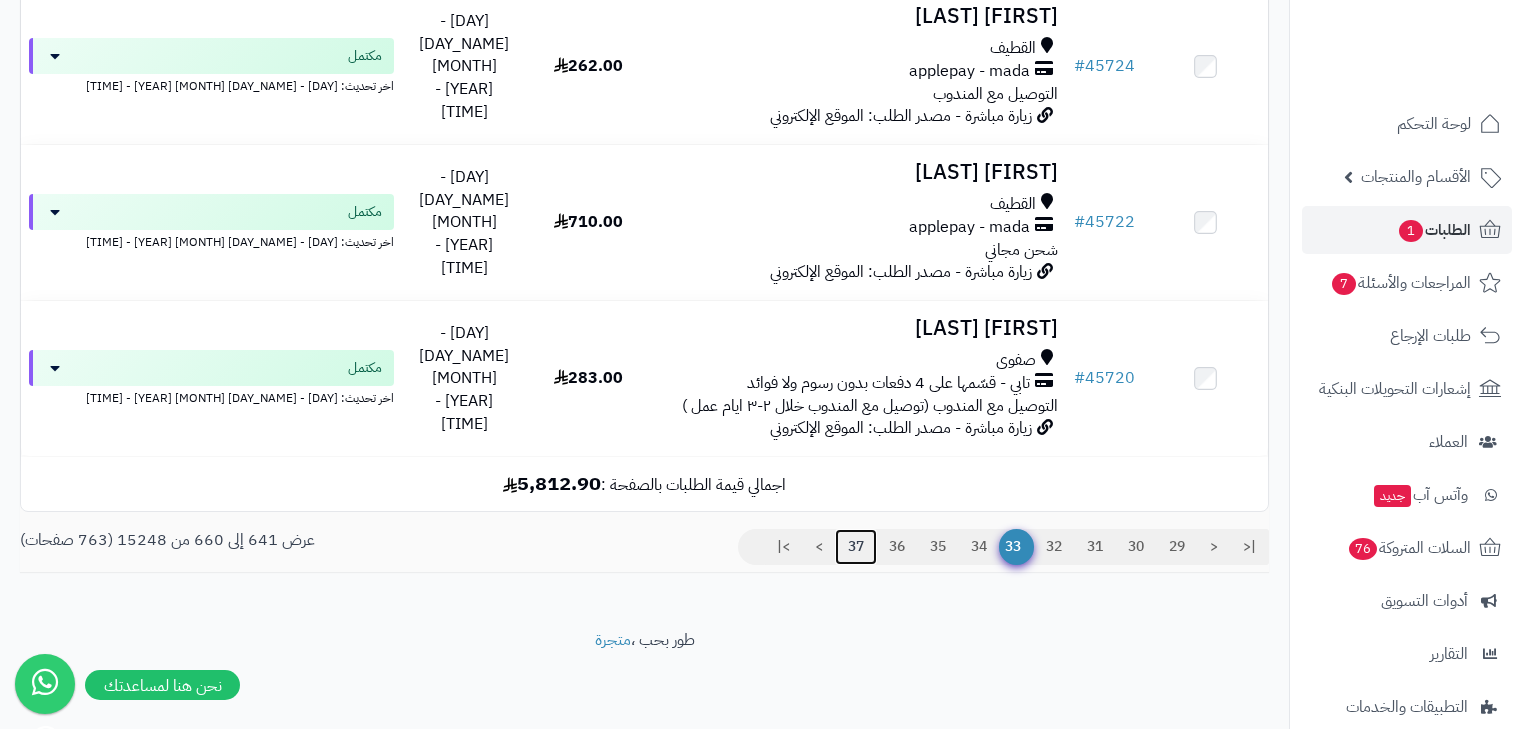 click on "37" at bounding box center [856, 547] 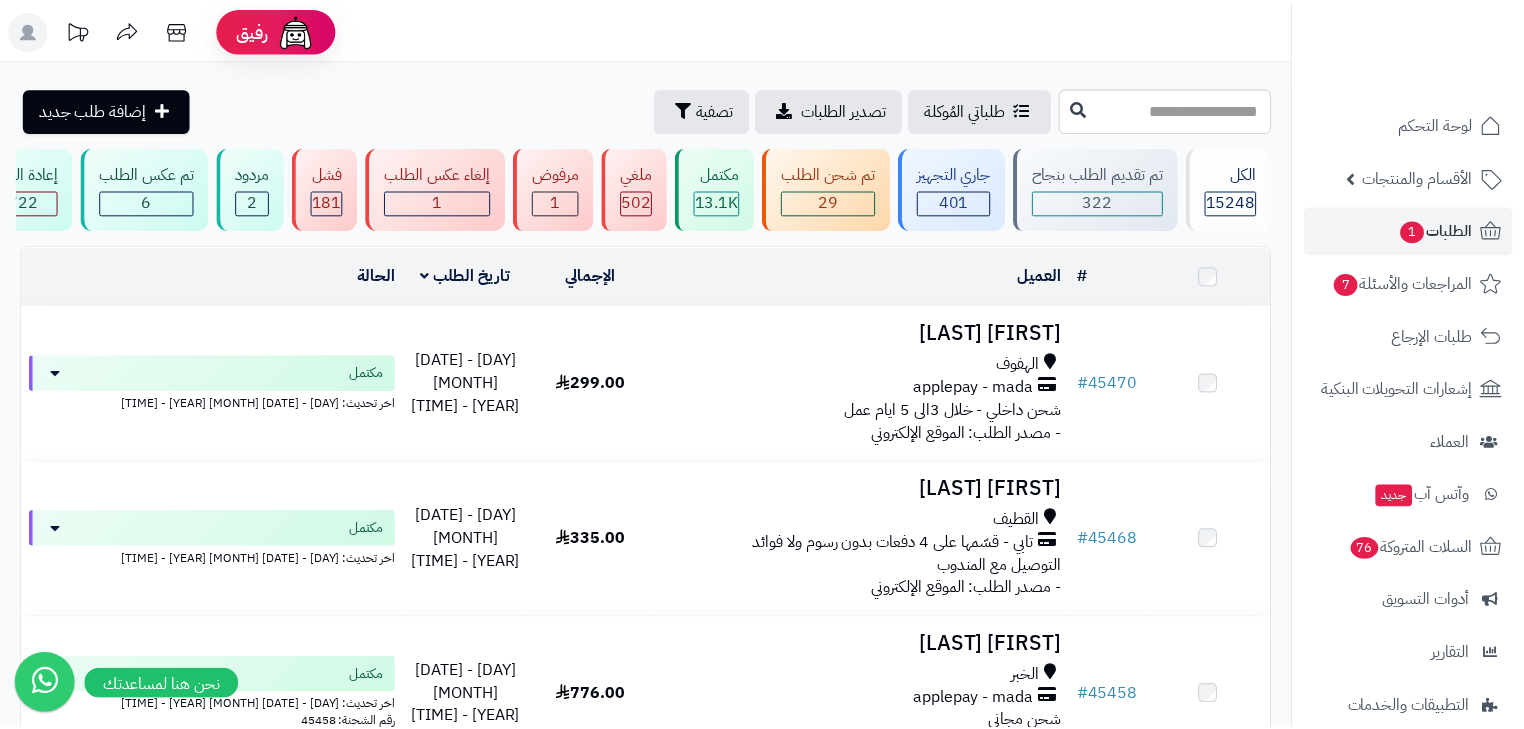 scroll, scrollTop: 0, scrollLeft: 0, axis: both 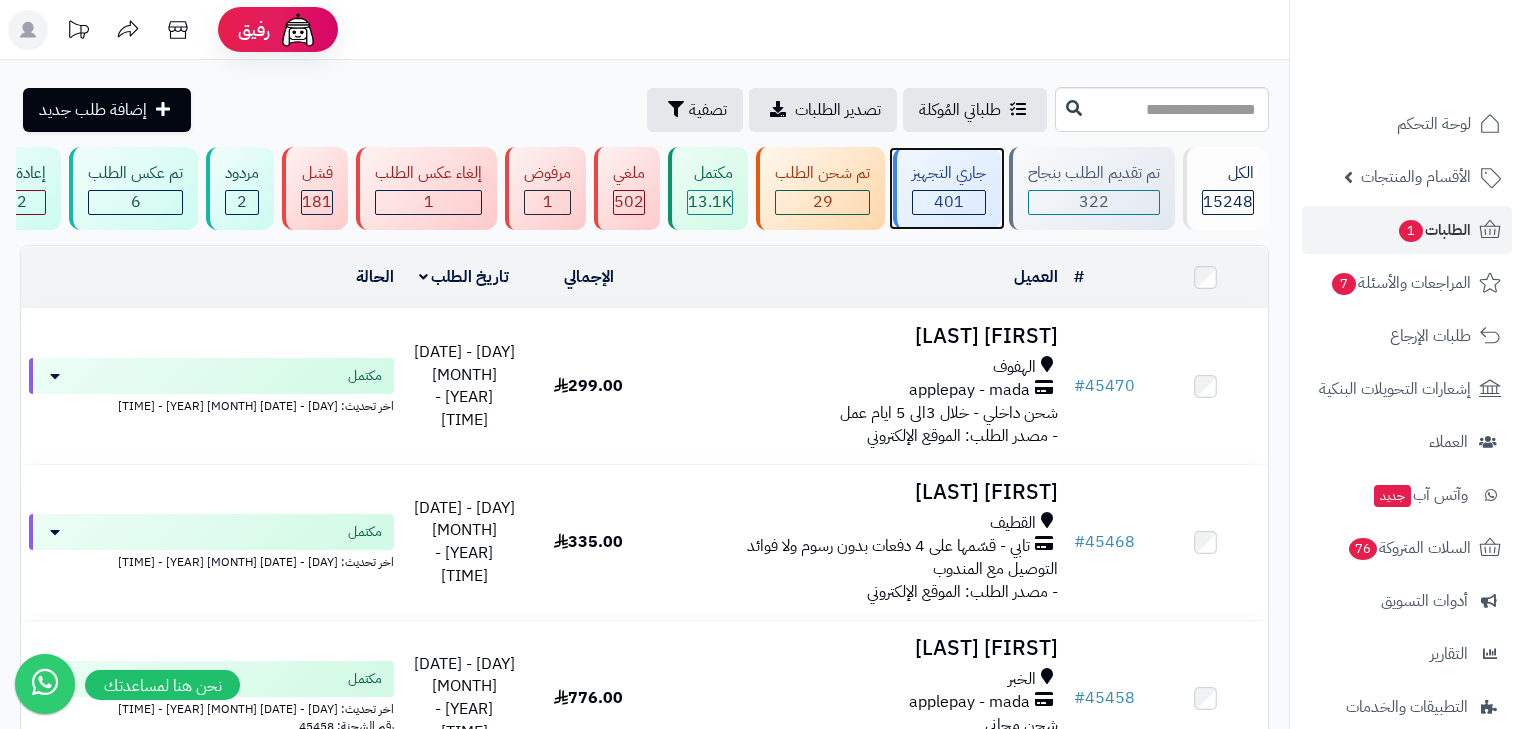 click on "جاري التجهيز" at bounding box center (949, 173) 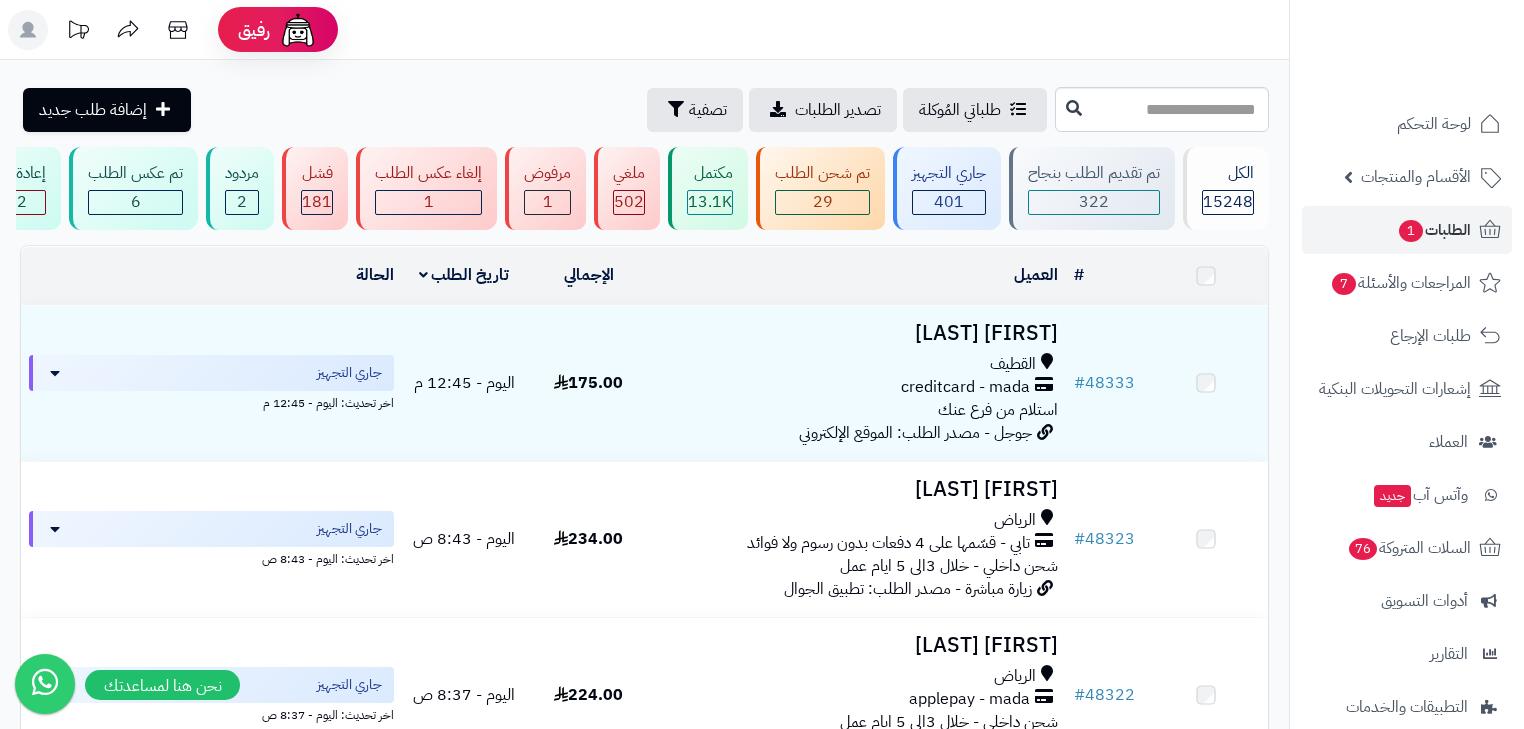 scroll, scrollTop: 0, scrollLeft: 0, axis: both 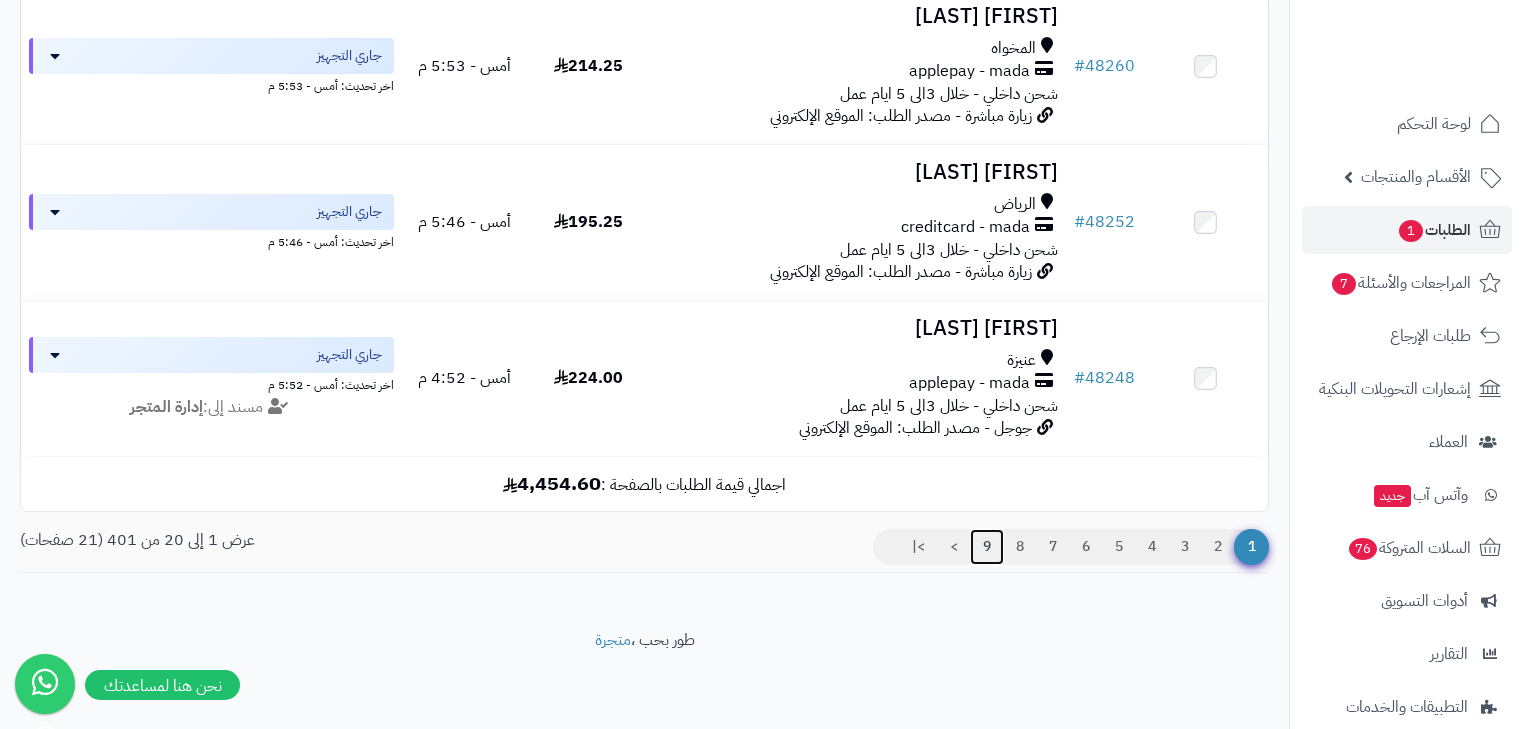 click on "9" at bounding box center (987, 547) 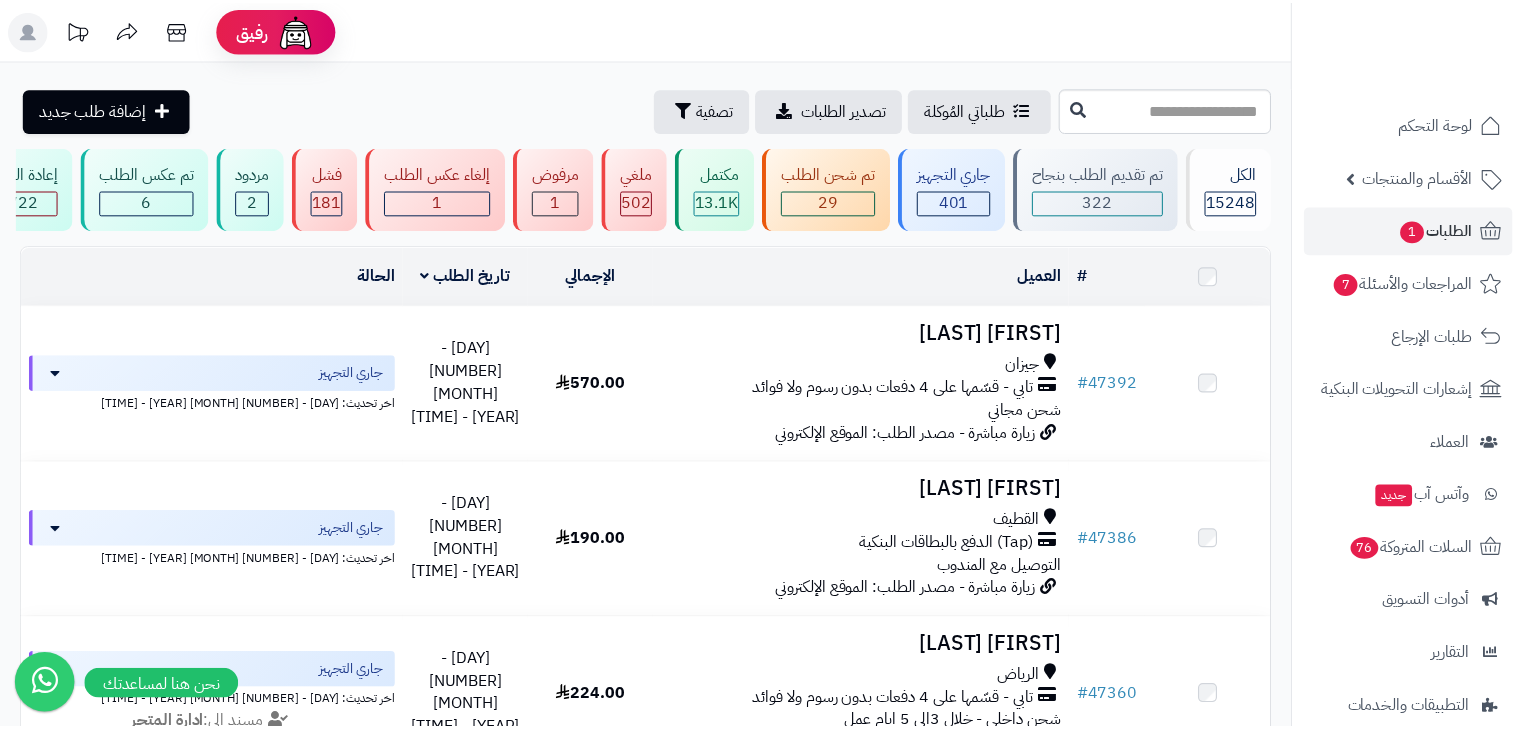 scroll, scrollTop: 0, scrollLeft: 0, axis: both 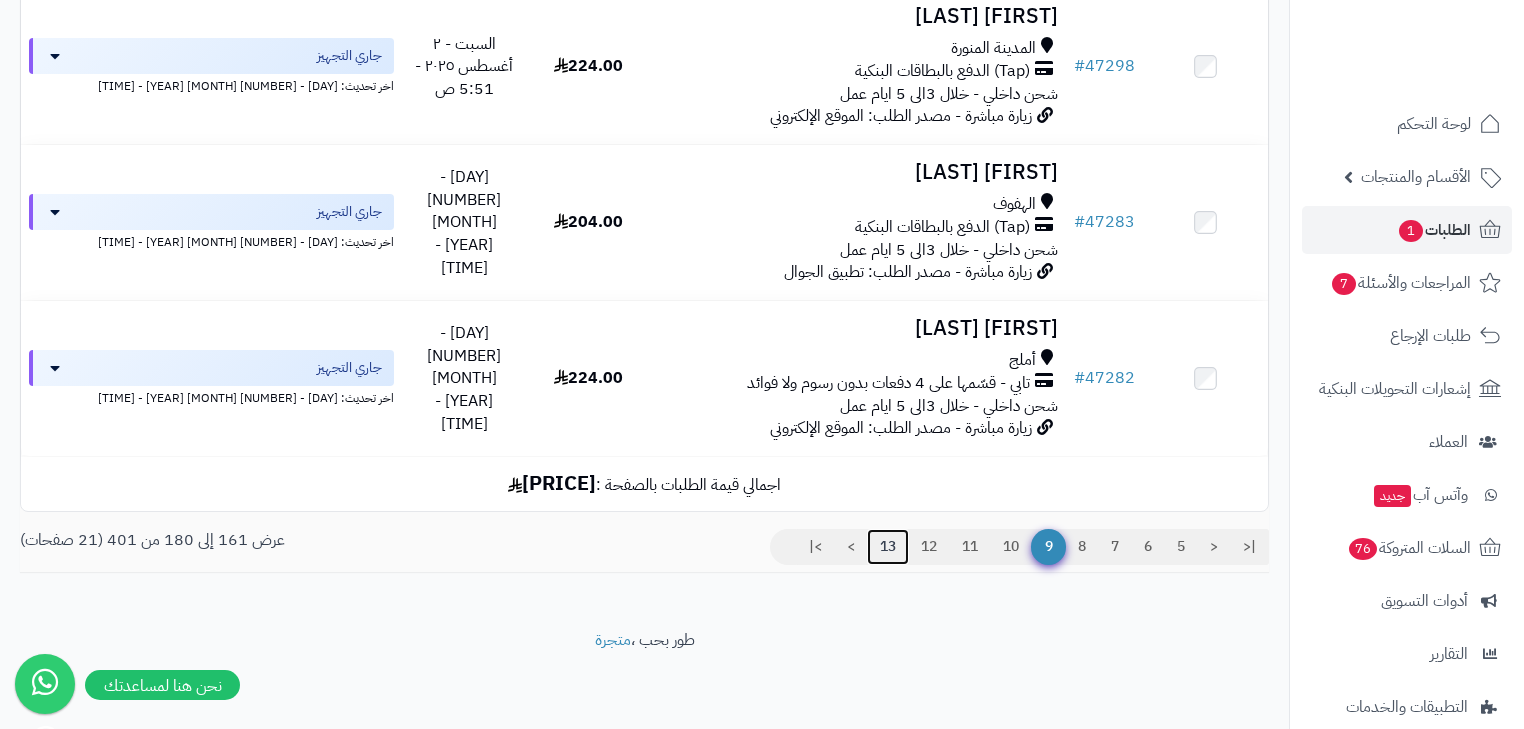 click on "13" at bounding box center [888, 547] 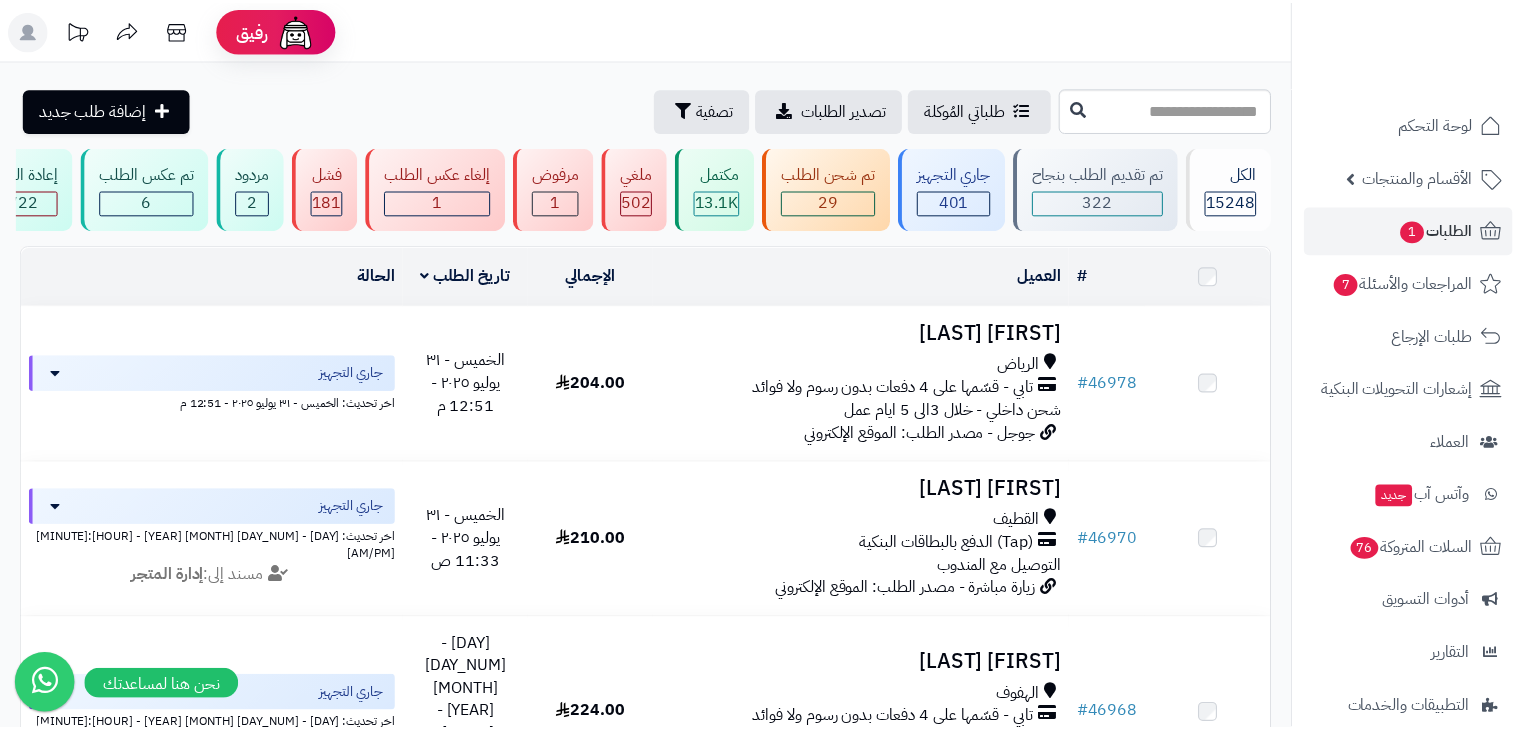 scroll, scrollTop: 0, scrollLeft: 0, axis: both 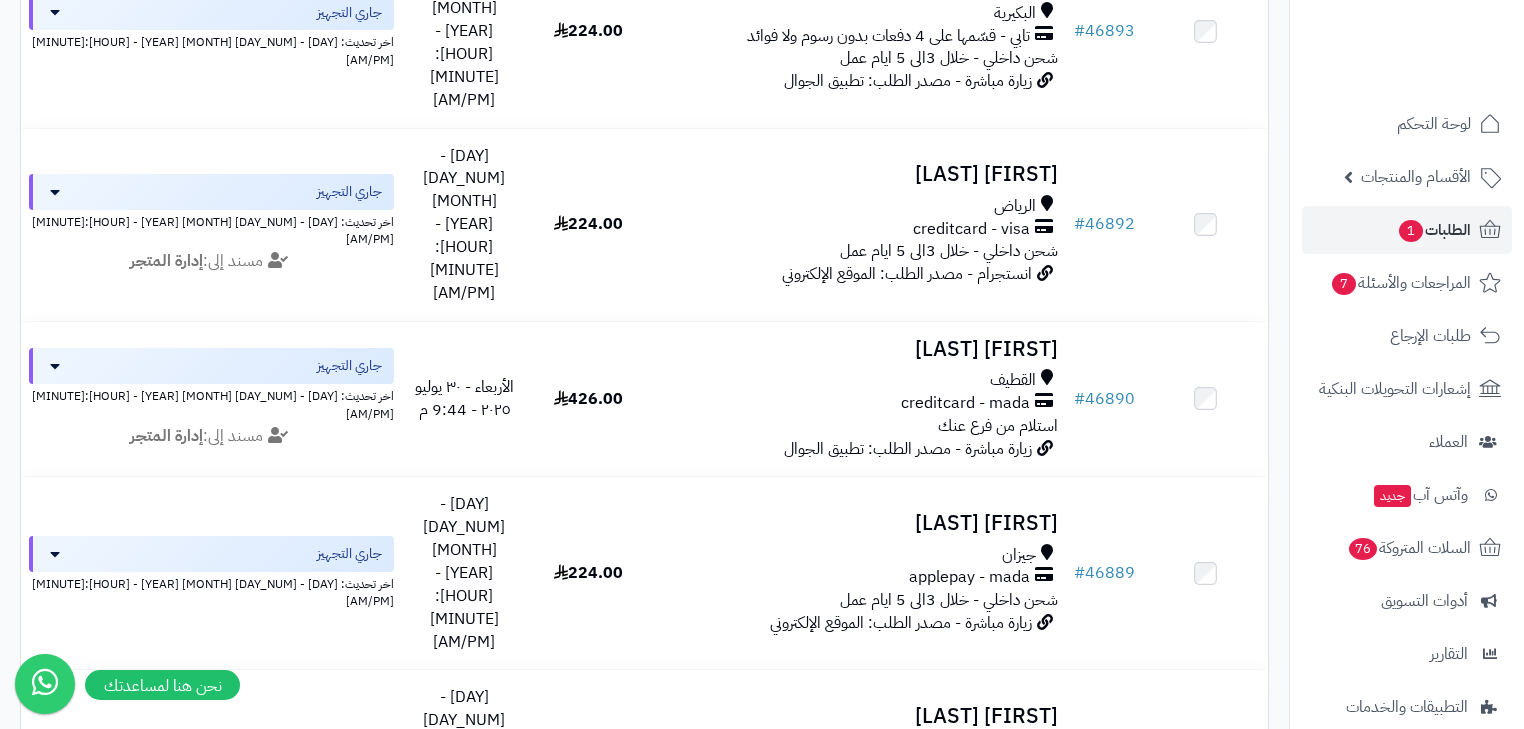 click on "17" at bounding box center [864, 1109] 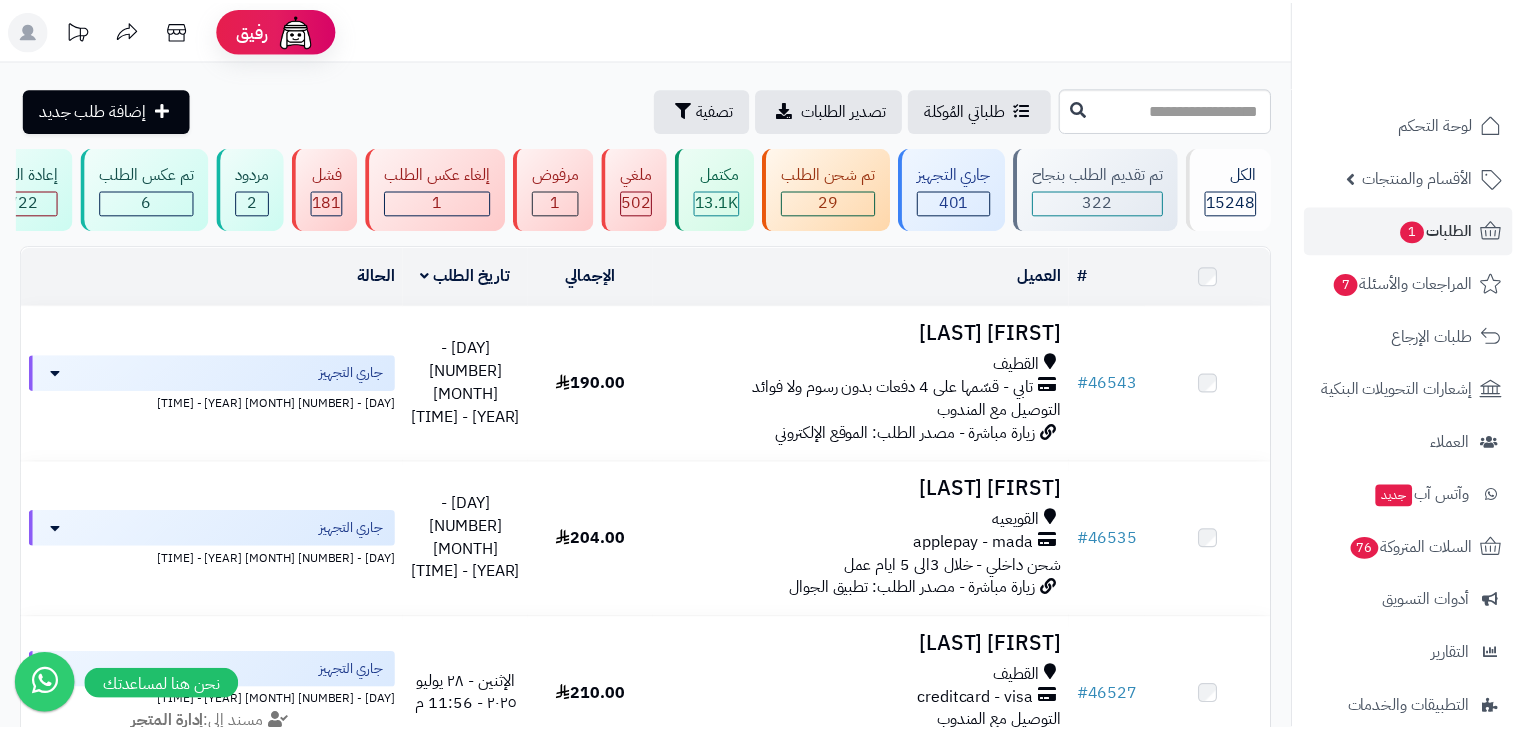 scroll, scrollTop: 0, scrollLeft: 0, axis: both 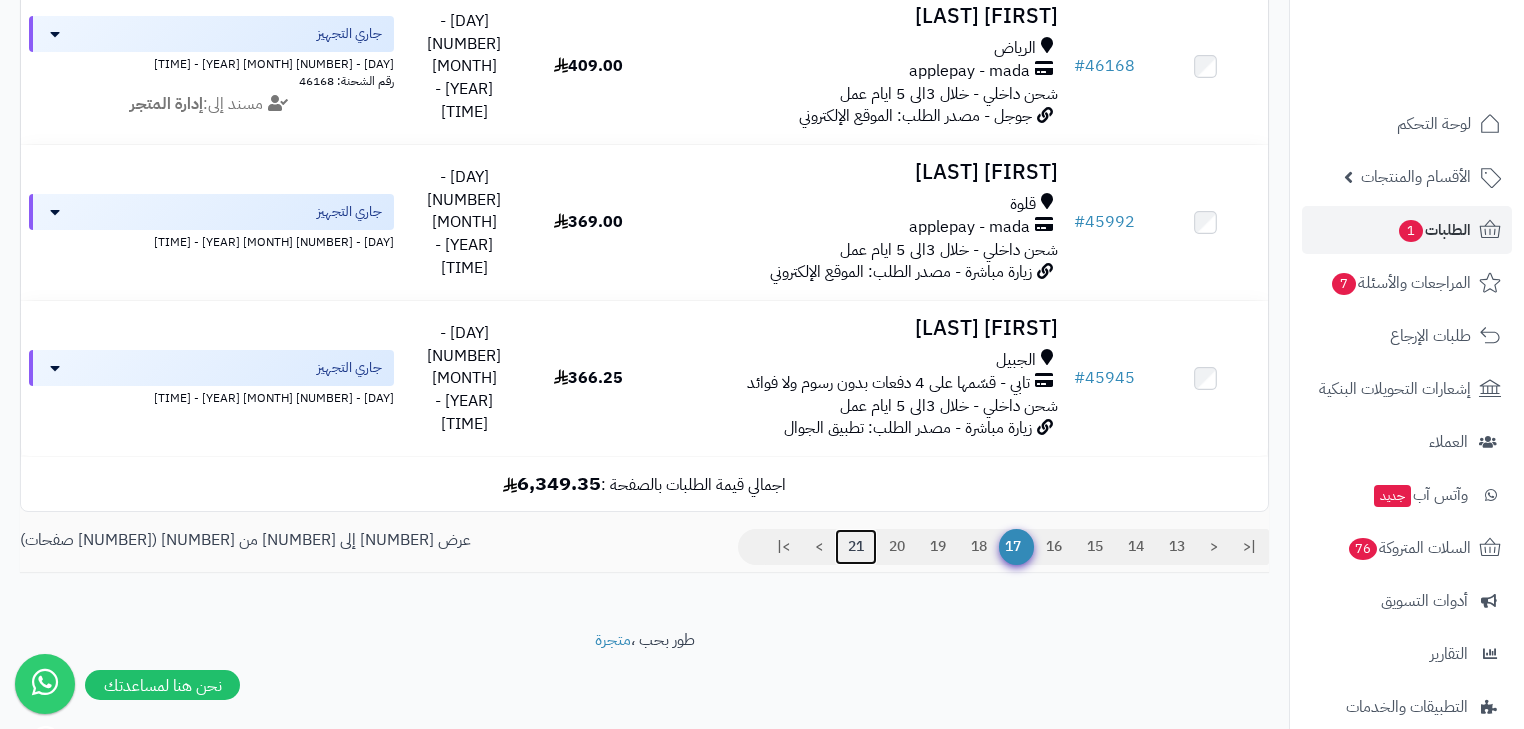 click on "21" at bounding box center (856, 547) 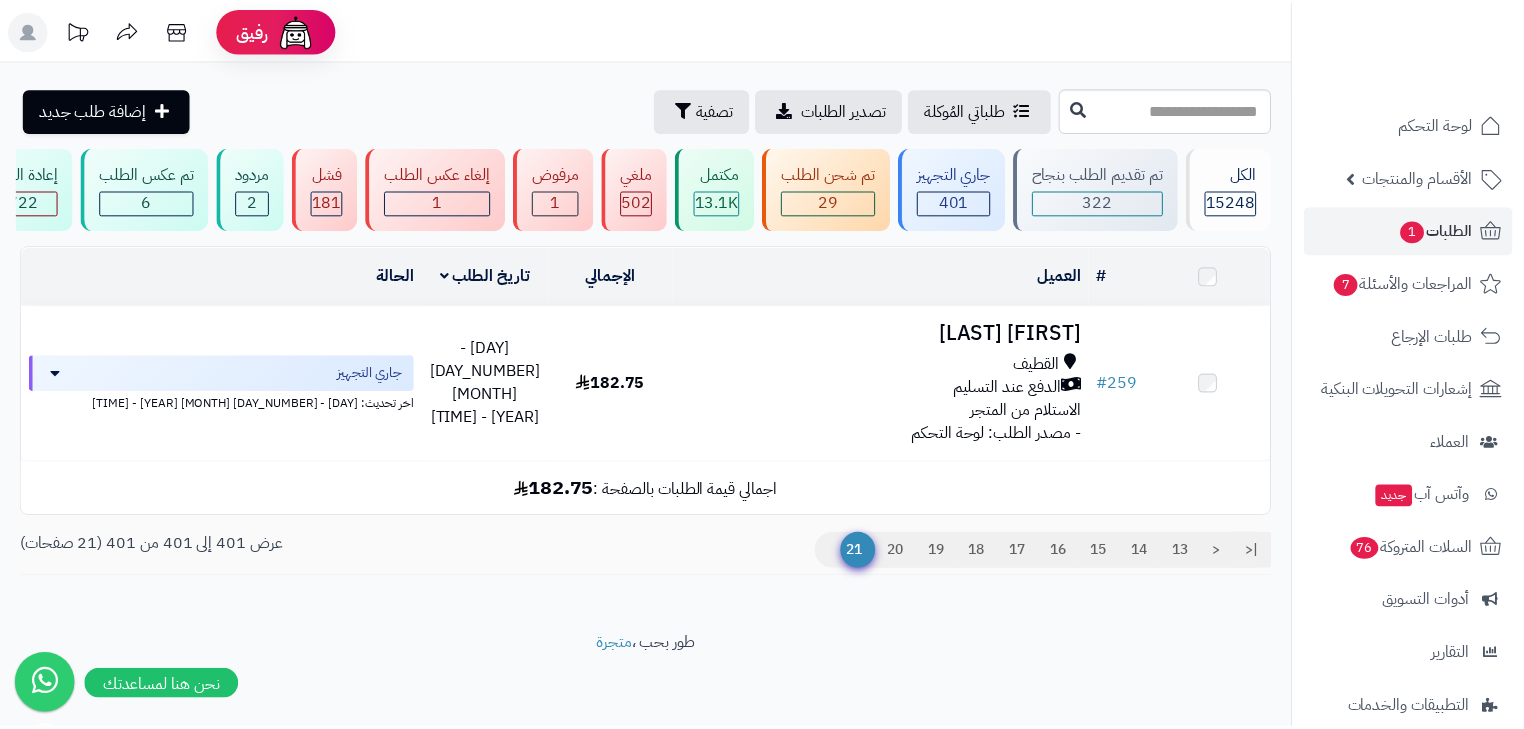 scroll, scrollTop: 0, scrollLeft: 0, axis: both 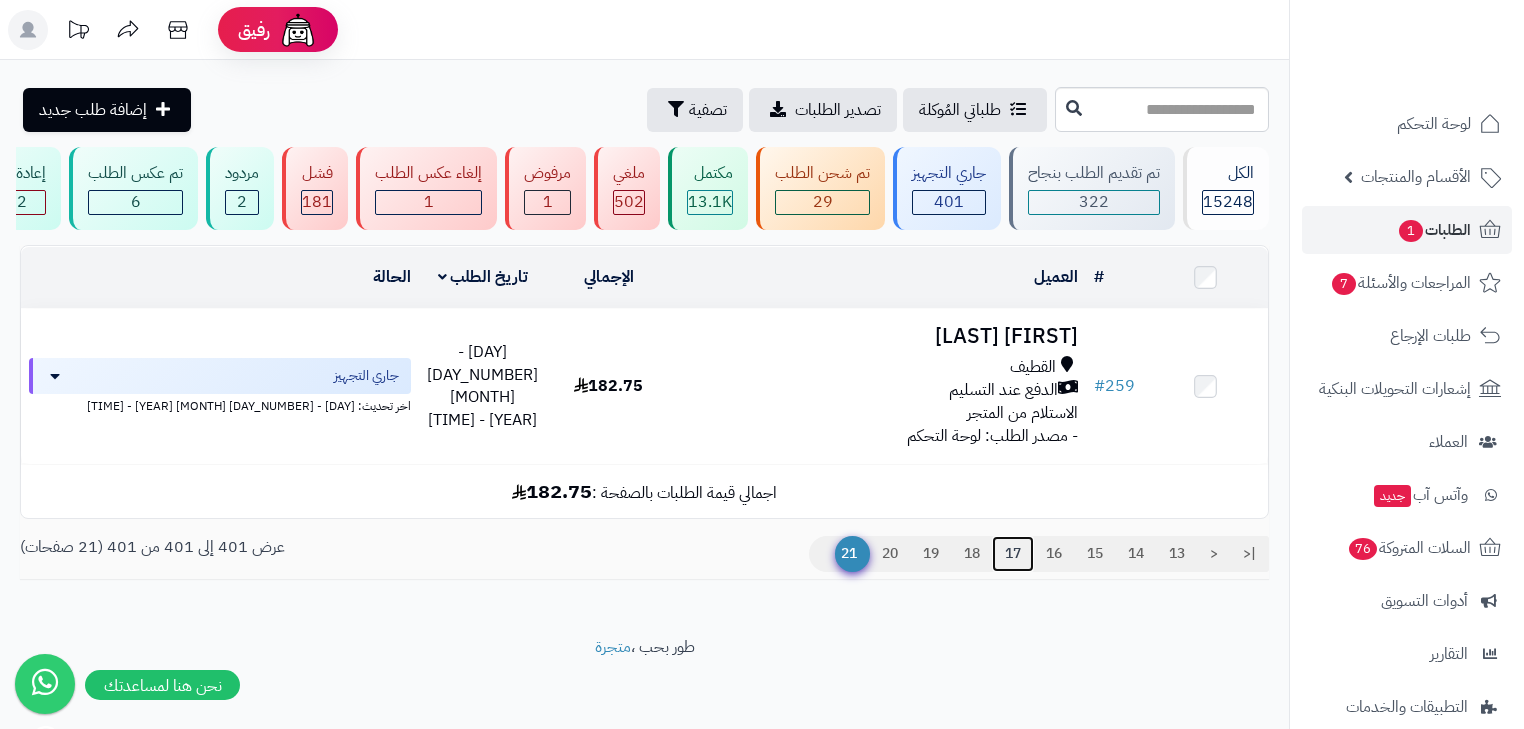 click on "17" at bounding box center (1013, 554) 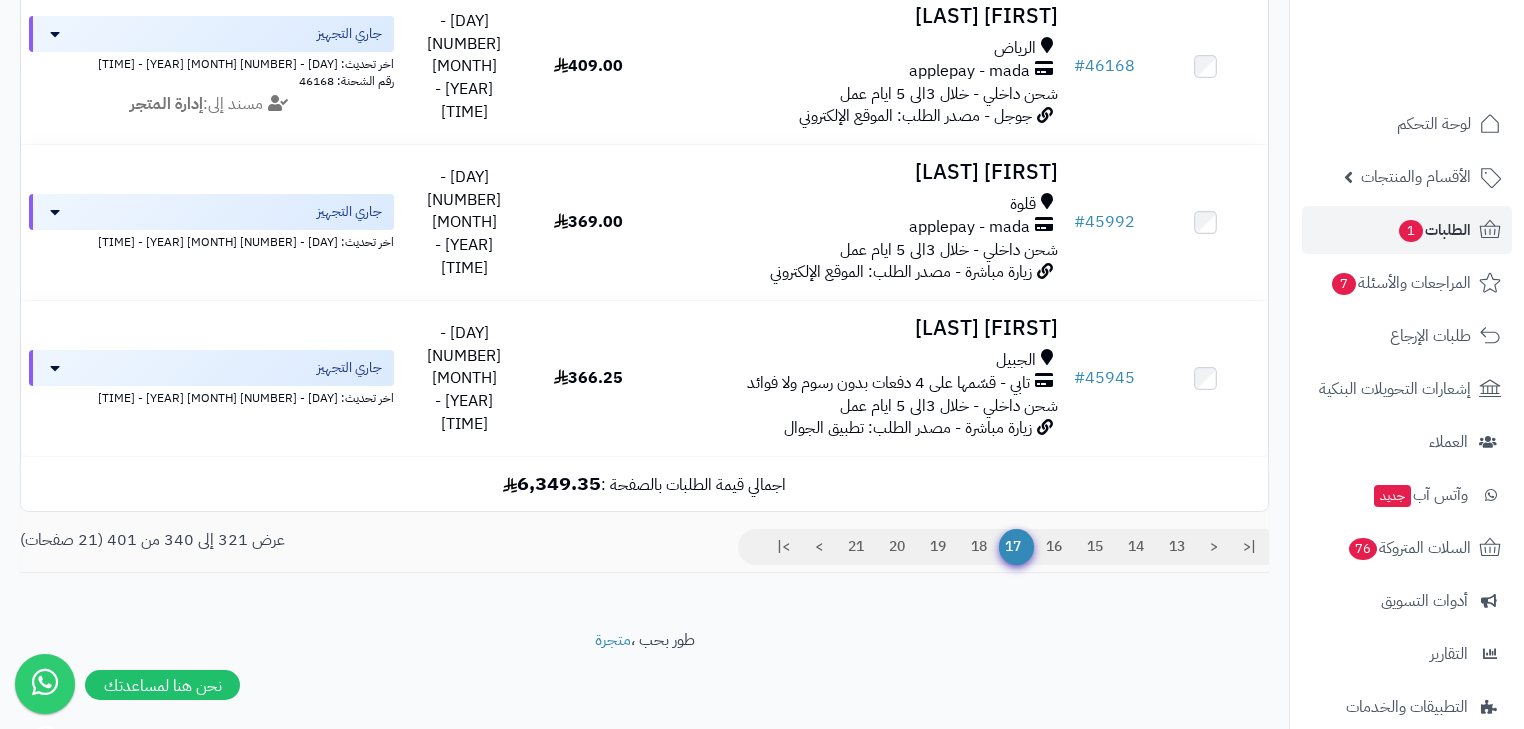 scroll, scrollTop: 3004, scrollLeft: 0, axis: vertical 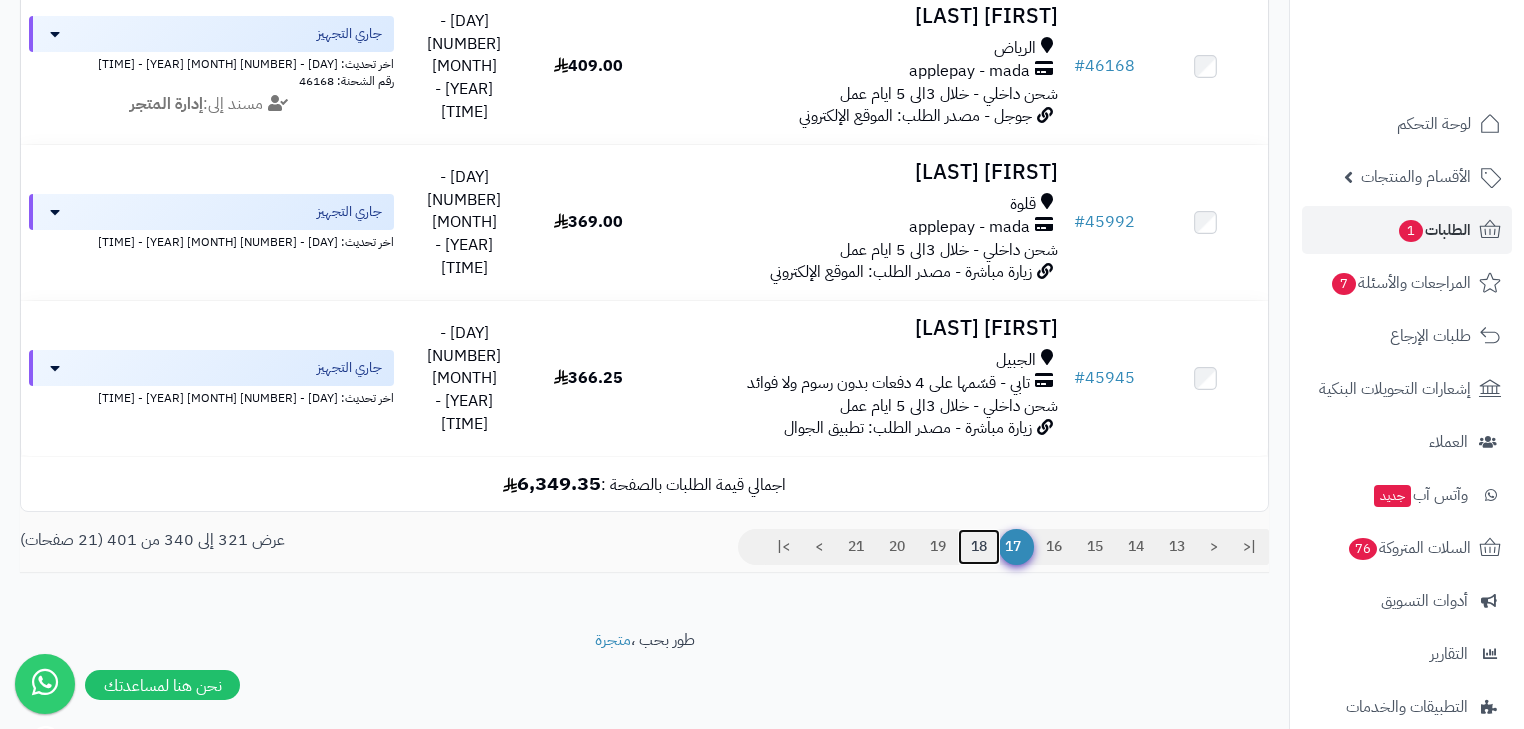 click on "18" at bounding box center (979, 547) 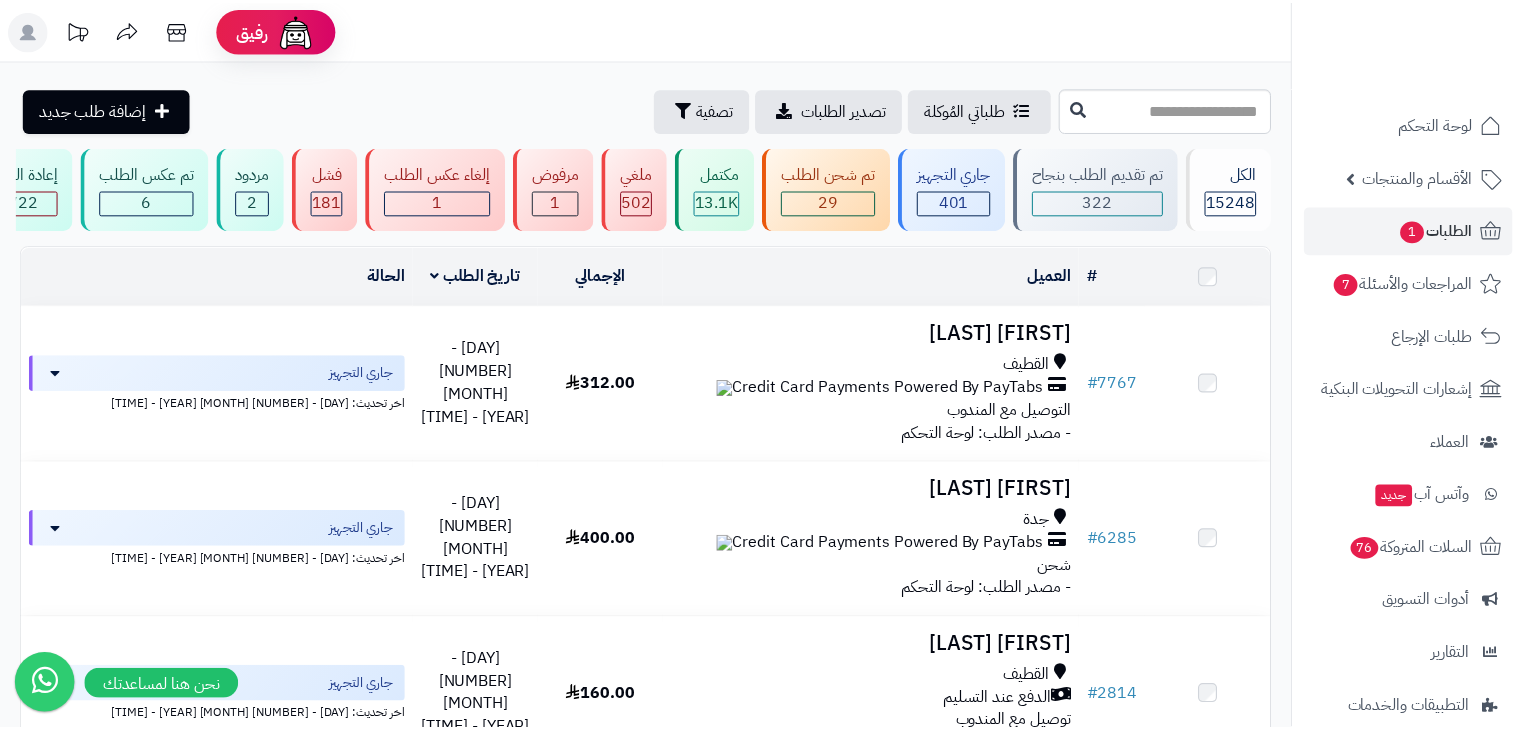 scroll, scrollTop: 0, scrollLeft: 0, axis: both 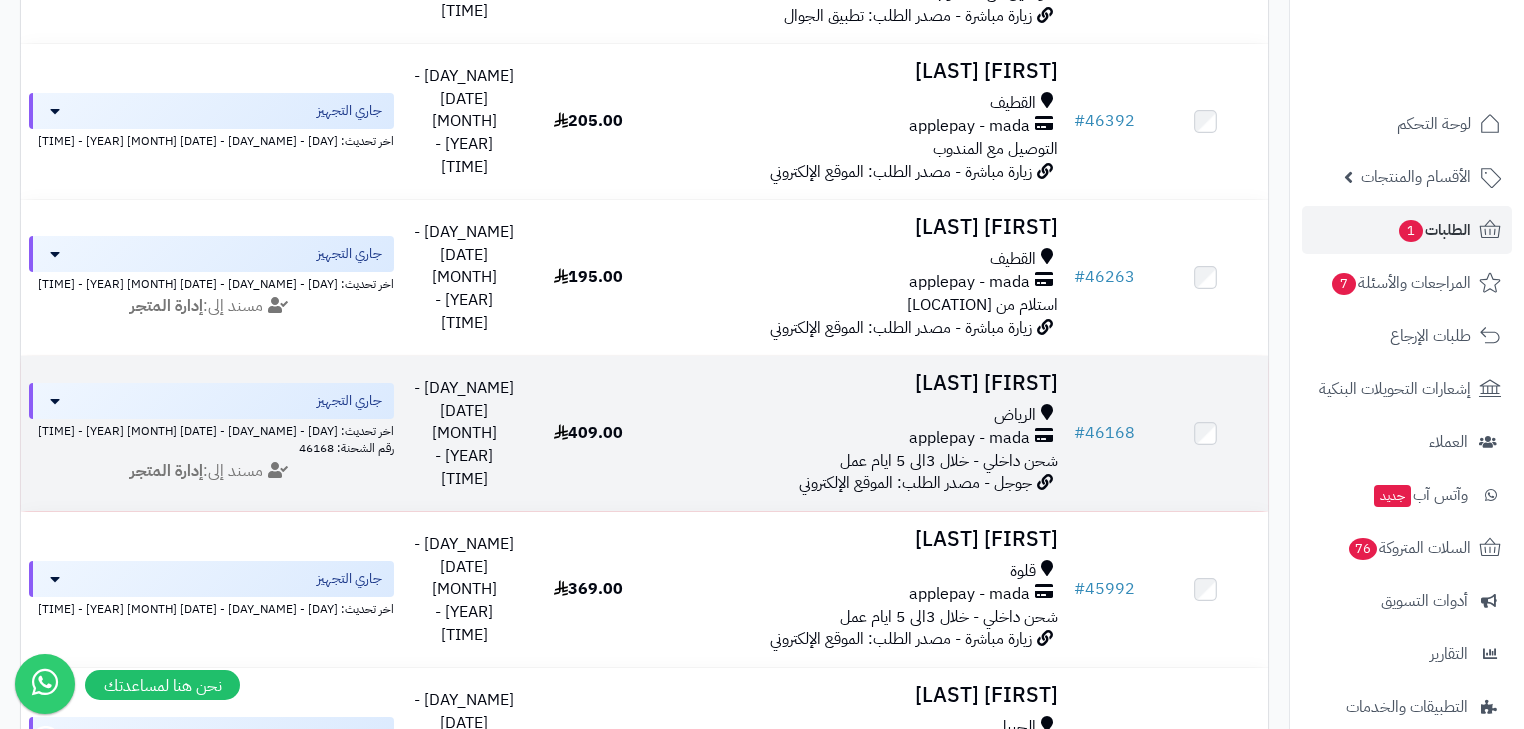 click on "الرياض" at bounding box center (1015, 415) 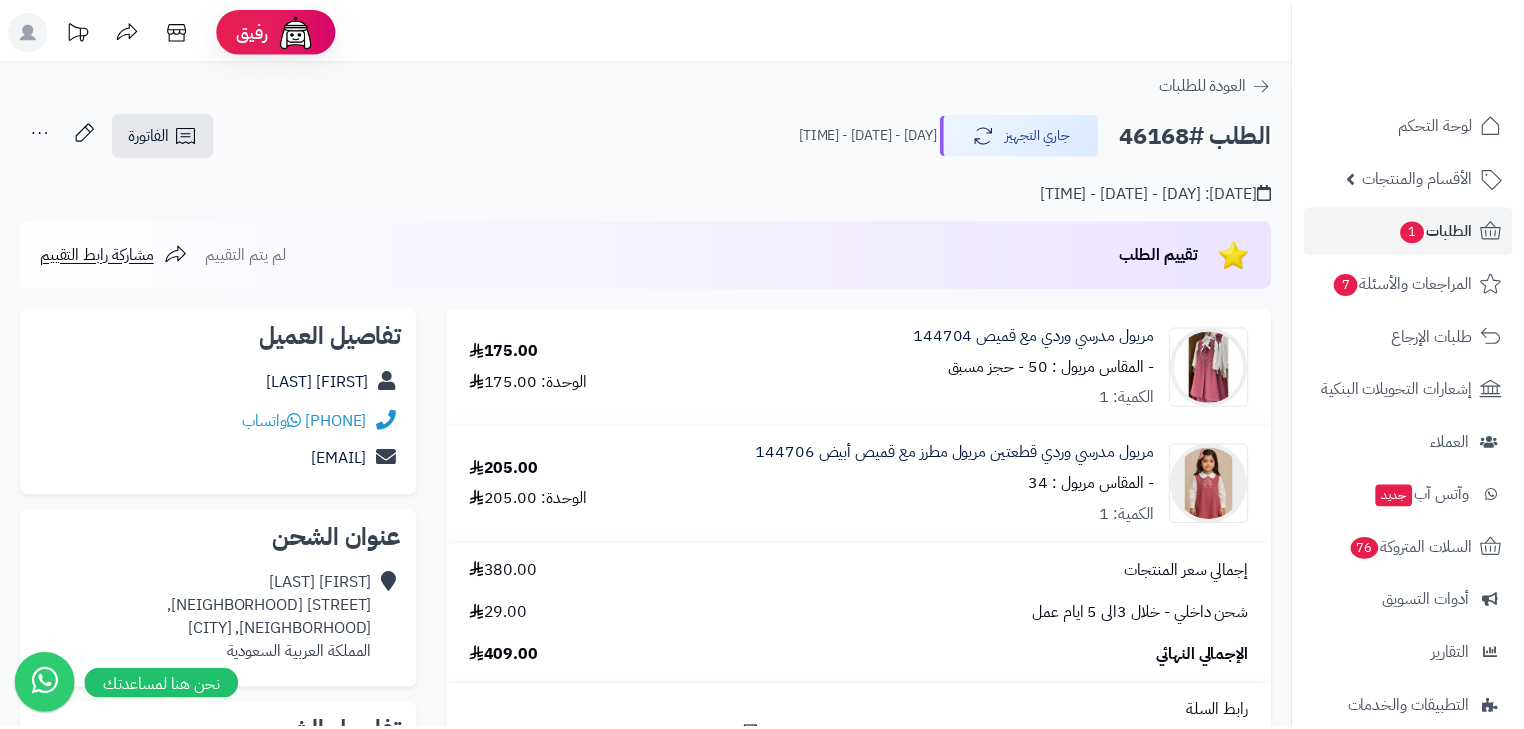 scroll, scrollTop: 0, scrollLeft: 0, axis: both 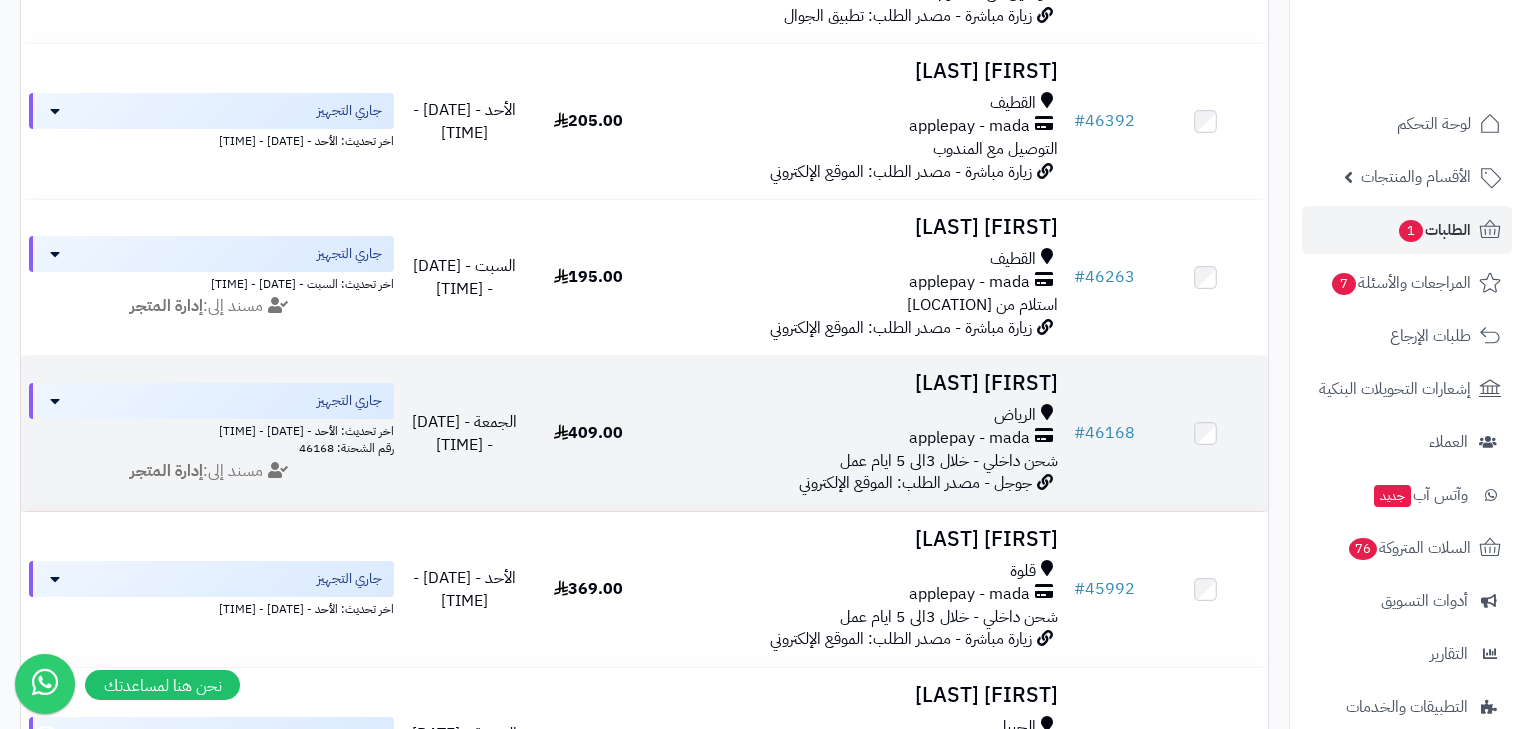 click on "منى شراحيلي" at bounding box center [858, 383] 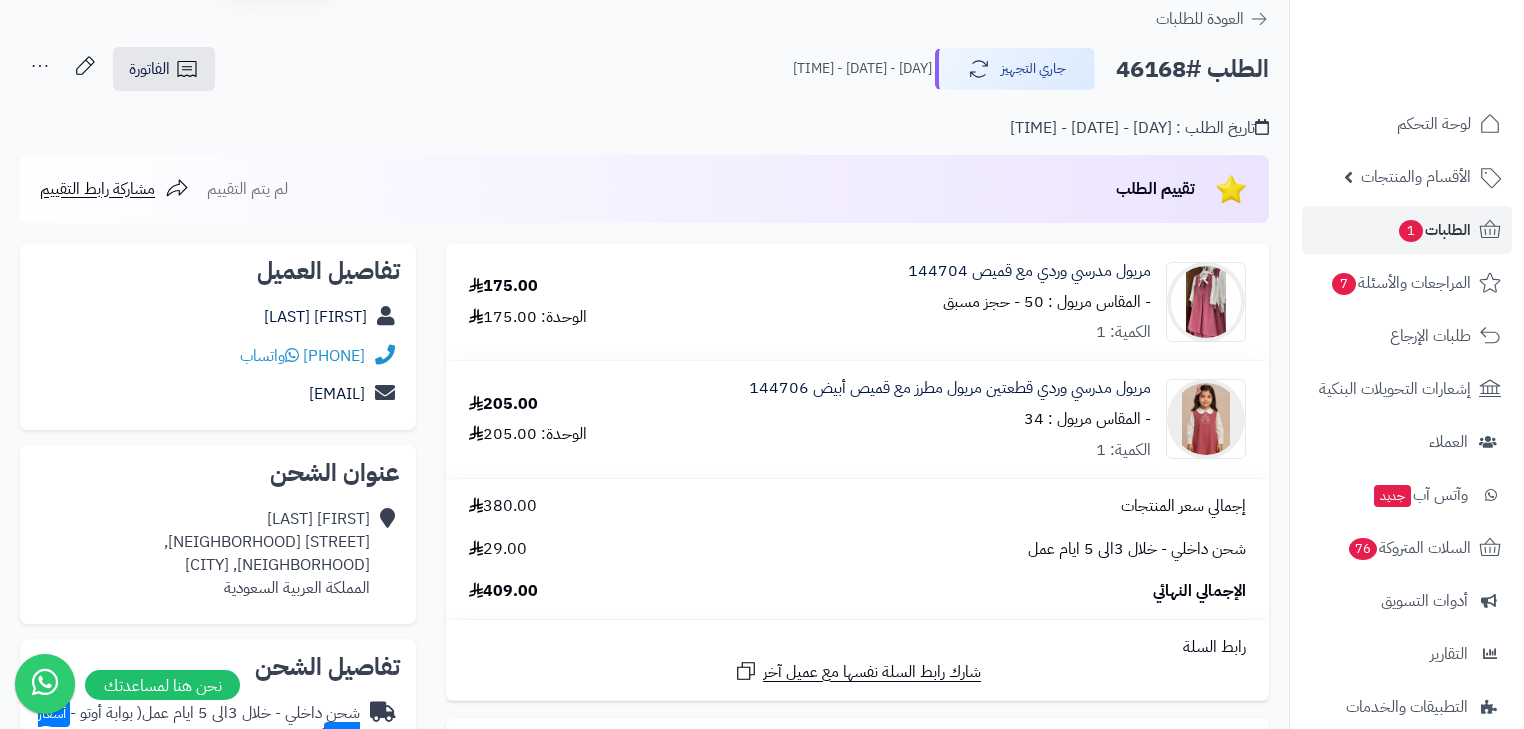 scroll, scrollTop: 0, scrollLeft: 0, axis: both 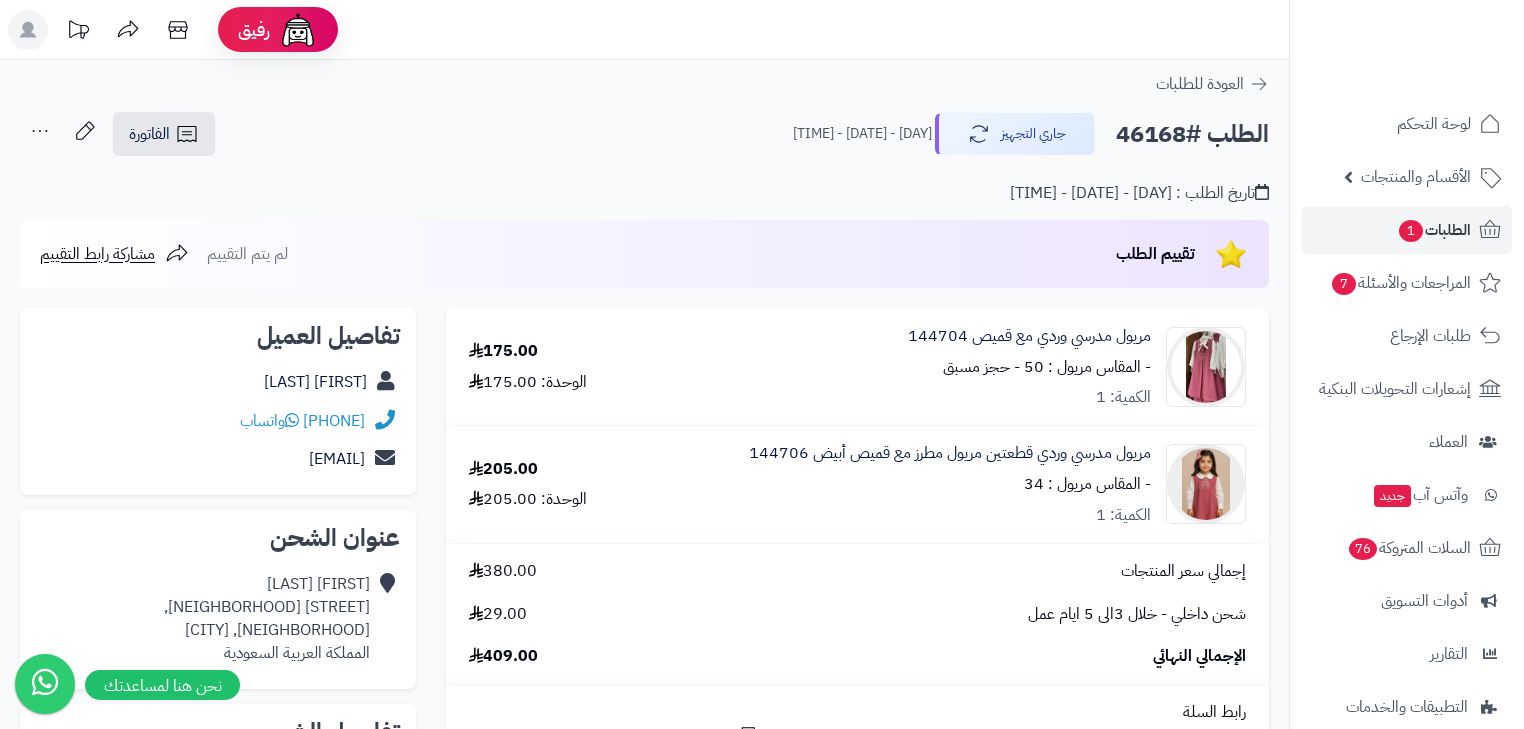 drag, startPoint x: 1135, startPoint y: 583, endPoint x: 1160, endPoint y: 594, distance: 27.313 